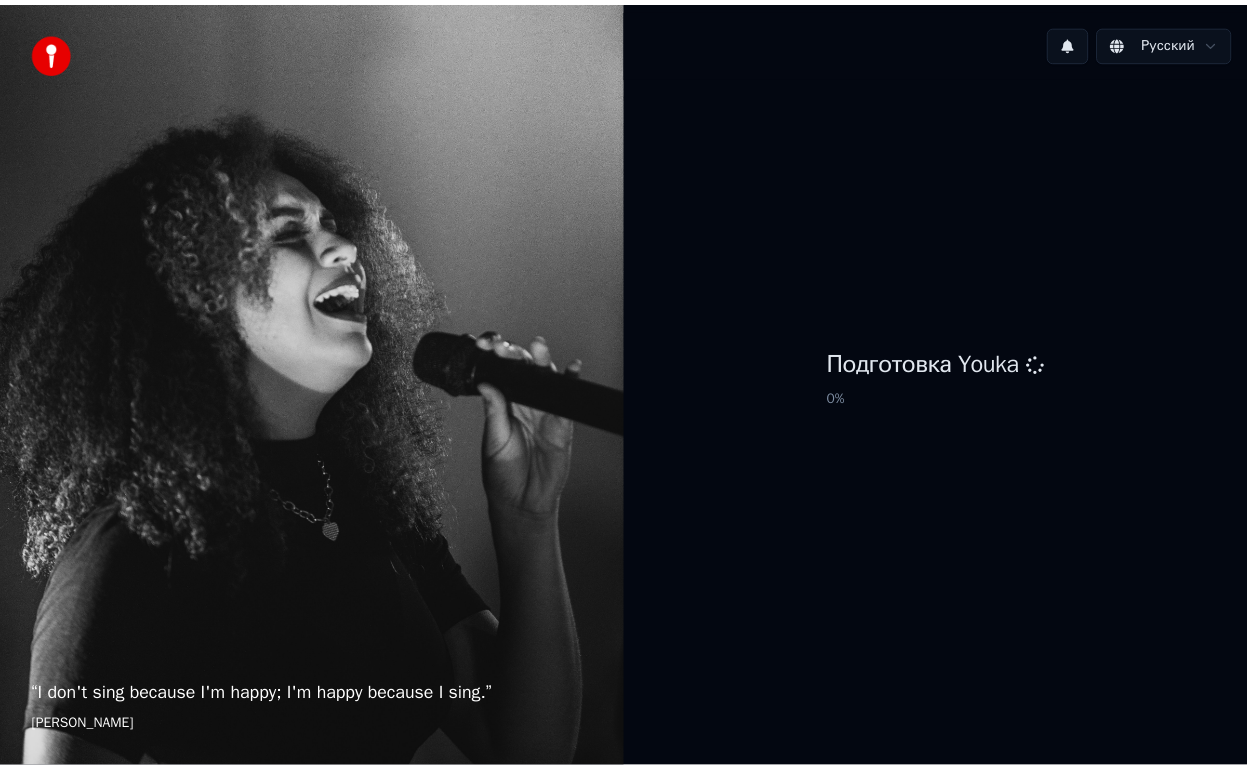 scroll, scrollTop: 0, scrollLeft: 0, axis: both 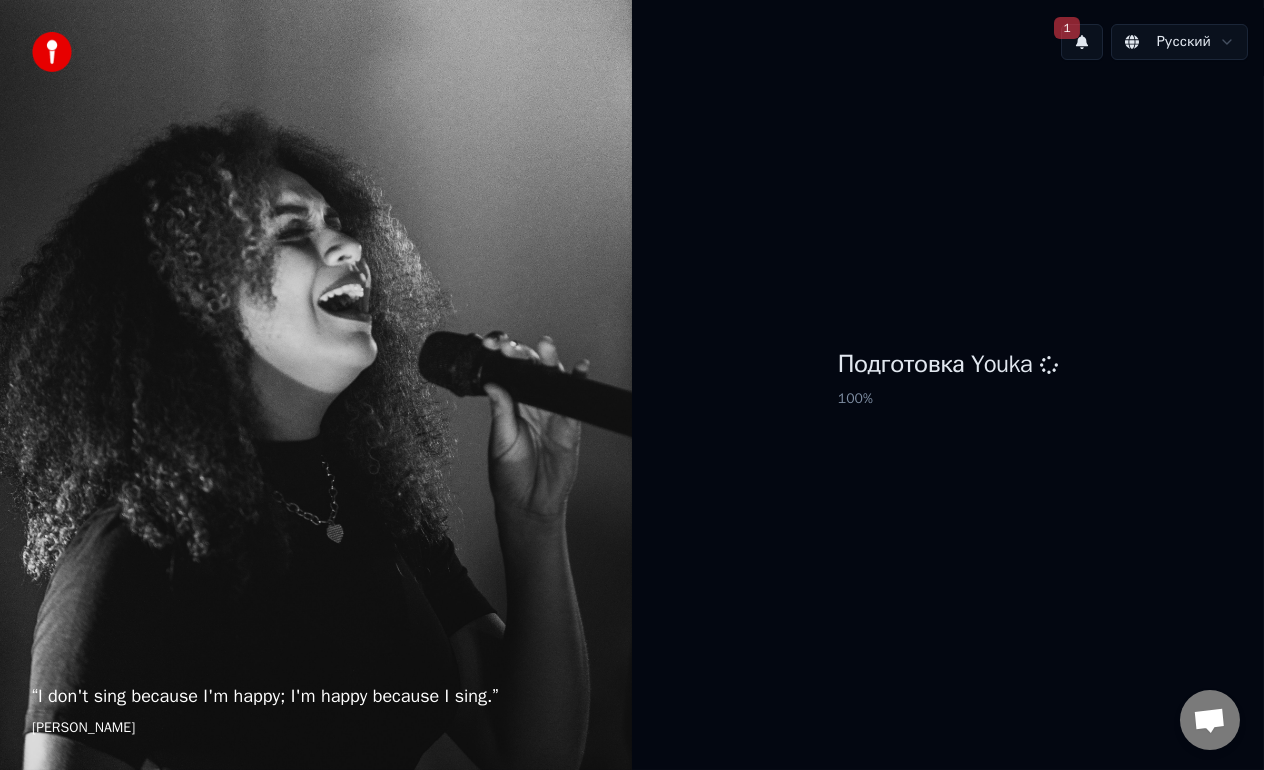 click on "1" at bounding box center [1066, 28] 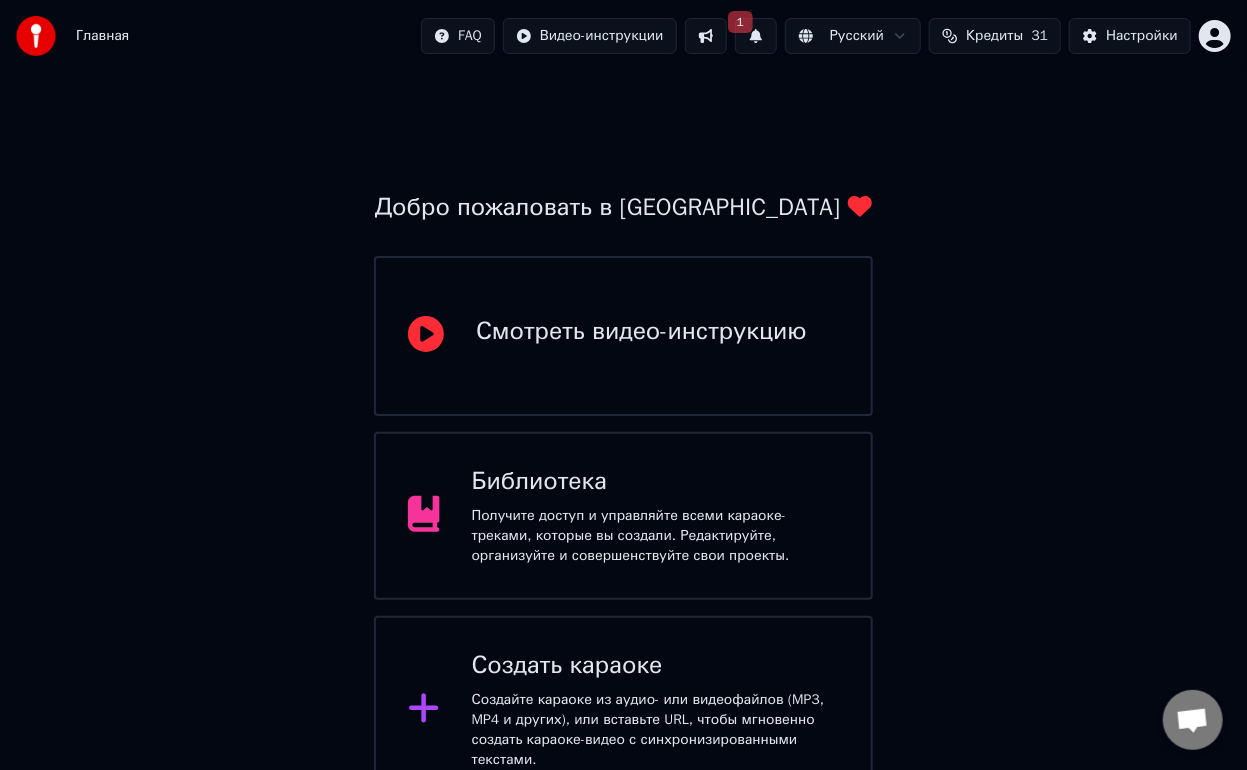click on "1" at bounding box center (756, 36) 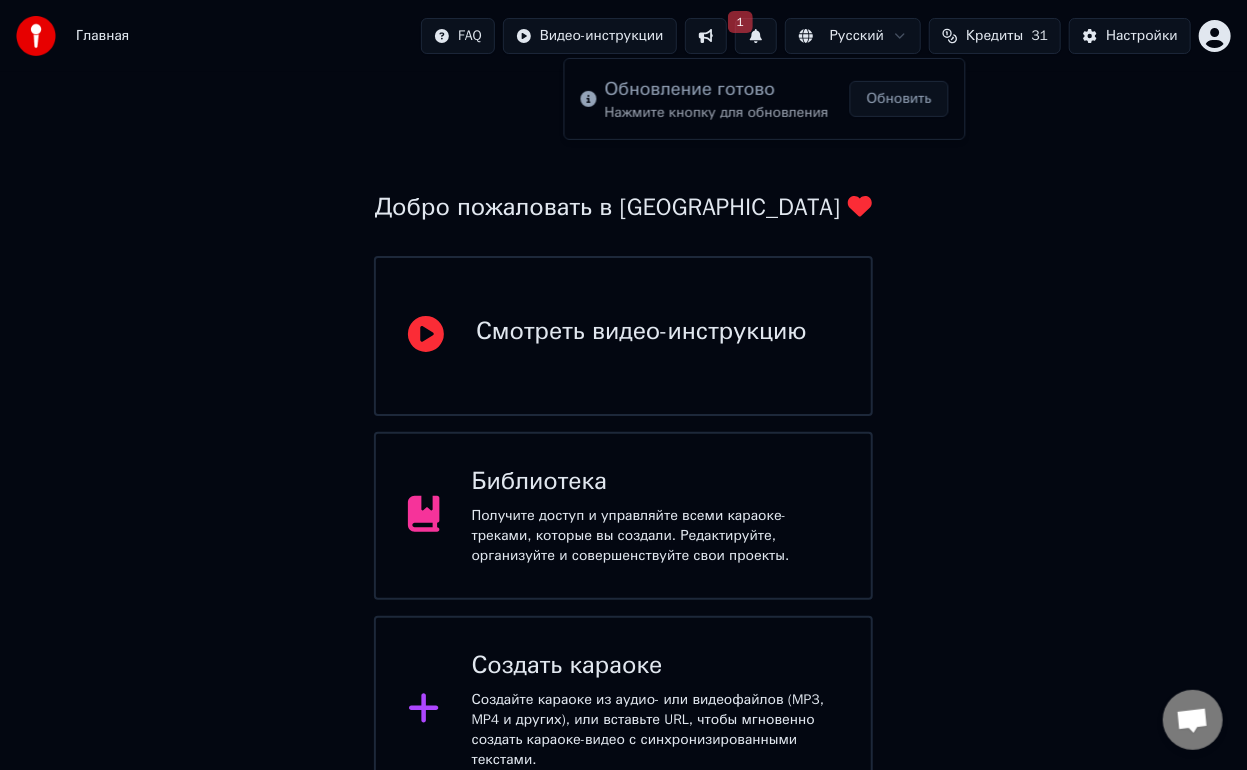 click on "Обновить" at bounding box center [899, 99] 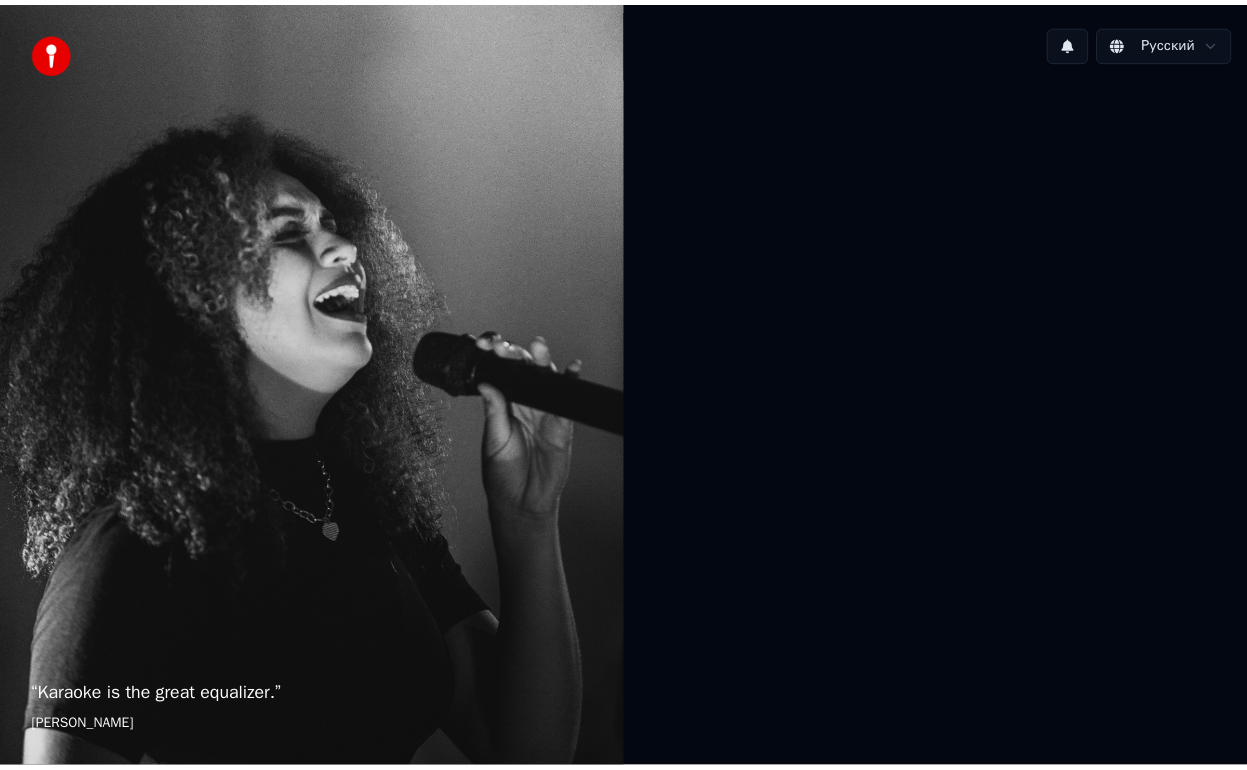 scroll, scrollTop: 0, scrollLeft: 0, axis: both 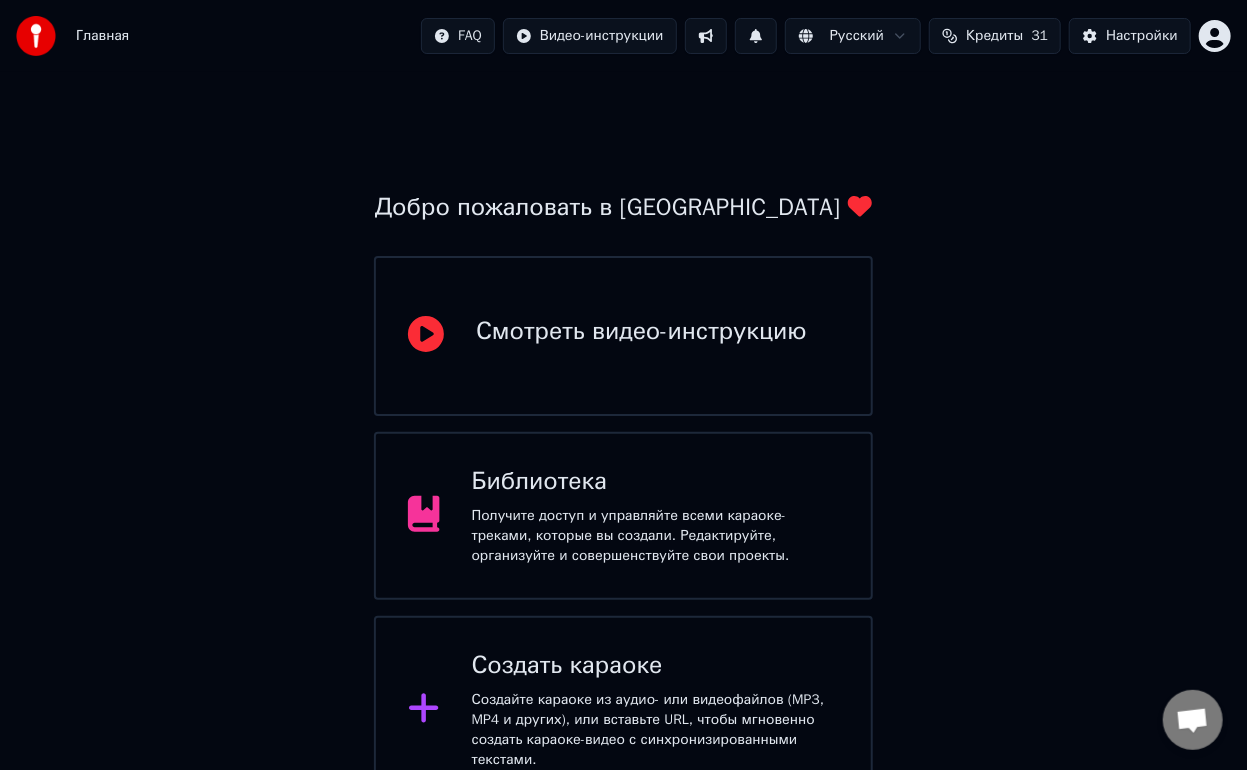 click at bounding box center (756, 36) 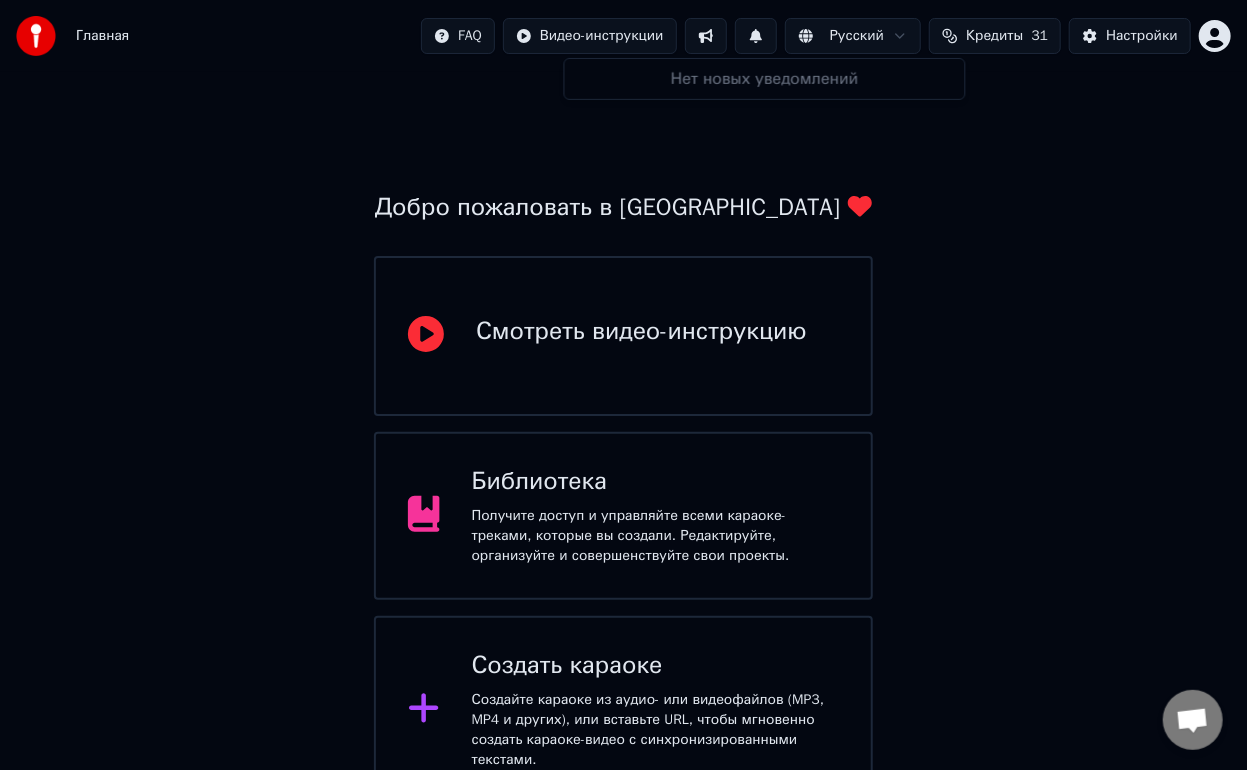 click at bounding box center (756, 36) 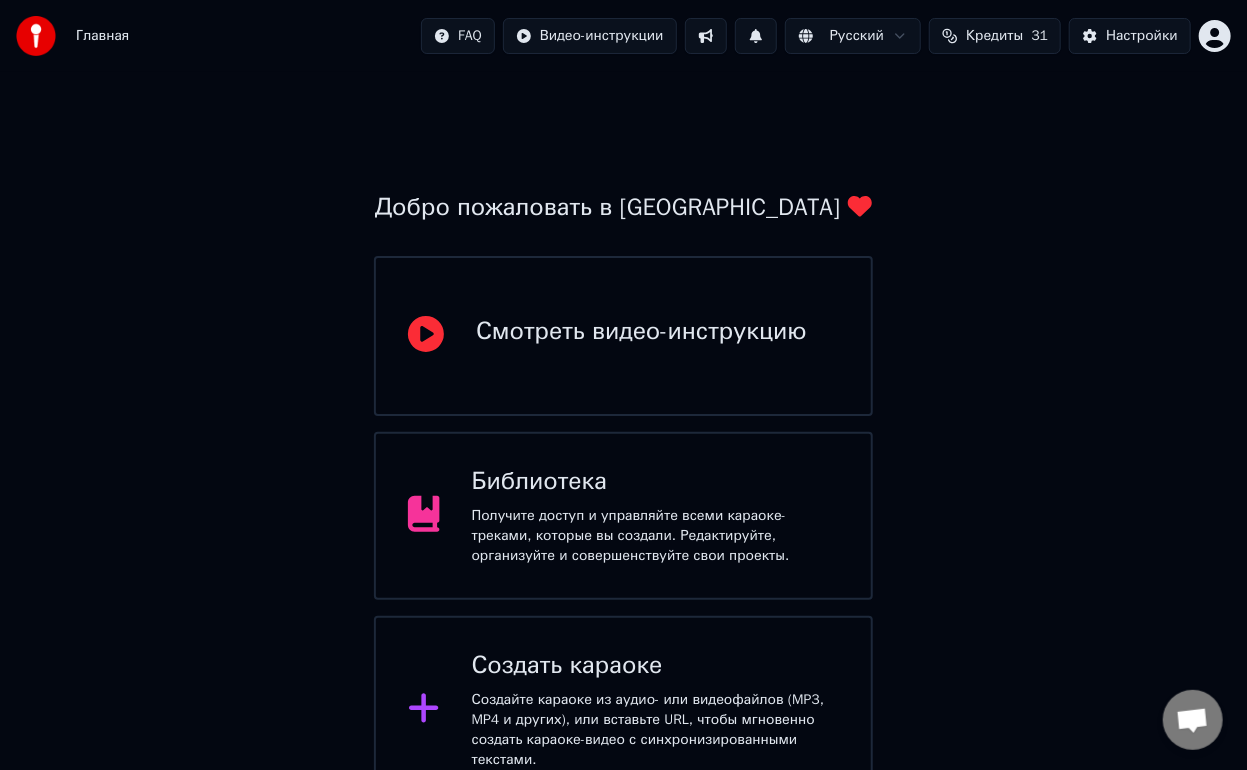 click at bounding box center (706, 36) 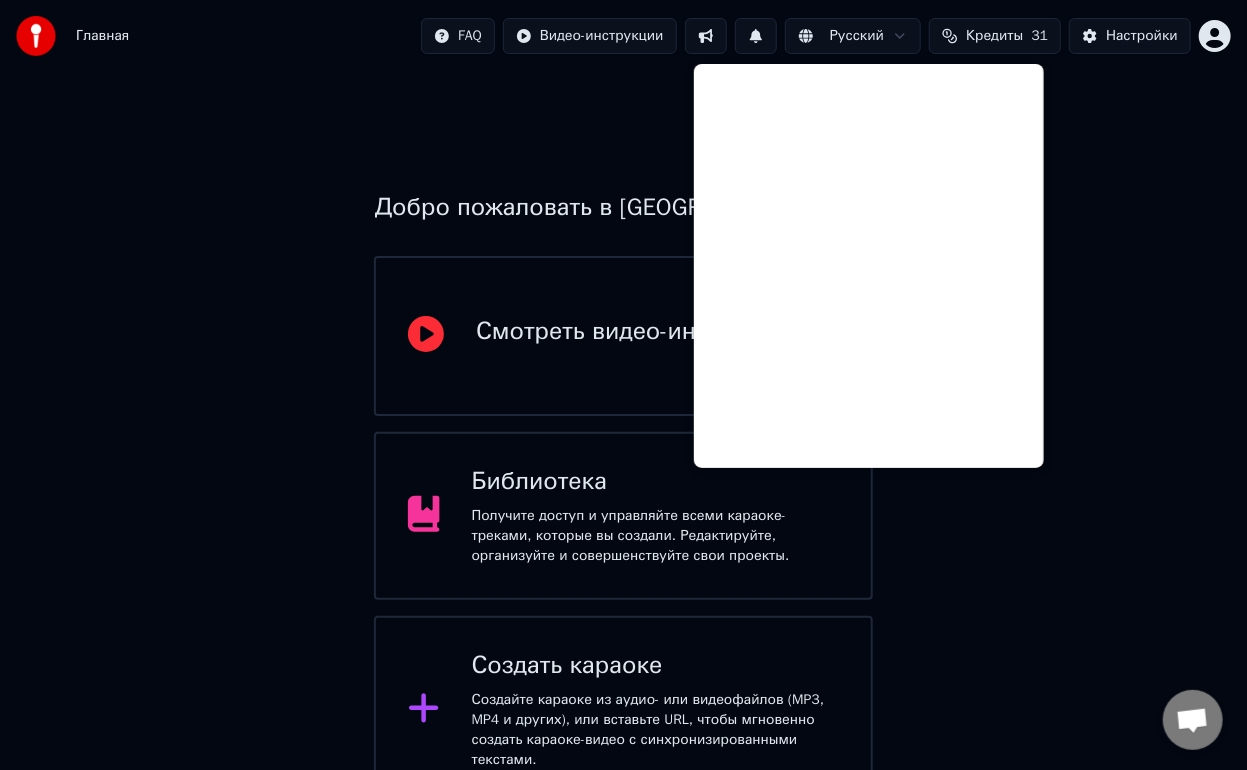 click on "Добро пожаловать в Youka Смотреть видео-инструкцию Библиотека Получите доступ и управляйте всеми караоке-треками, которые вы создали. Редактируйте, организуйте и совершенствуйте свои проекты. Создать караоке Создайте караоке из аудио- или видеофайлов (MP3, MP4 и других), или вставьте URL, чтобы мгновенно создать караоке-видео с синхронизированными текстами." at bounding box center [623, 438] 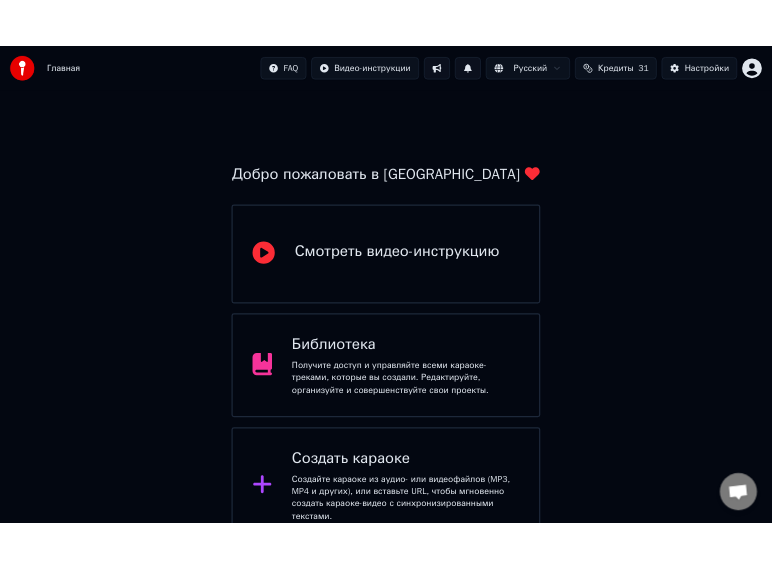 scroll, scrollTop: 12, scrollLeft: 0, axis: vertical 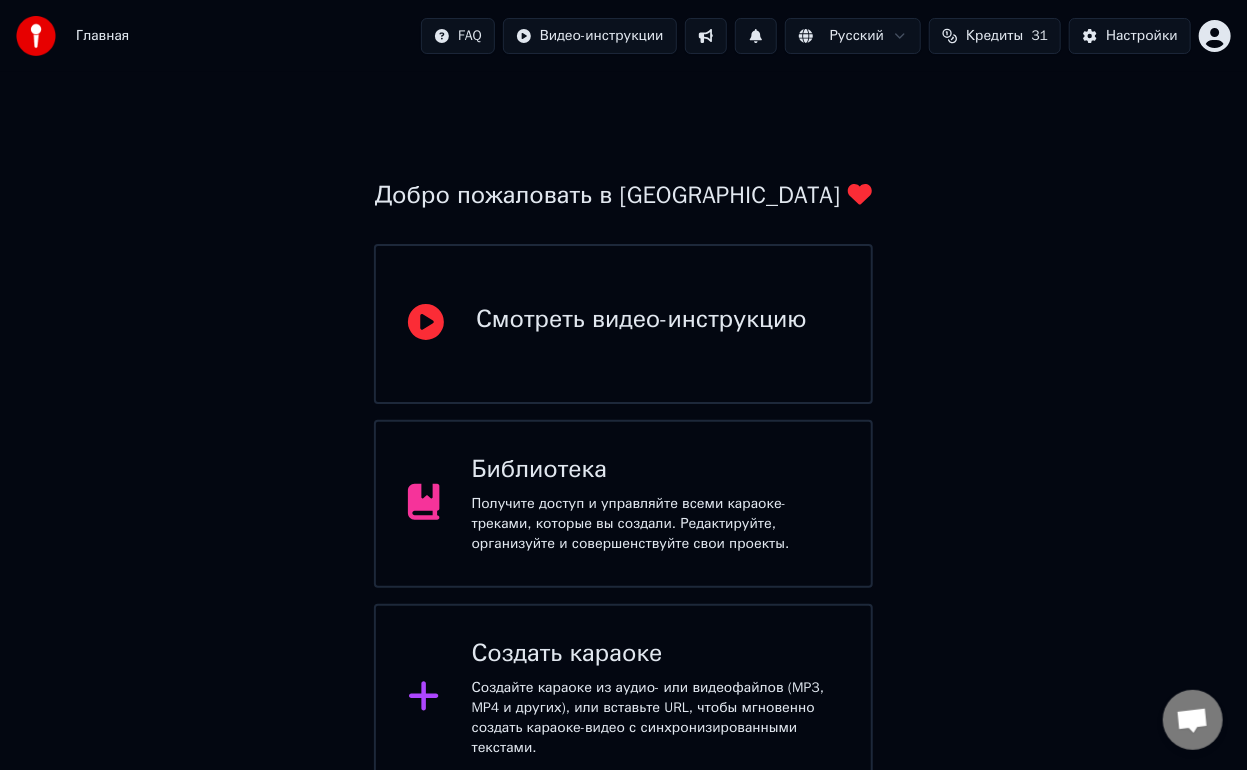 click on "Создайте караоке из аудио- или видеофайлов (MP3, MP4 и других), или вставьте URL, чтобы мгновенно создать караоке-видео с синхронизированными текстами." at bounding box center [655, 718] 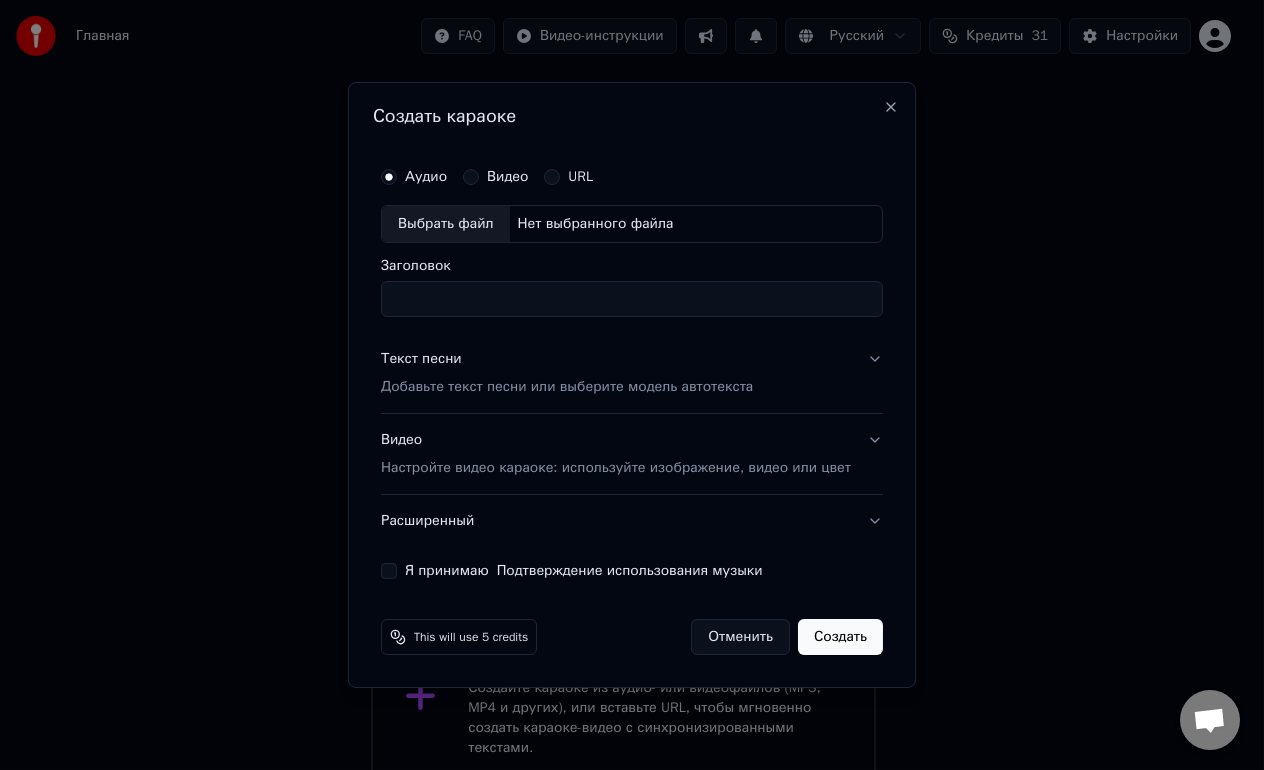 click on "Выбрать файл" at bounding box center (446, 224) 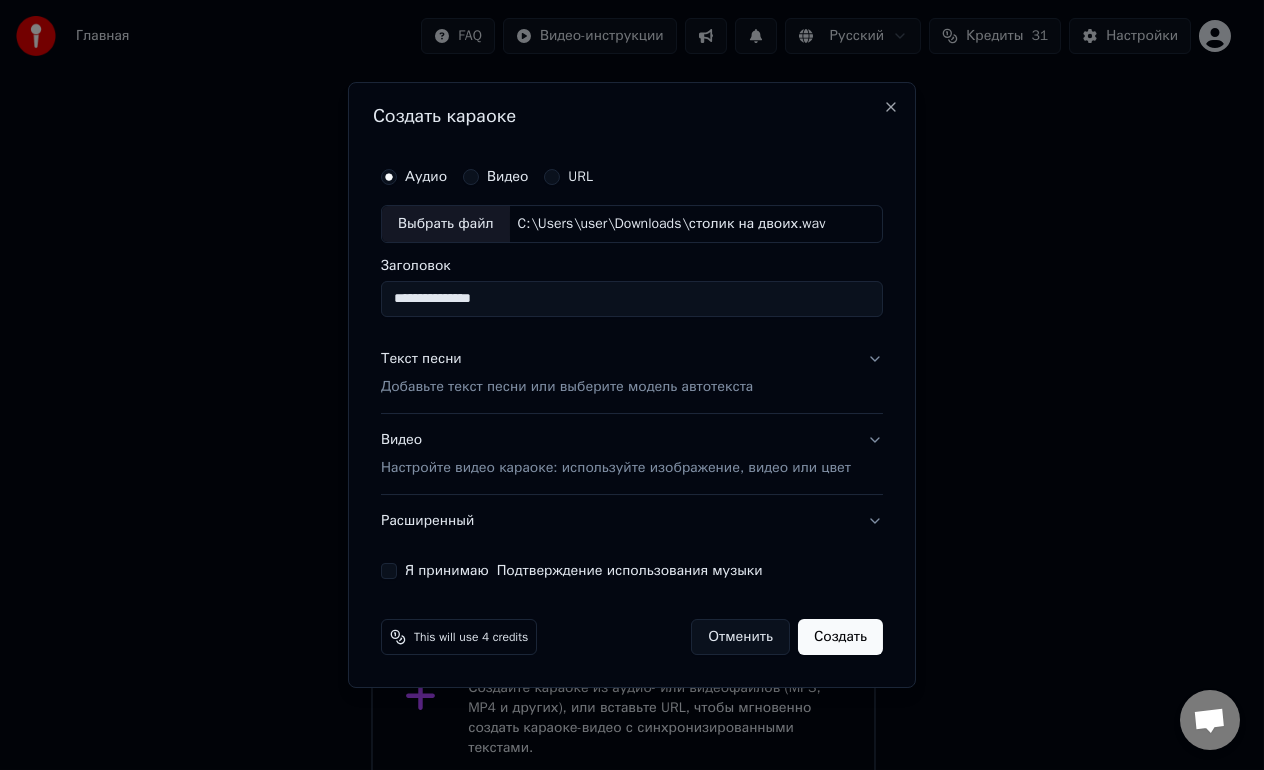 click on "**********" at bounding box center (632, 299) 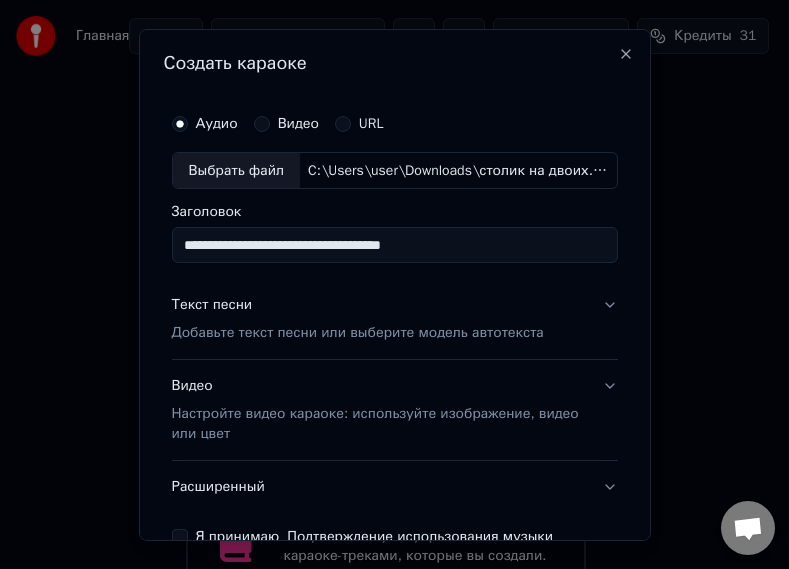 type on "**********" 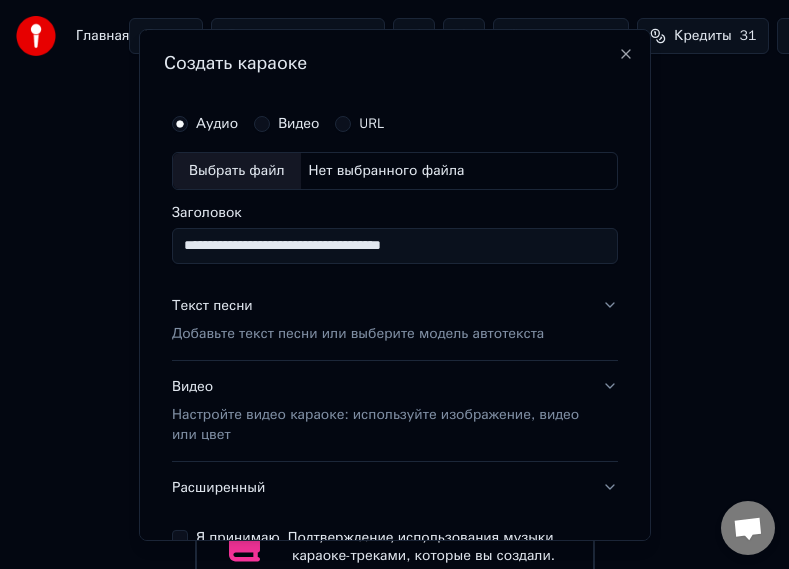 type 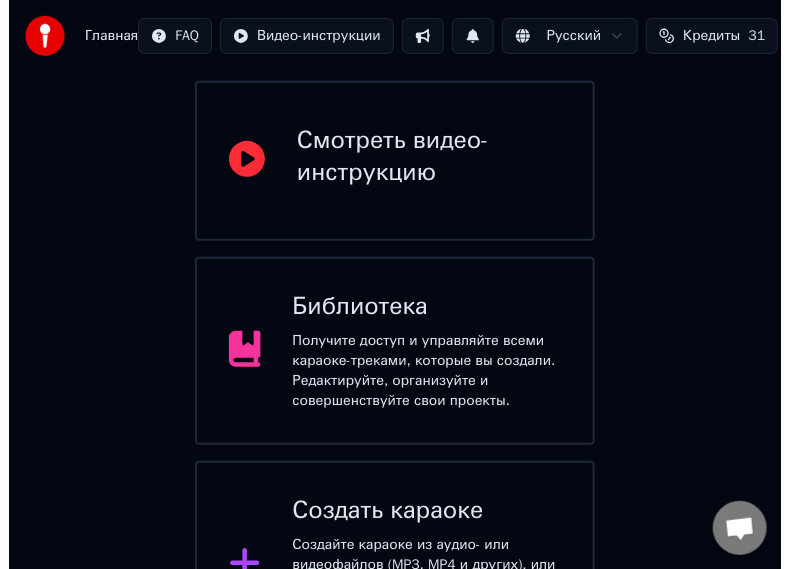 scroll, scrollTop: 305, scrollLeft: 0, axis: vertical 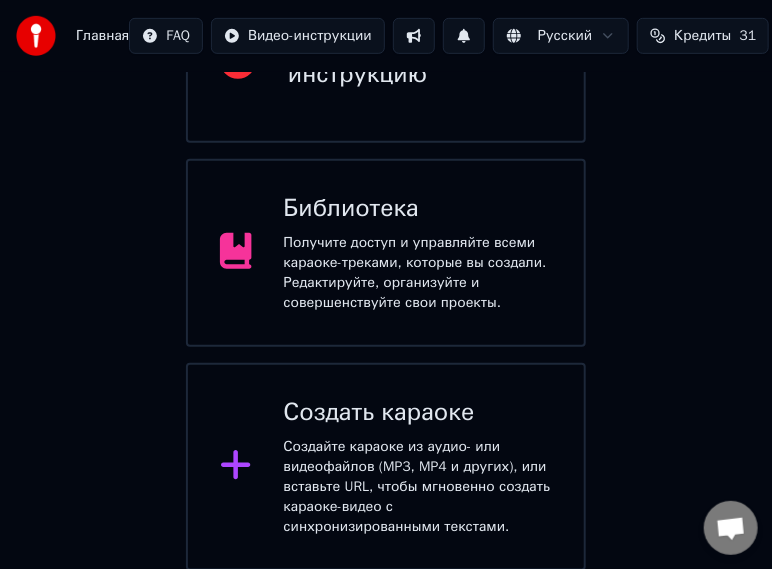 click on "Создать караоке" at bounding box center (418, 413) 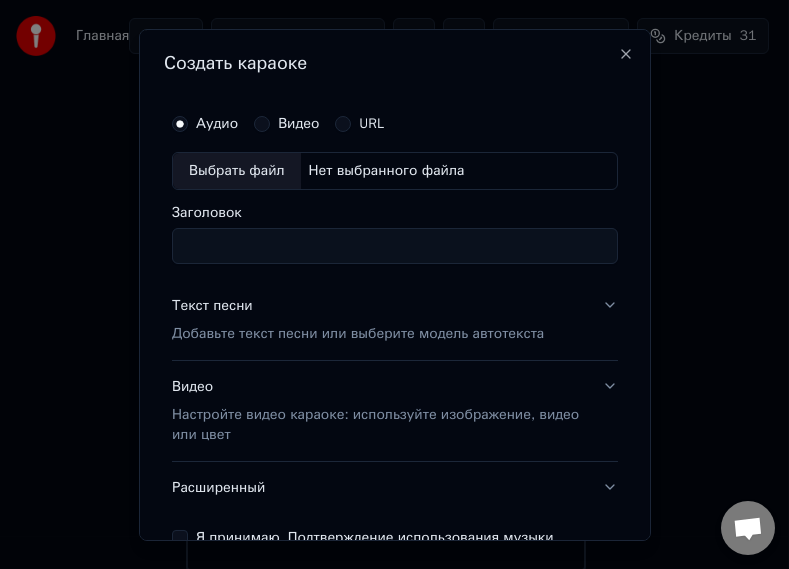 click on "Текст песни" at bounding box center [212, 305] 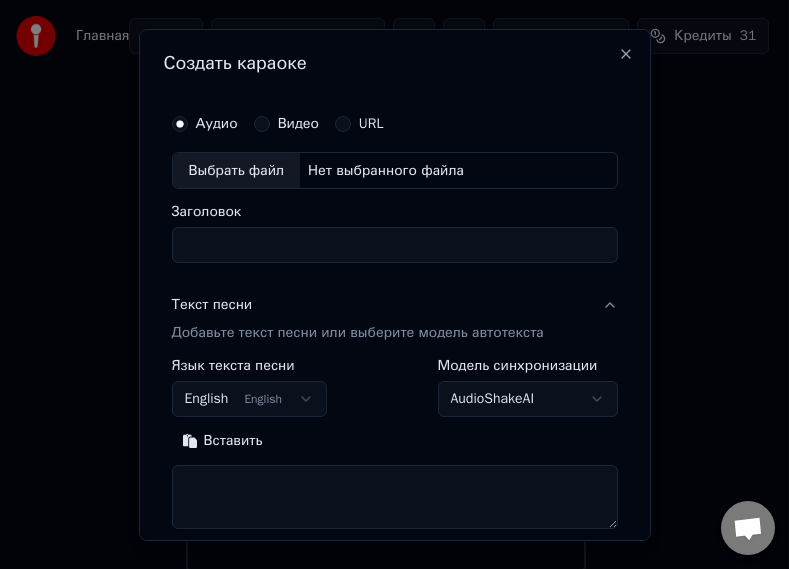 click on "English English" at bounding box center [250, 399] 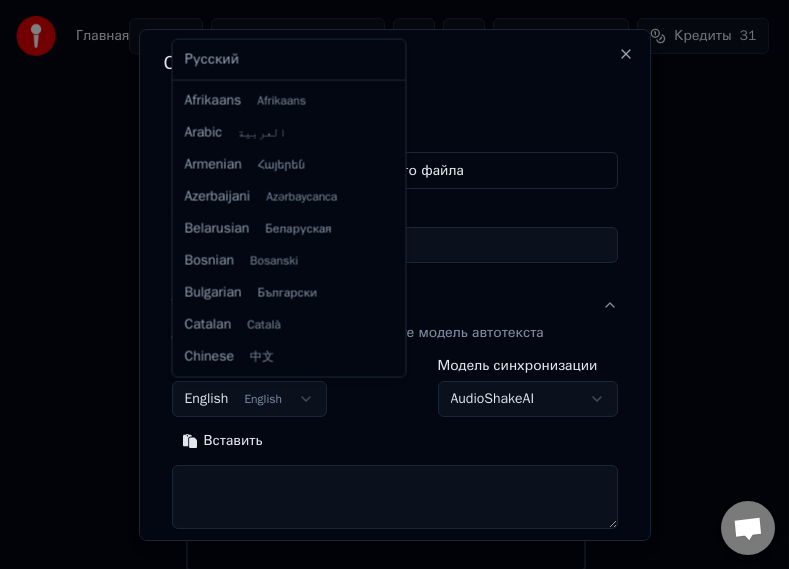scroll, scrollTop: 160, scrollLeft: 0, axis: vertical 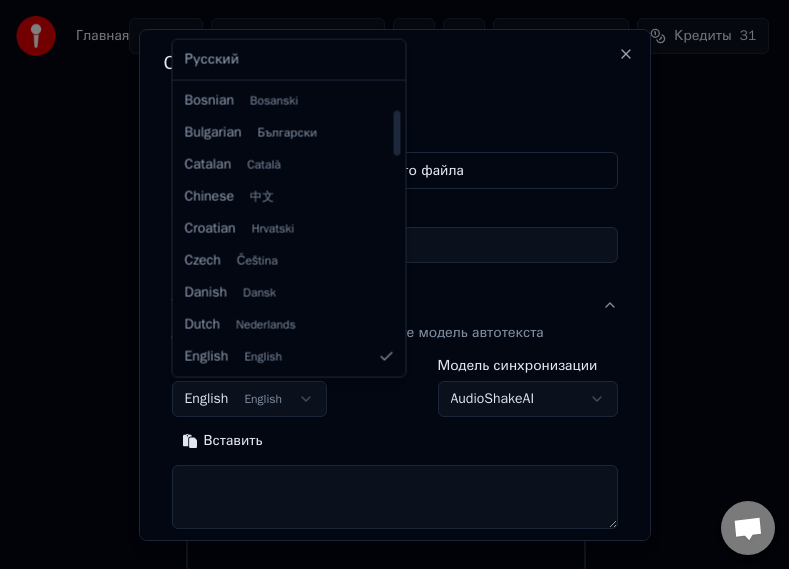 select on "**" 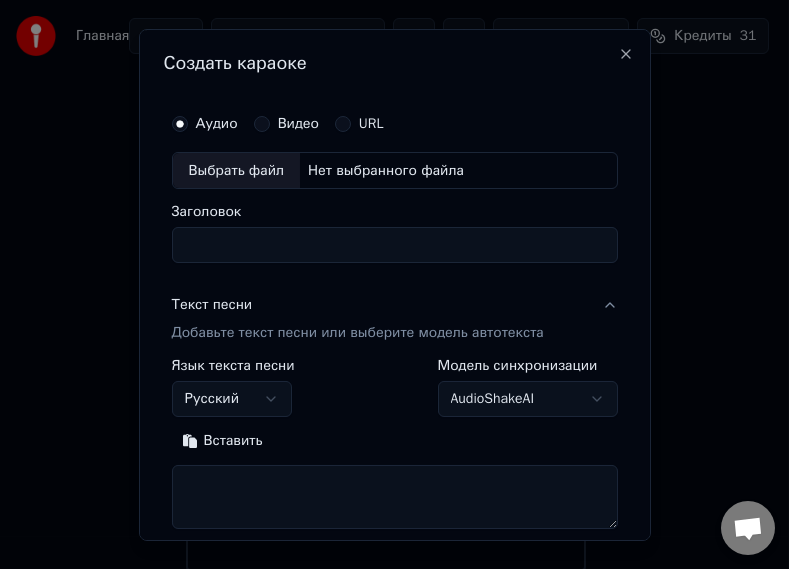 scroll, scrollTop: 200, scrollLeft: 0, axis: vertical 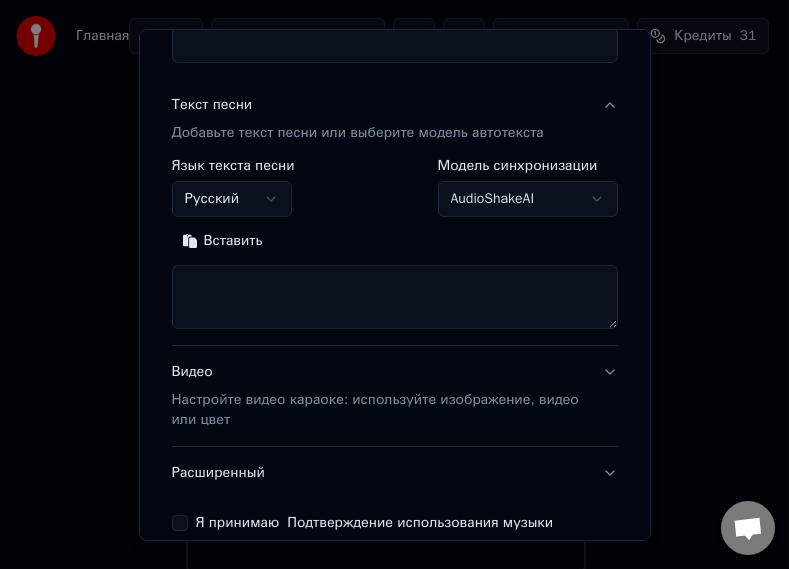 click at bounding box center (395, 297) 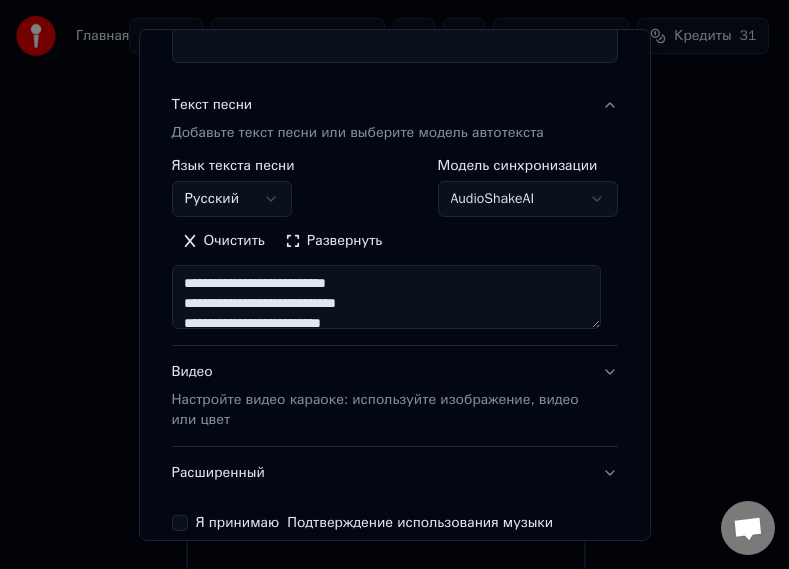 scroll, scrollTop: 725, scrollLeft: 0, axis: vertical 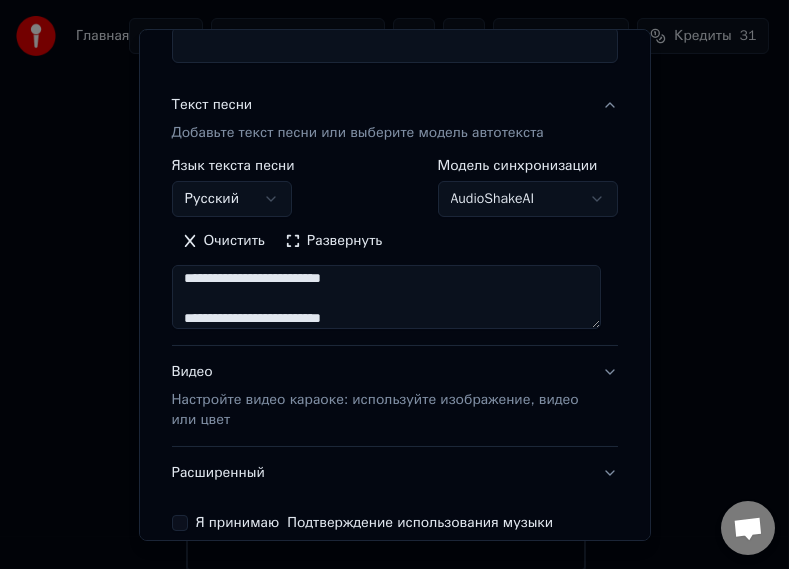 type on "**********" 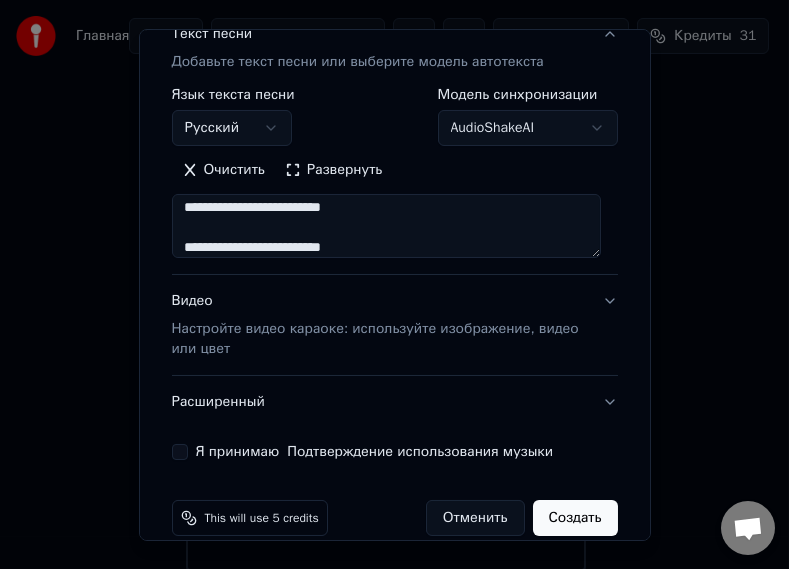 scroll, scrollTop: 298, scrollLeft: 0, axis: vertical 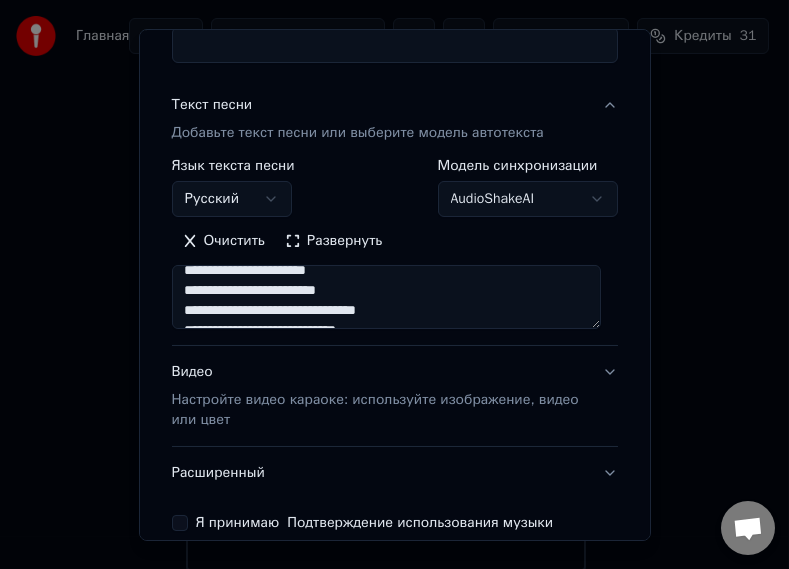 click on "Развернуть" at bounding box center (334, 241) 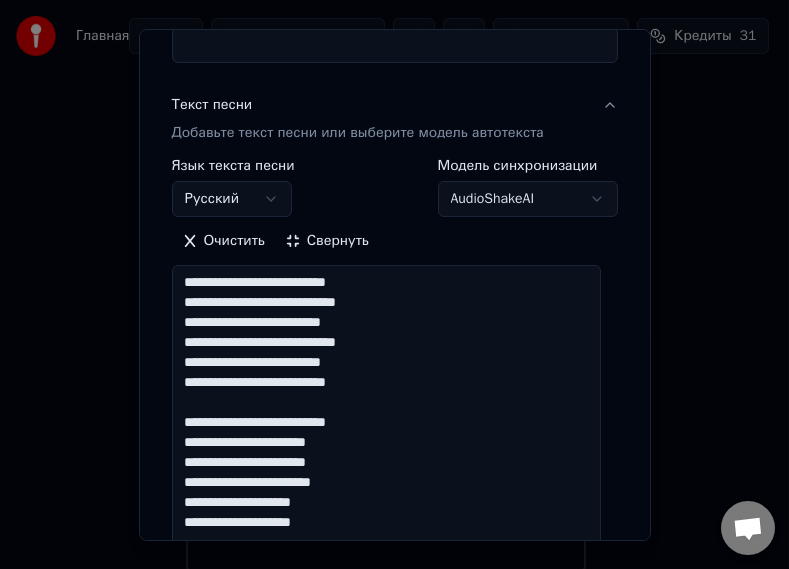 scroll, scrollTop: 1, scrollLeft: 0, axis: vertical 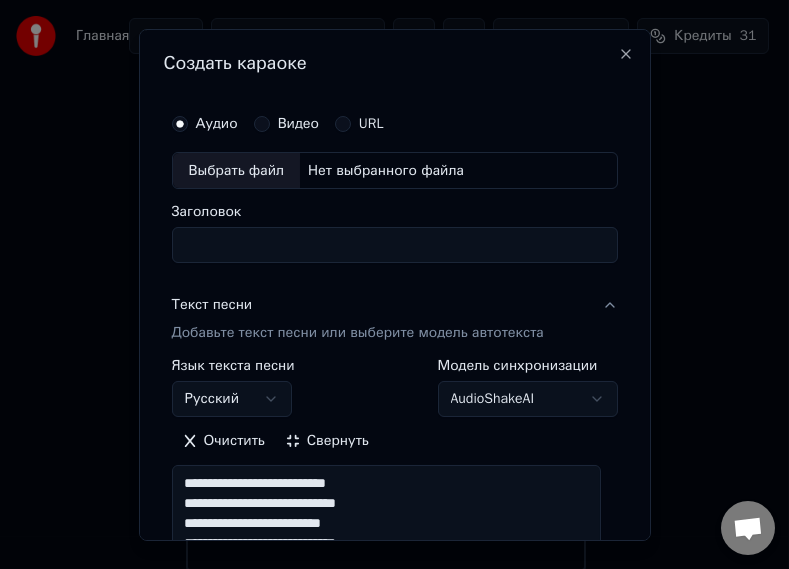 click on "Выбрать файл" at bounding box center (237, 170) 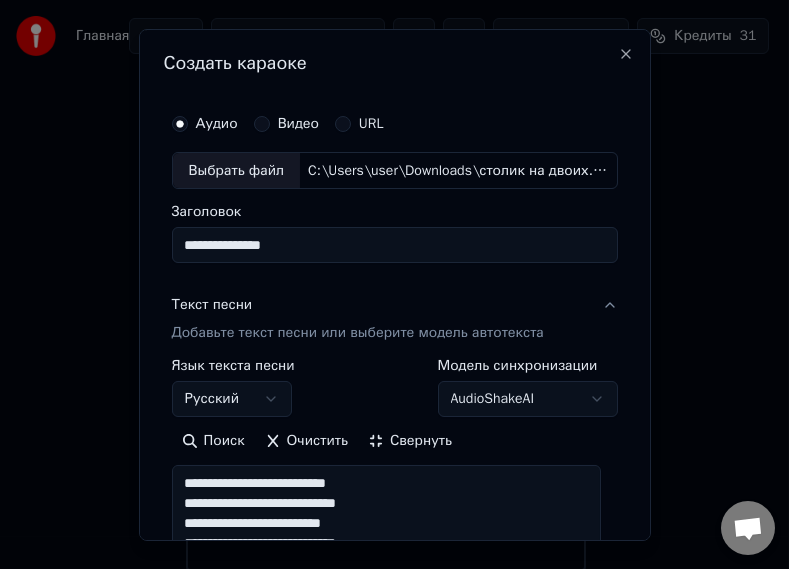 type on "**********" 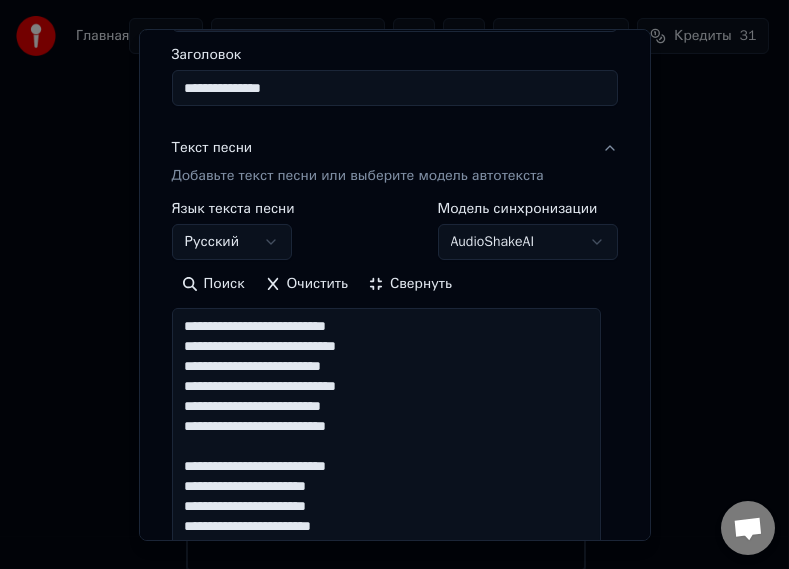 scroll, scrollTop: 200, scrollLeft: 0, axis: vertical 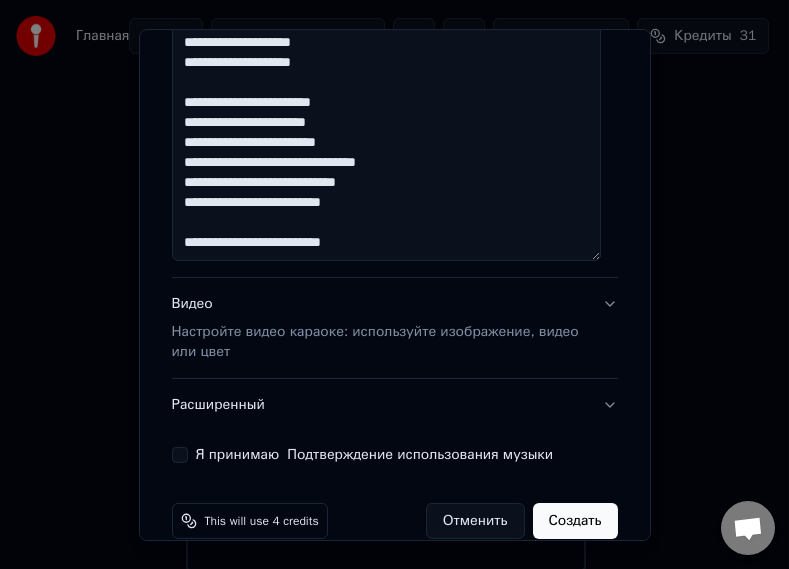 click on "Настройте видео караоке: используйте изображение, видео или цвет" at bounding box center [379, 342] 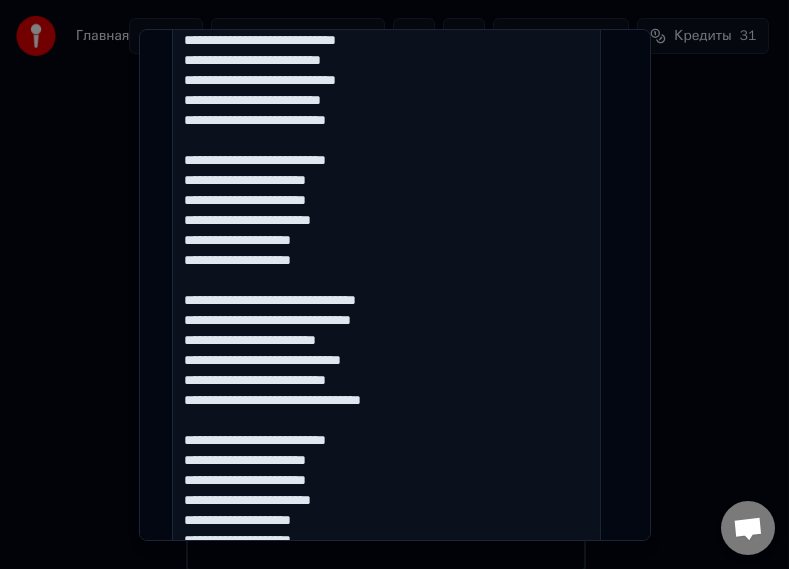scroll, scrollTop: 276, scrollLeft: 0, axis: vertical 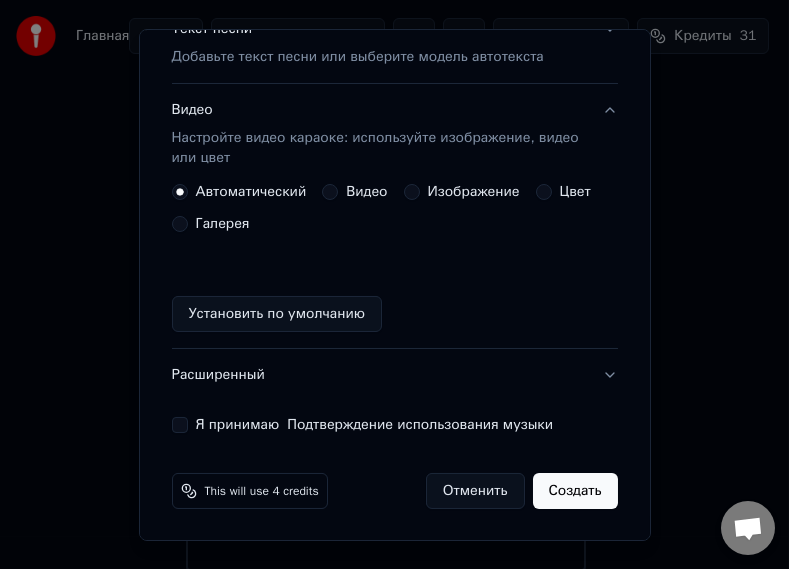 click on "Изображение" at bounding box center [412, 192] 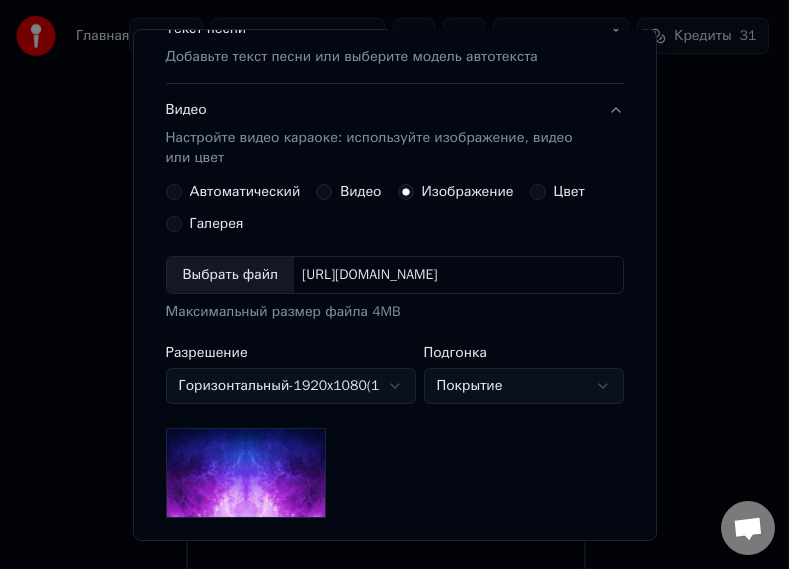 click on "**********" at bounding box center [386, 133] 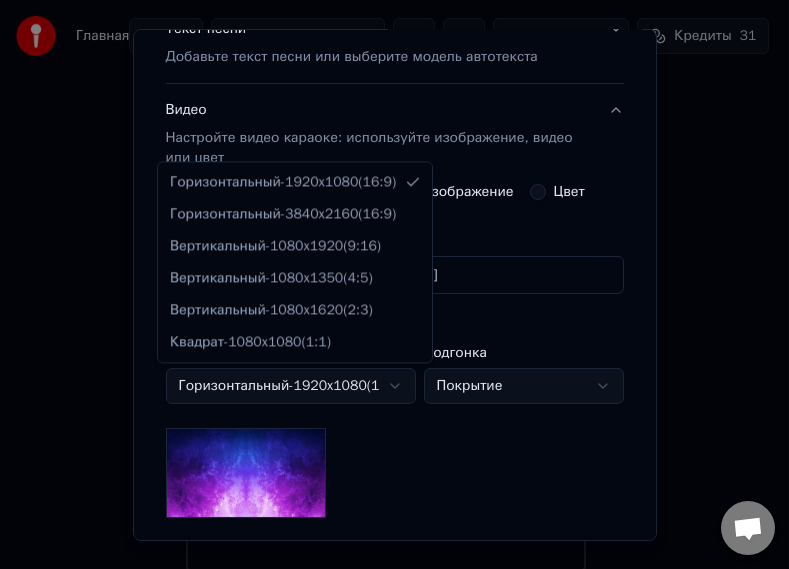 click at bounding box center [394, 284] 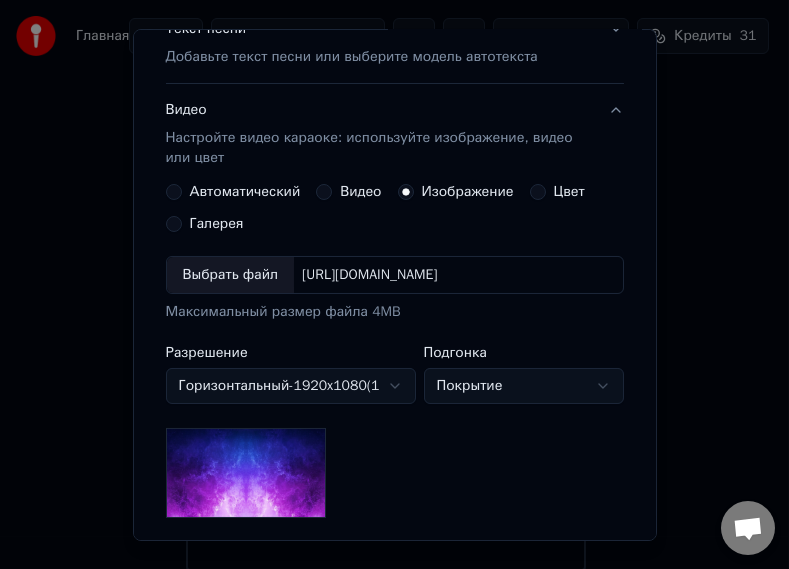 click on "**********" at bounding box center (386, 133) 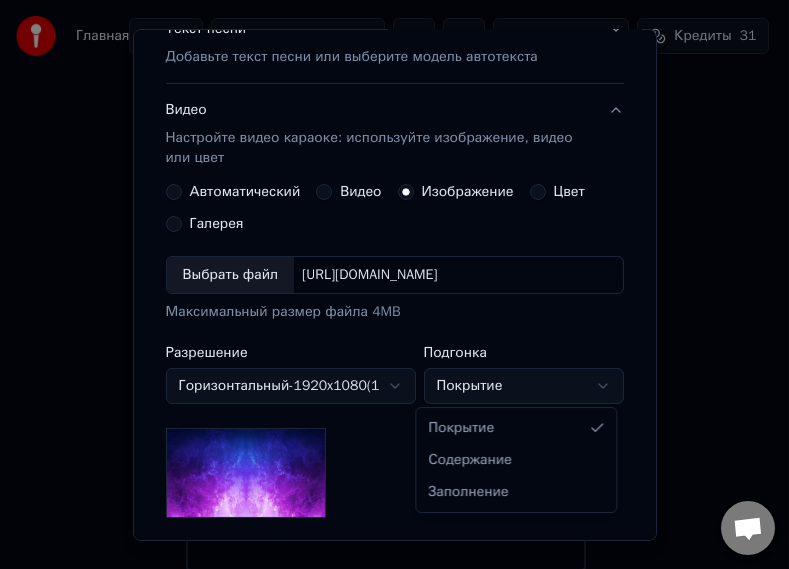 click on "**********" at bounding box center [386, 133] 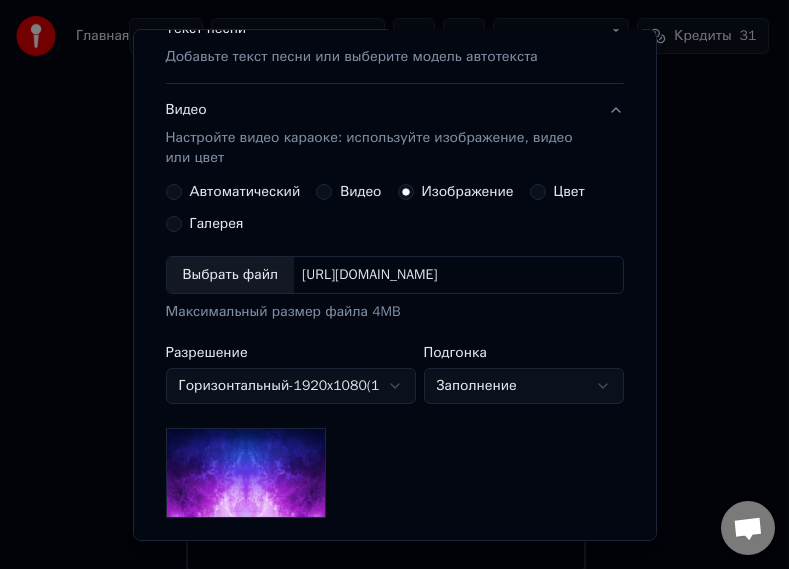 click on "**********" at bounding box center [386, 133] 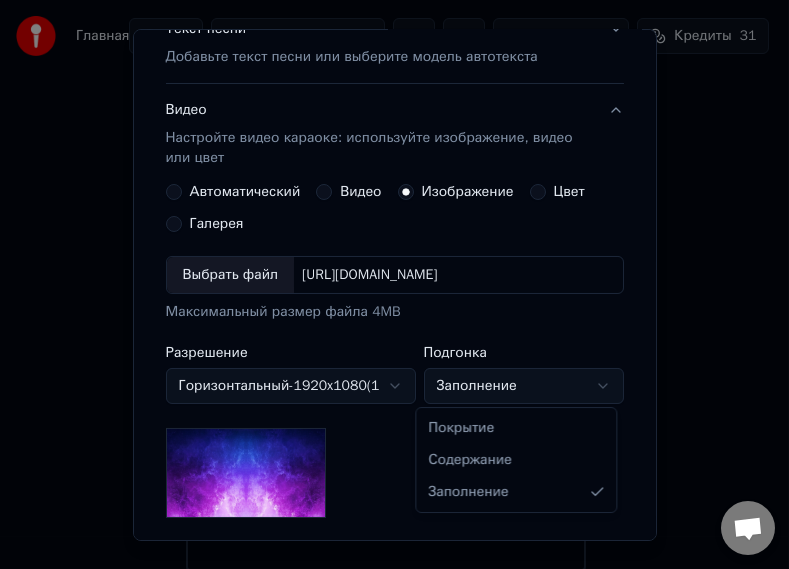 select on "*****" 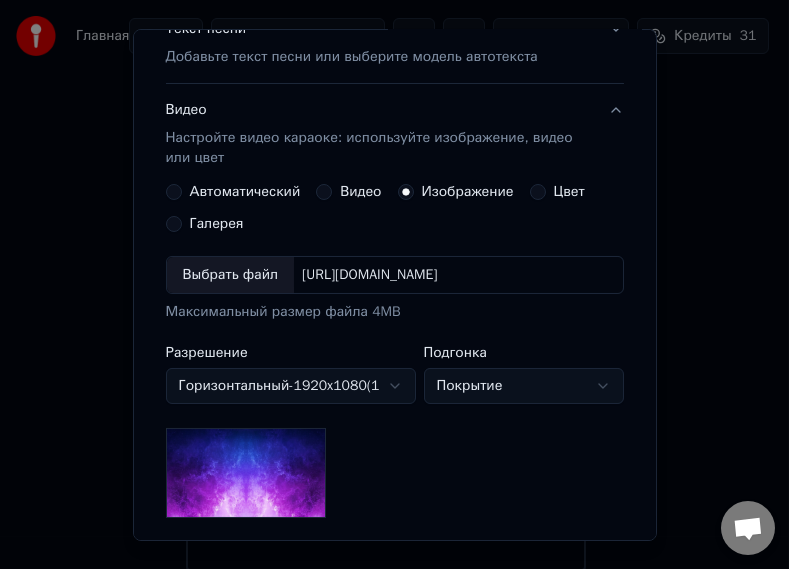 click on "**********" at bounding box center [386, 133] 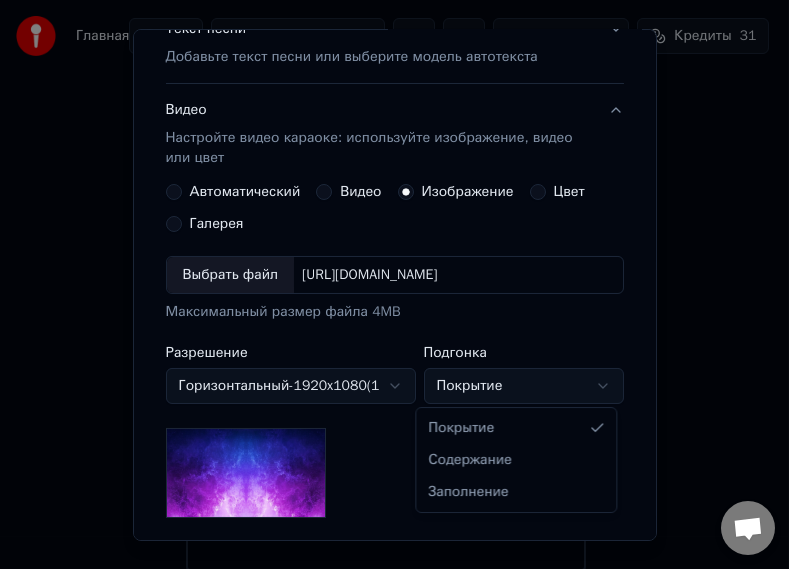 click on "**********" at bounding box center (386, 133) 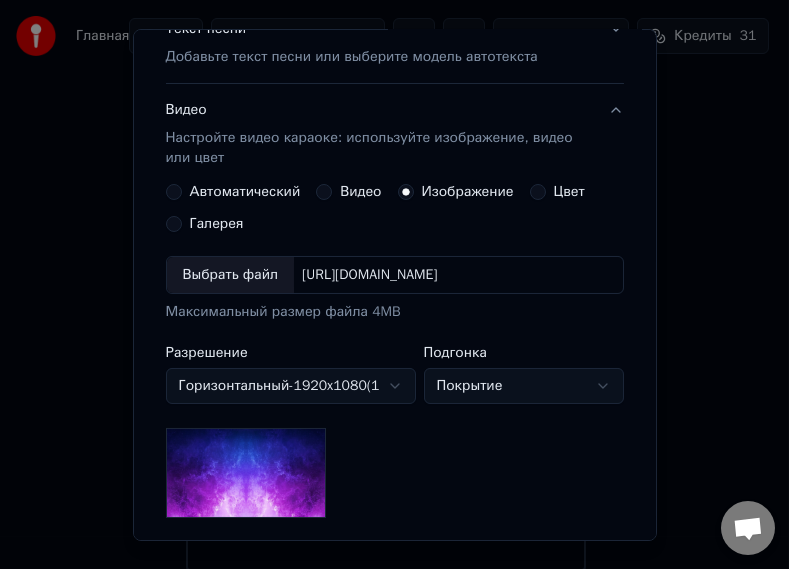 click on "Автоматический Видео Изображение Цвет Галерея" at bounding box center (395, 208) 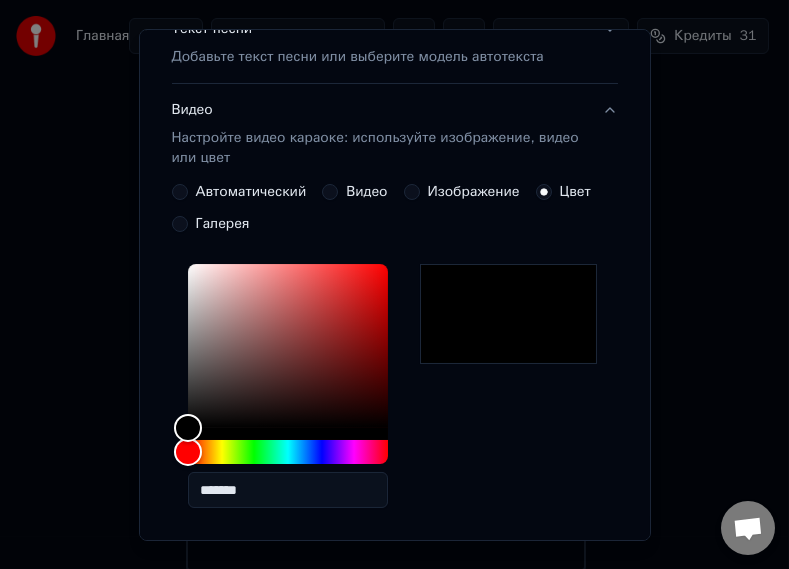 click on "Галерея" at bounding box center [180, 224] 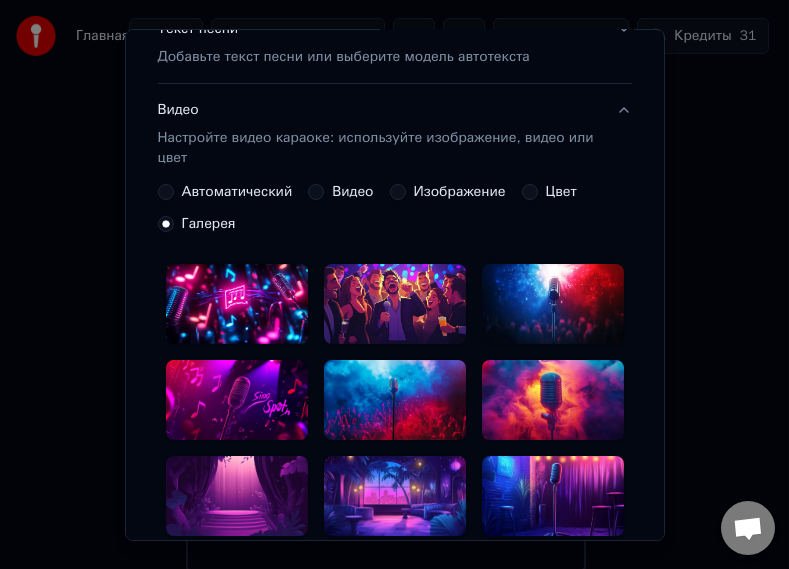 click at bounding box center [237, 304] 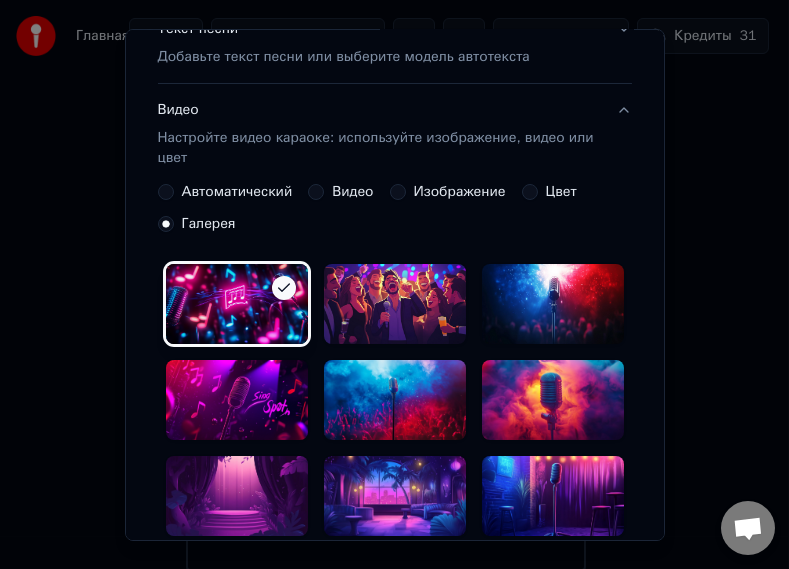 click at bounding box center (237, 304) 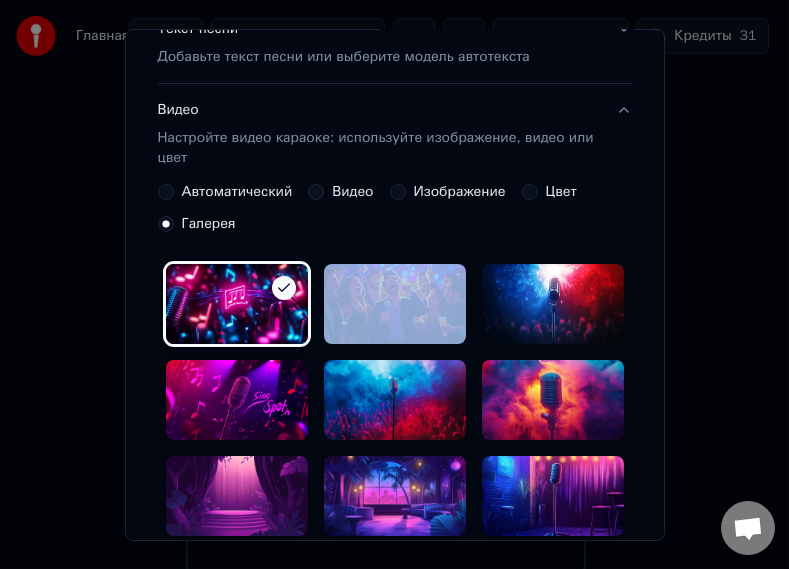 click at bounding box center [237, 304] 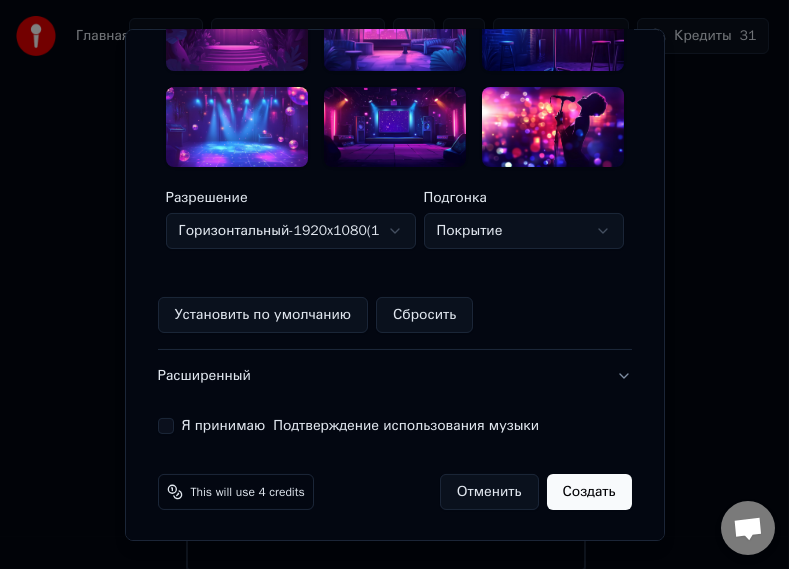 scroll, scrollTop: 742, scrollLeft: 0, axis: vertical 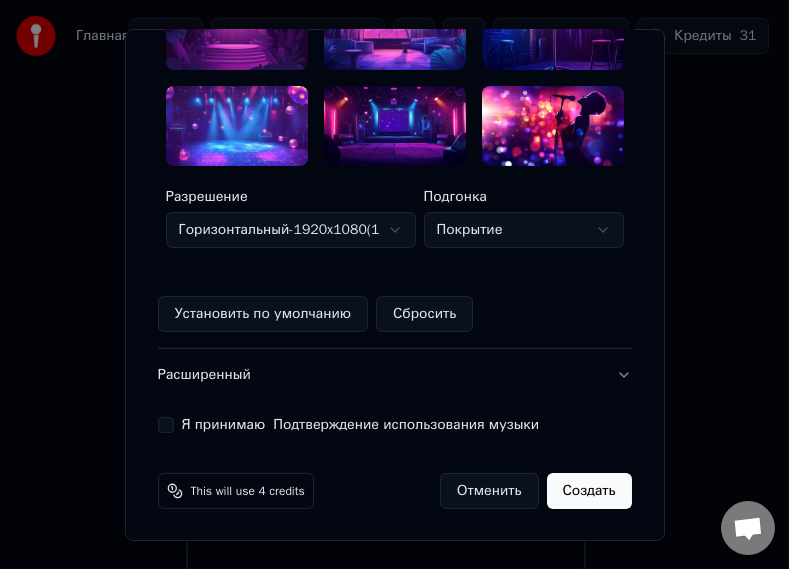 click on "Расширенный" at bounding box center (395, 375) 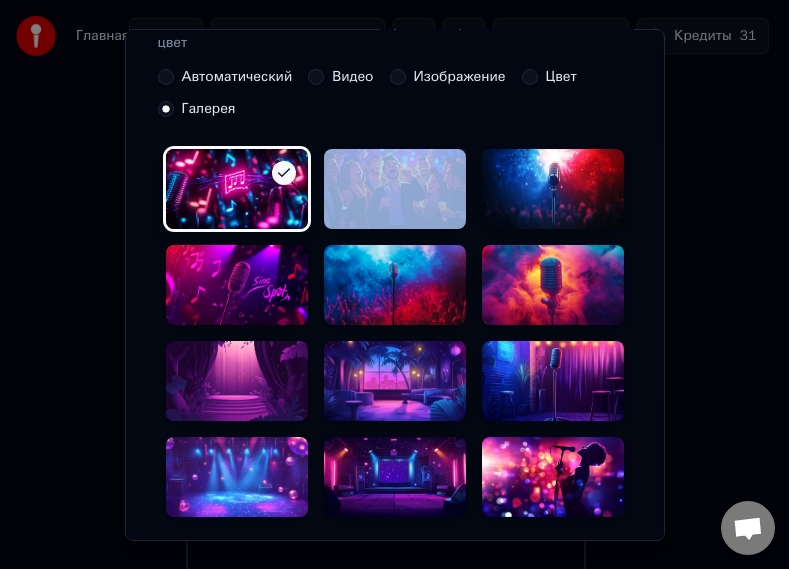 scroll, scrollTop: 186, scrollLeft: 0, axis: vertical 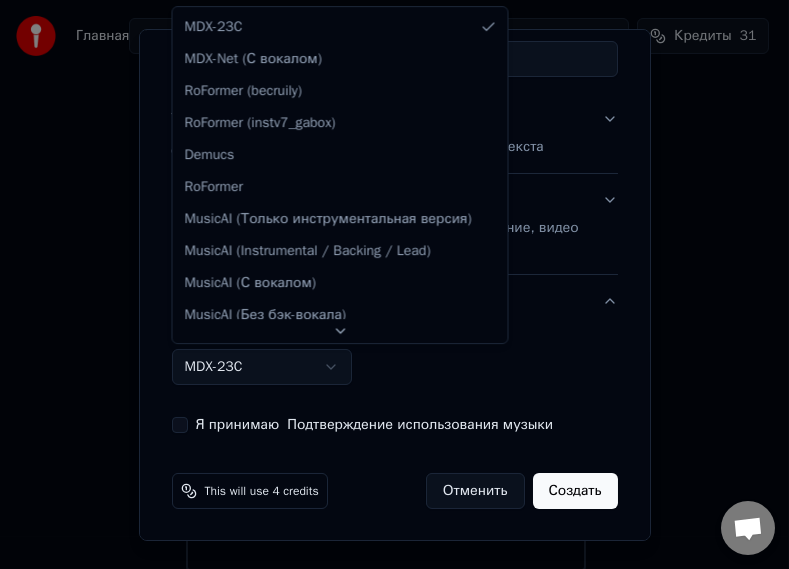 click on "**********" at bounding box center [386, 133] 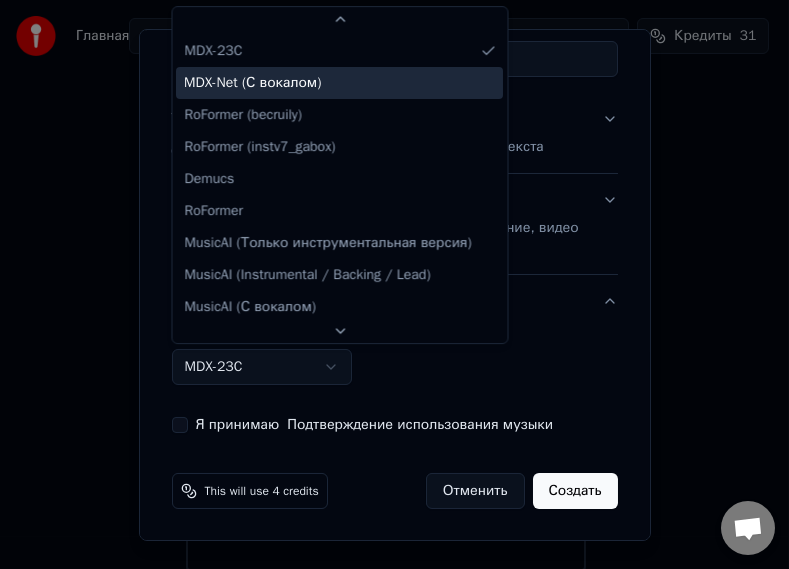 scroll, scrollTop: 0, scrollLeft: 0, axis: both 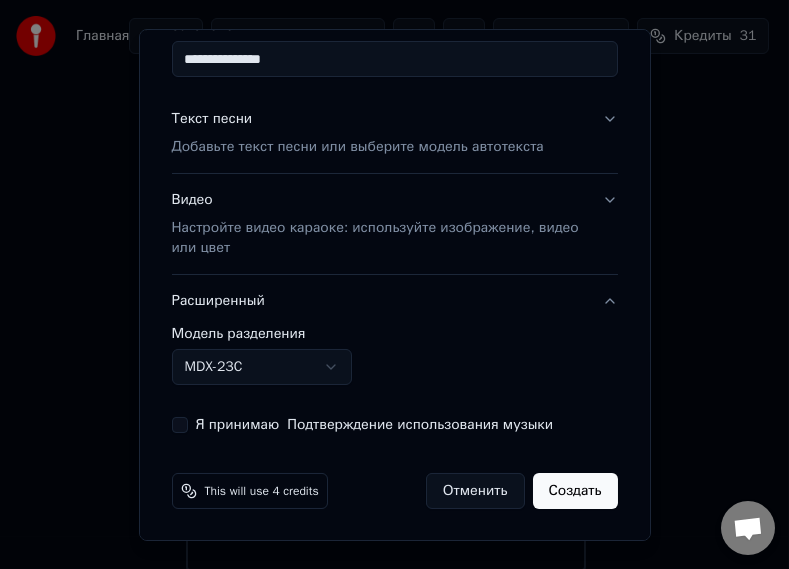click on "**********" at bounding box center (386, 133) 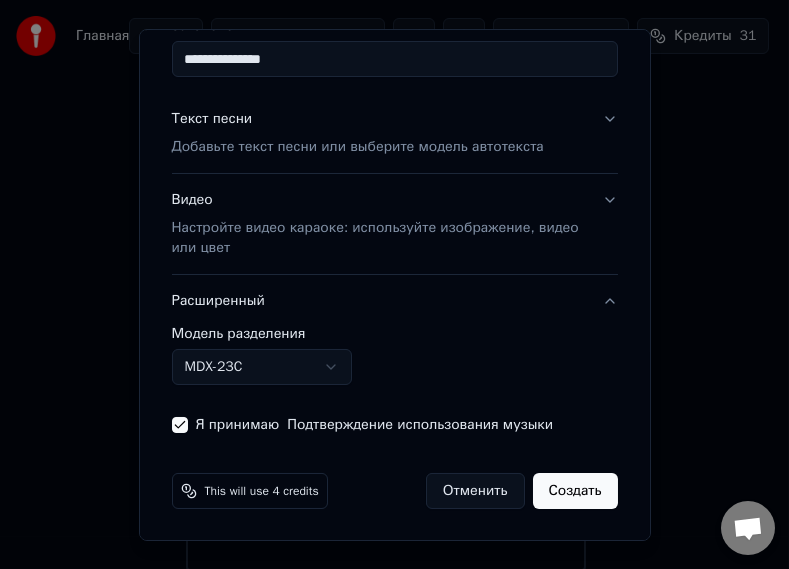 click on "Создать" at bounding box center (575, 491) 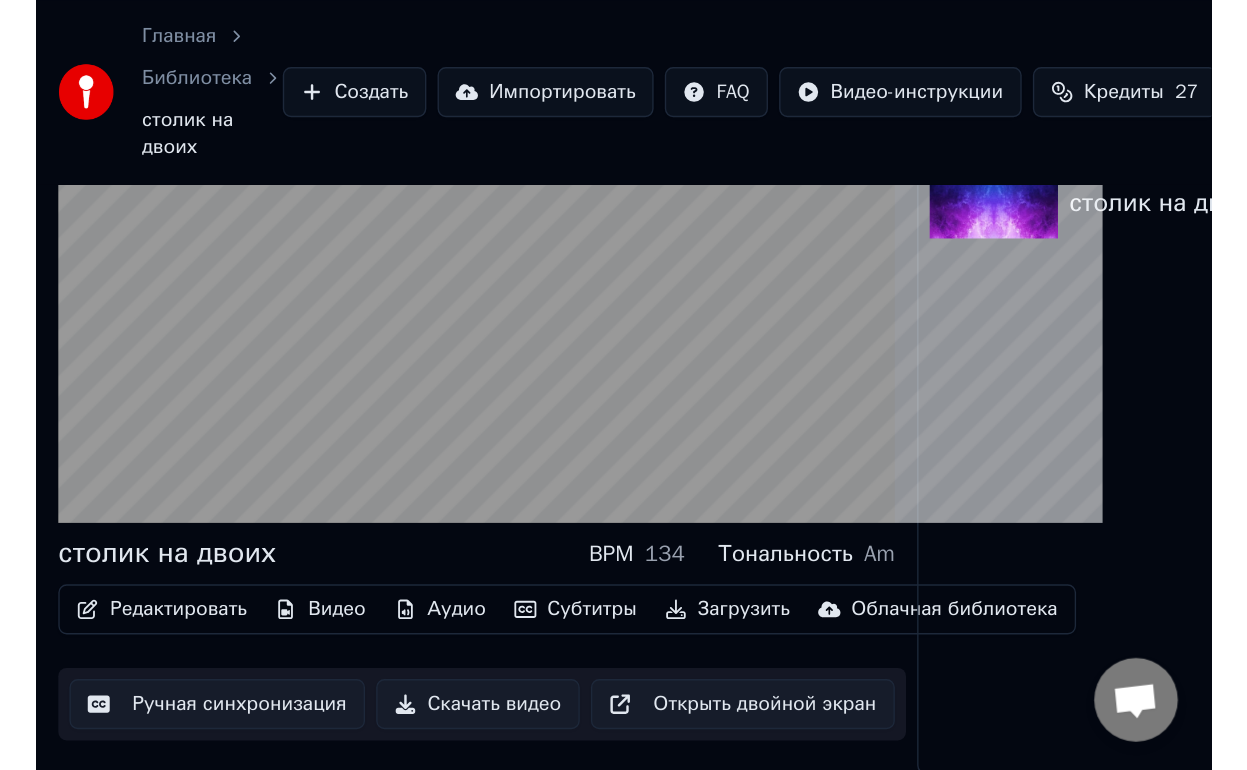 scroll, scrollTop: 4, scrollLeft: 0, axis: vertical 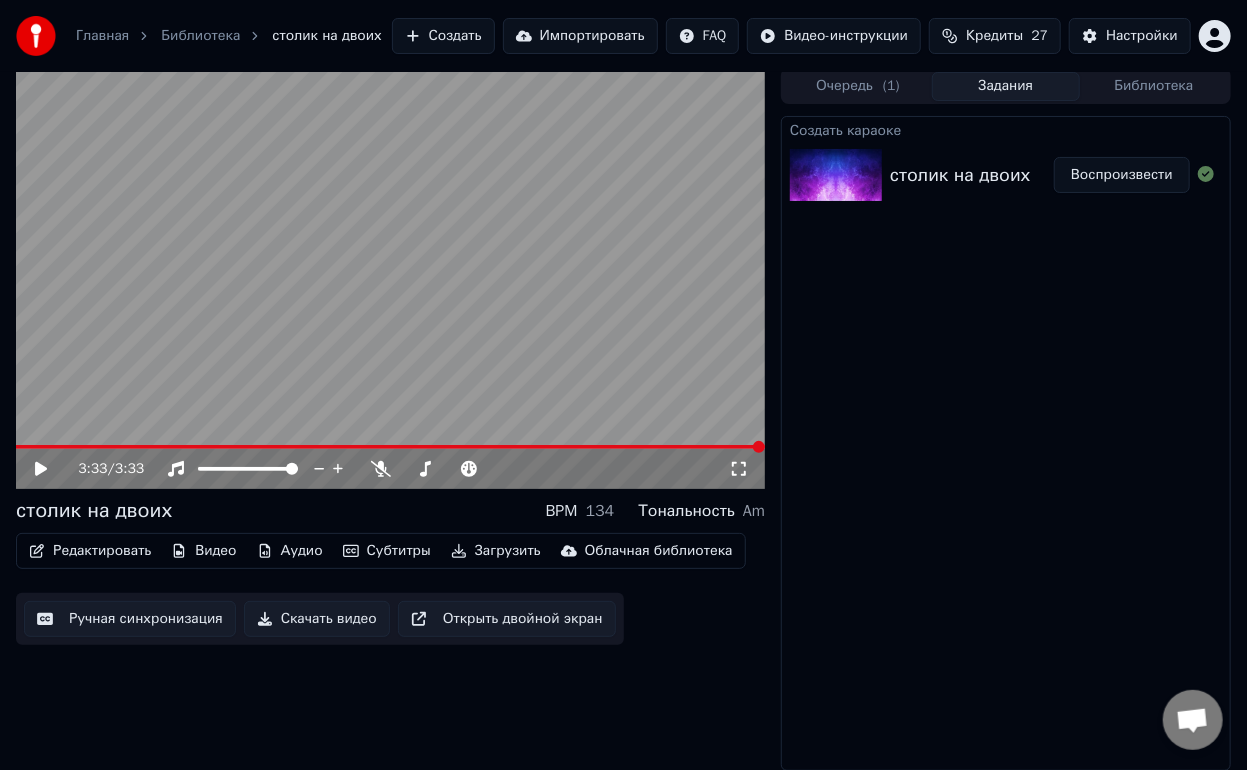 click on "Редактировать" at bounding box center [90, 551] 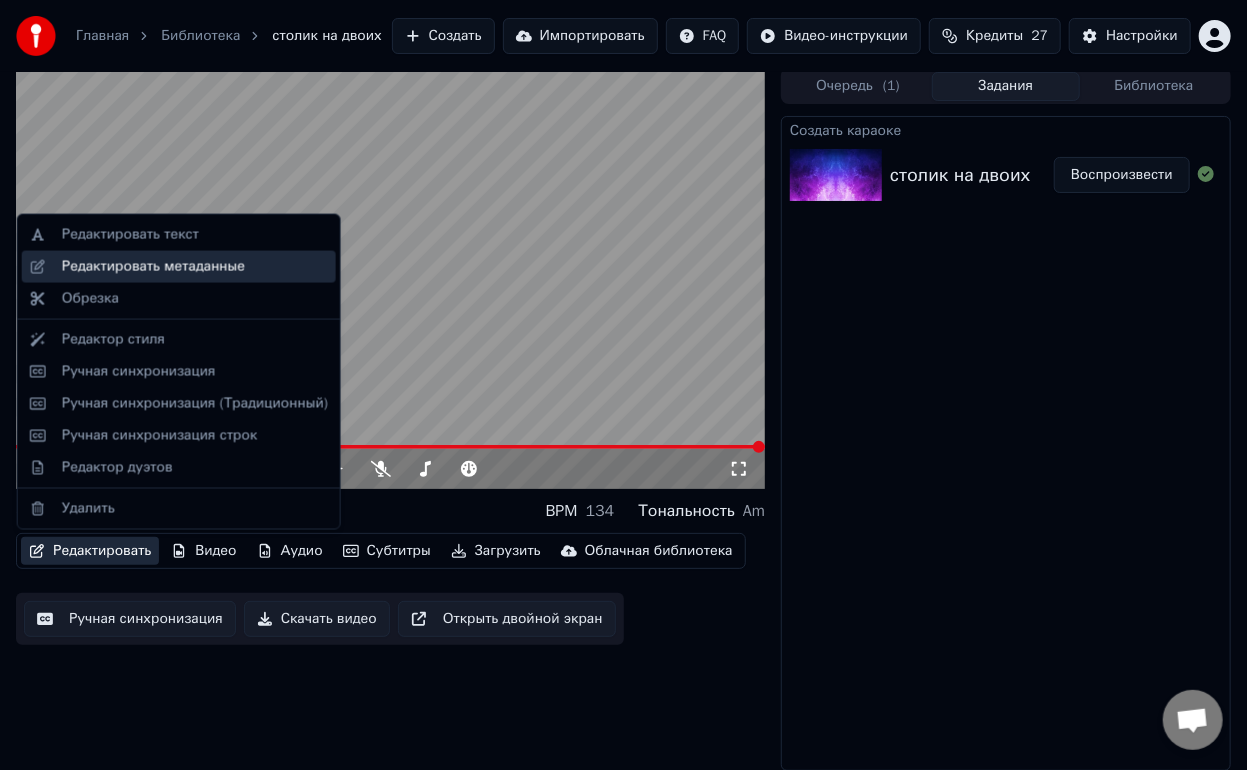click on "Редактировать метаданные" at bounding box center [153, 267] 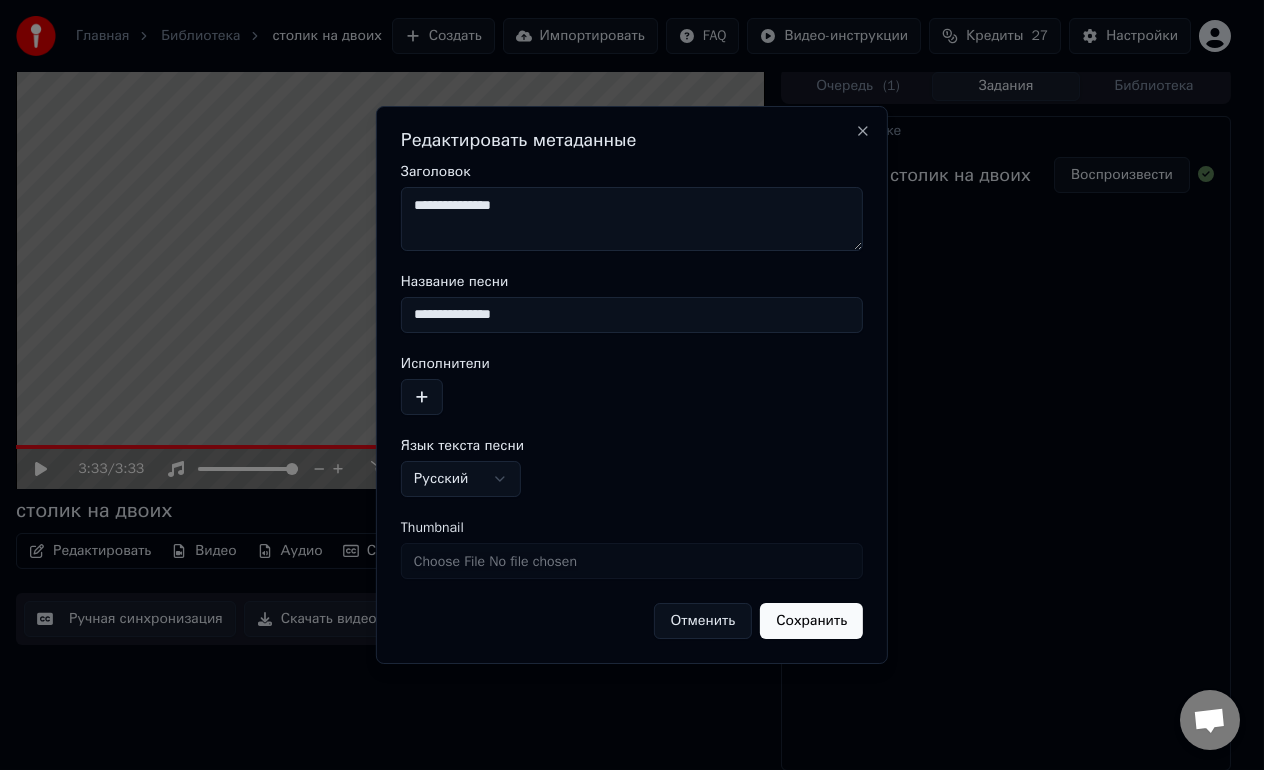 click on "**********" at bounding box center [632, 219] 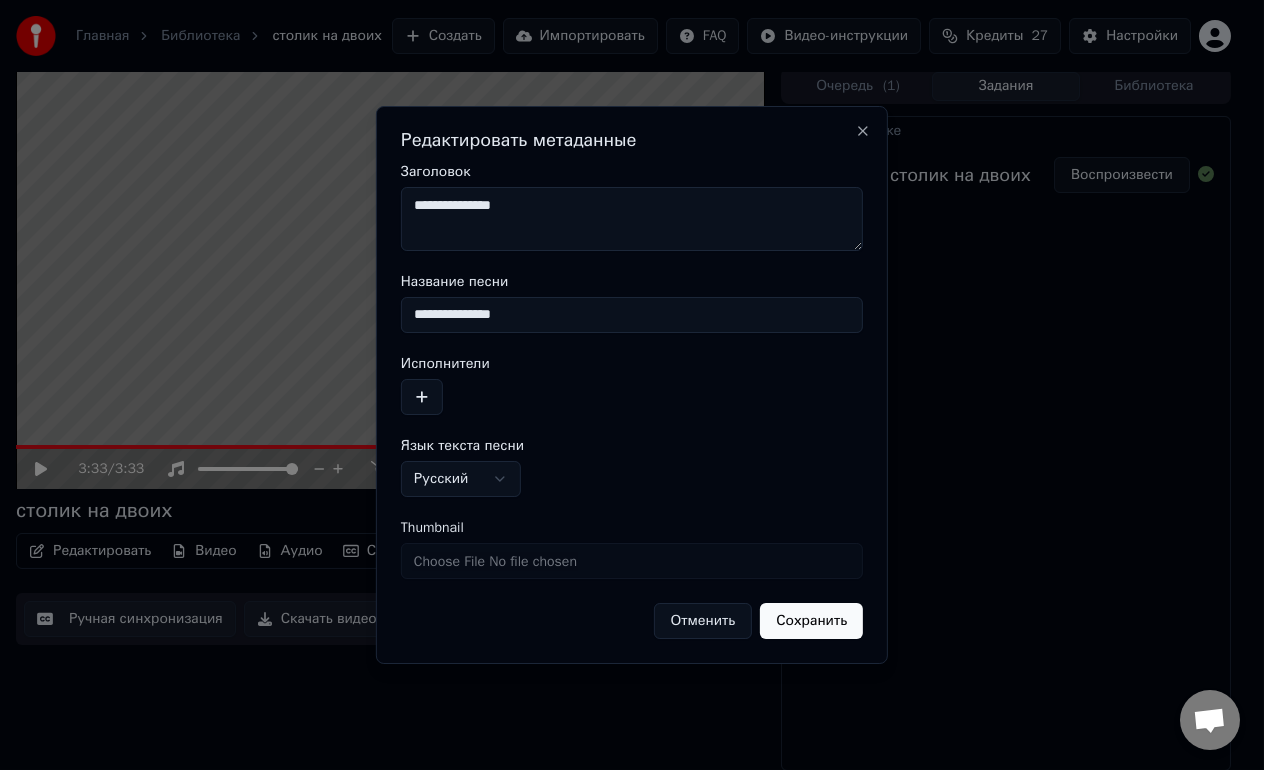 click on "**********" at bounding box center (632, 219) 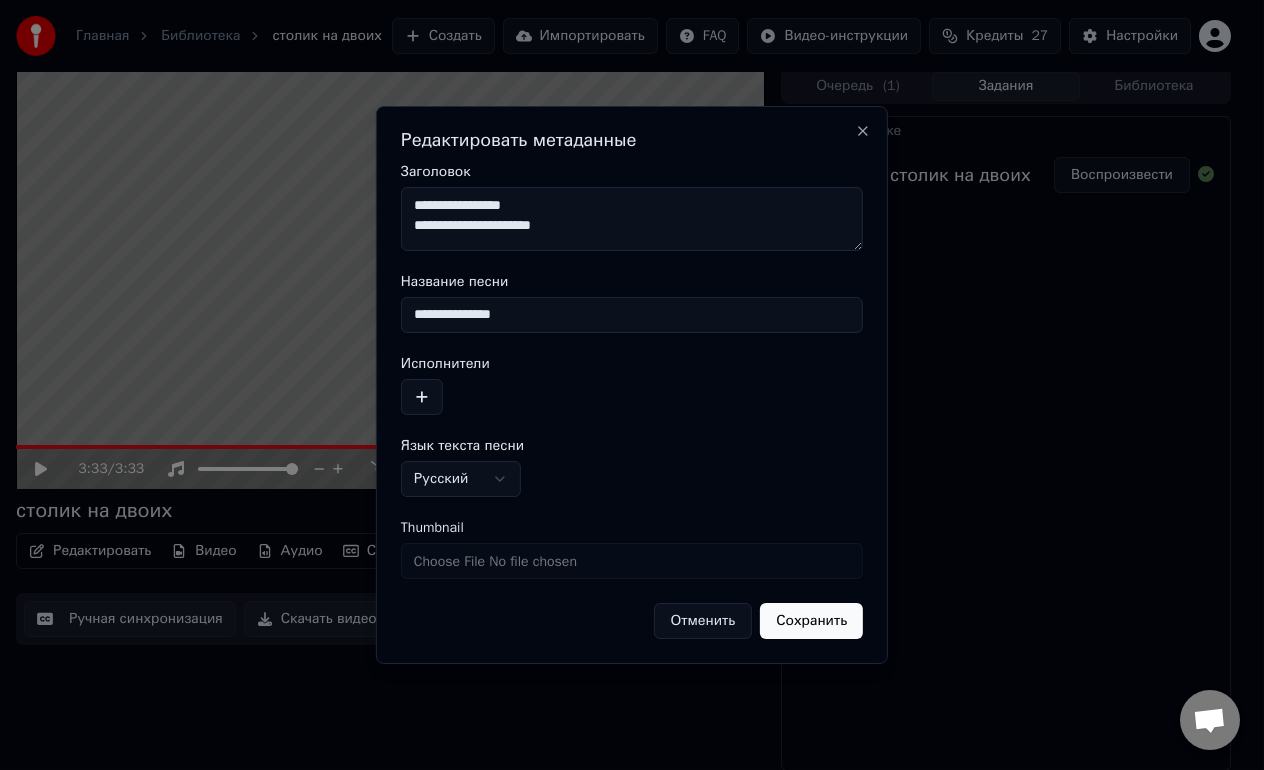 type on "**********" 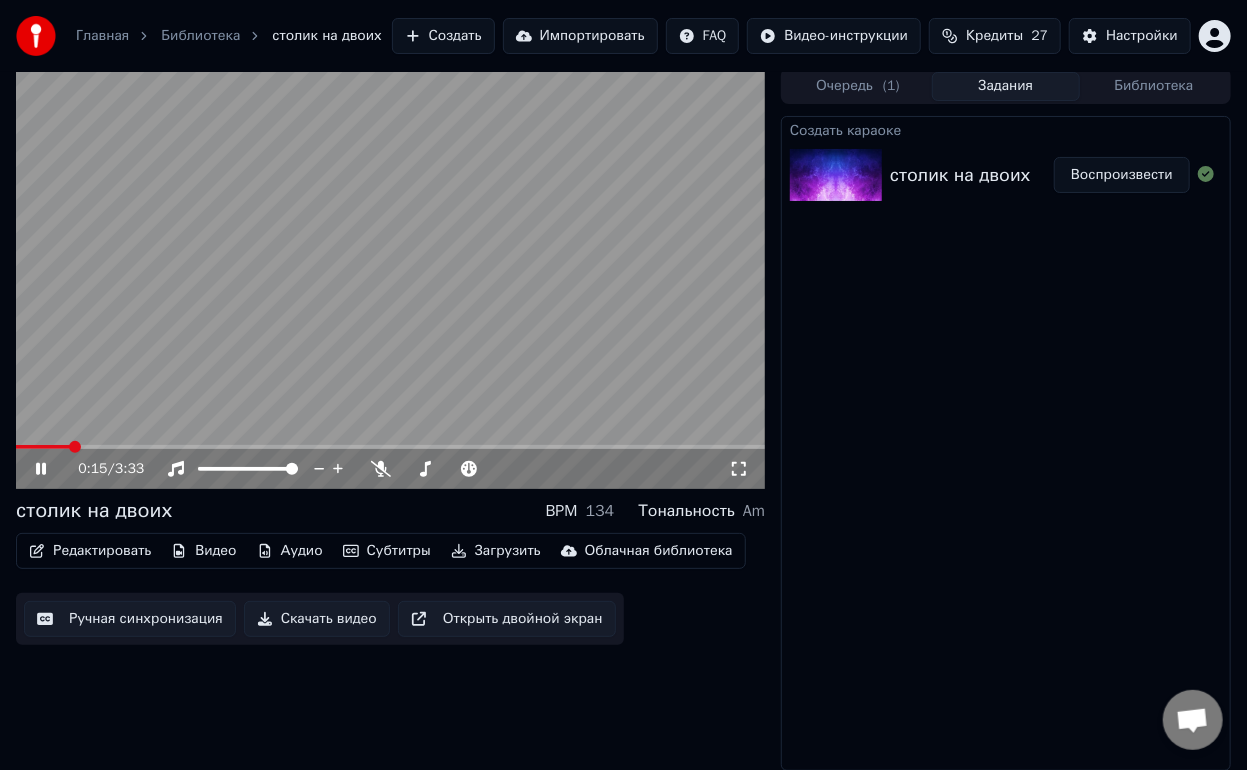 click on "Воспроизвести" at bounding box center [1122, 175] 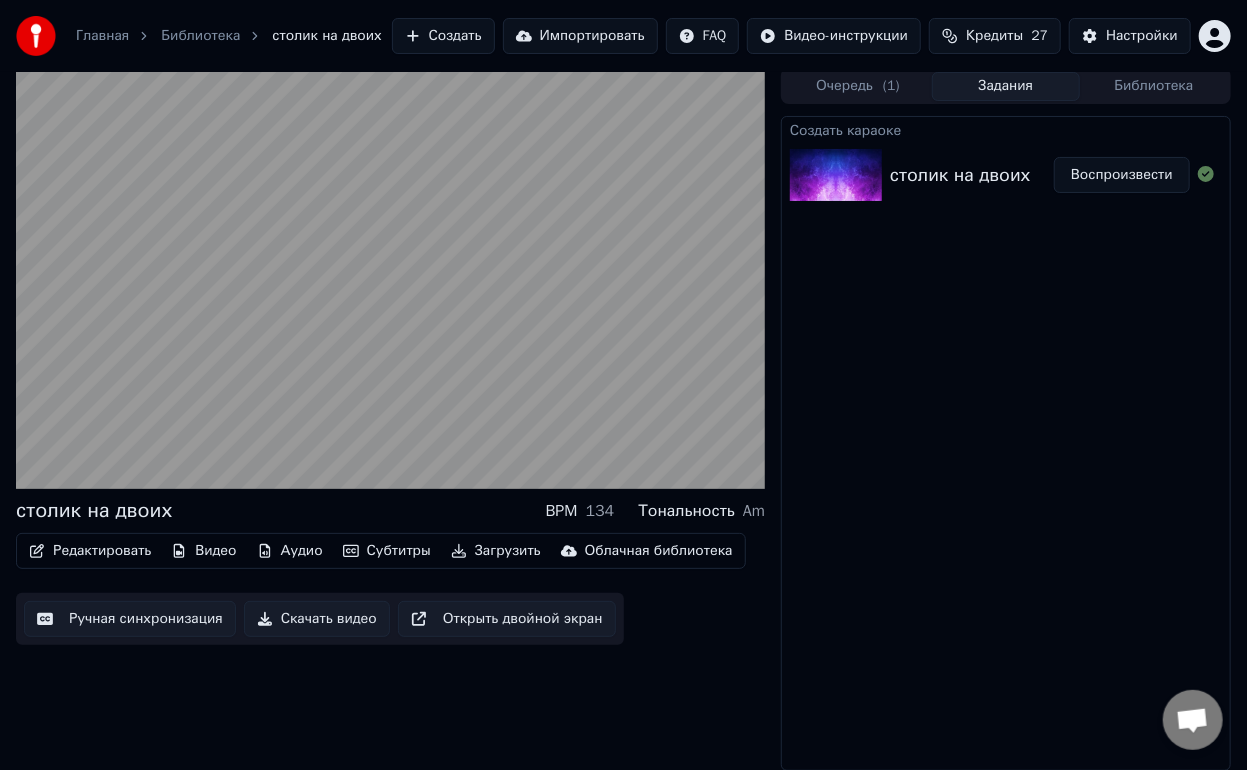 click on "Воспроизвести" at bounding box center (1122, 175) 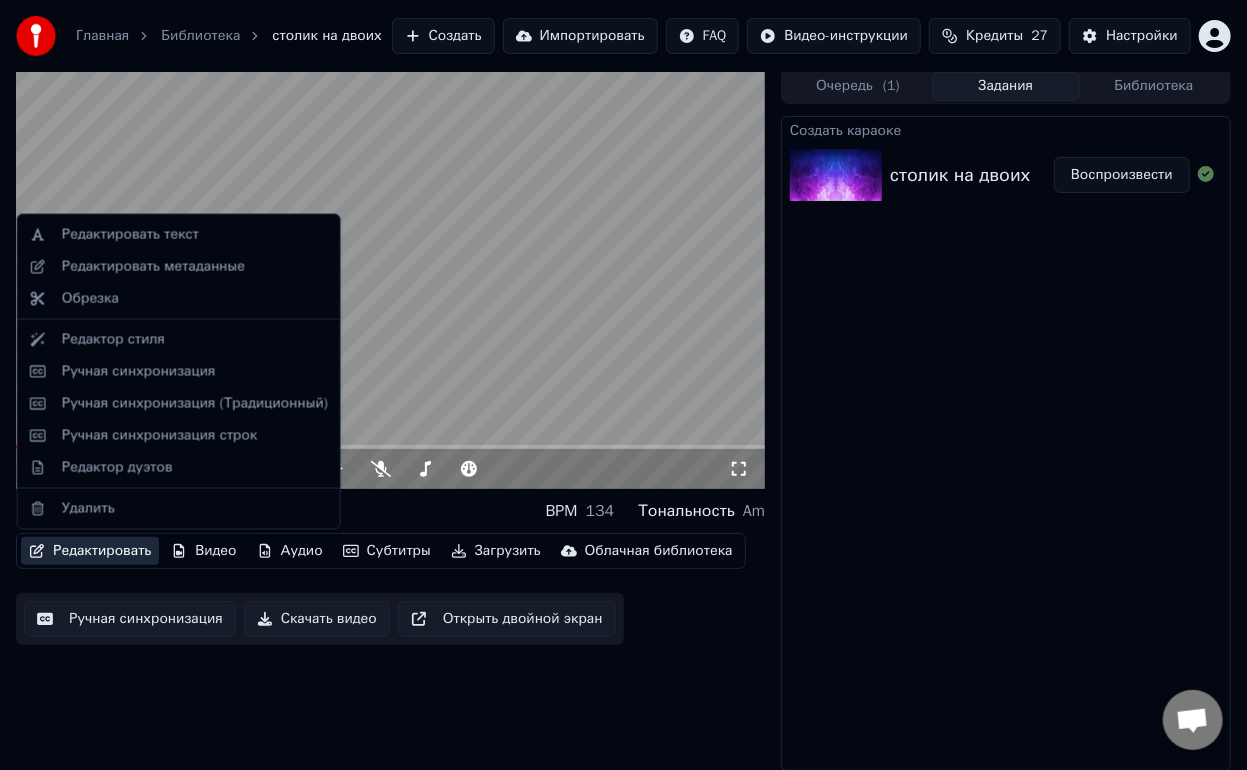 click on "Редактировать" at bounding box center [90, 551] 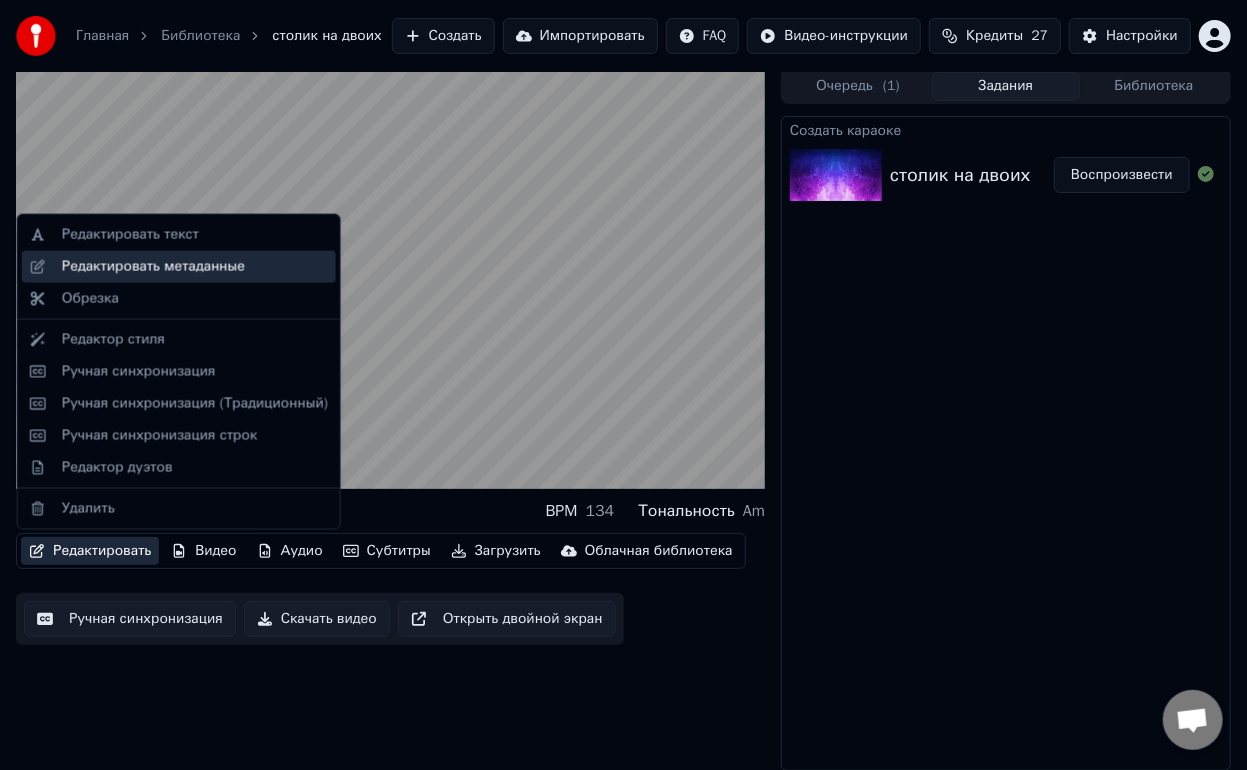 click on "Редактировать метаданные" at bounding box center [153, 267] 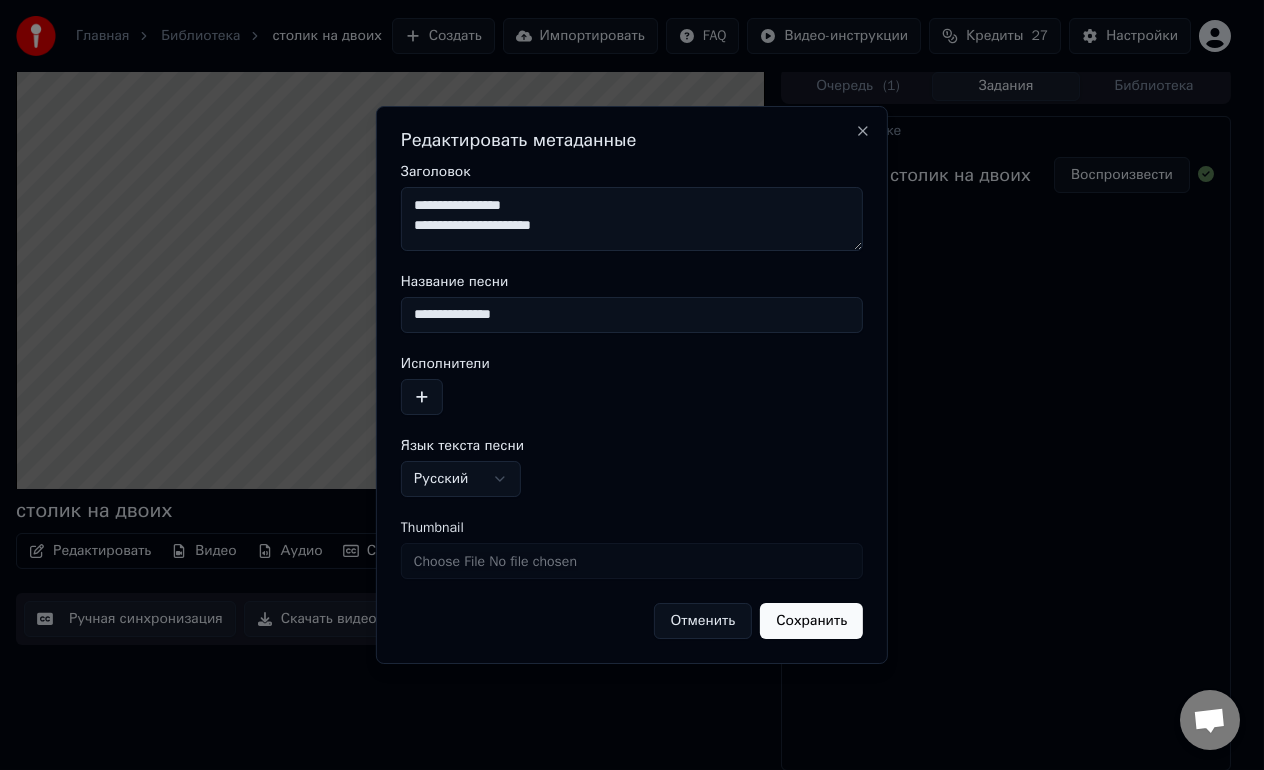 click on "**********" at bounding box center [632, 315] 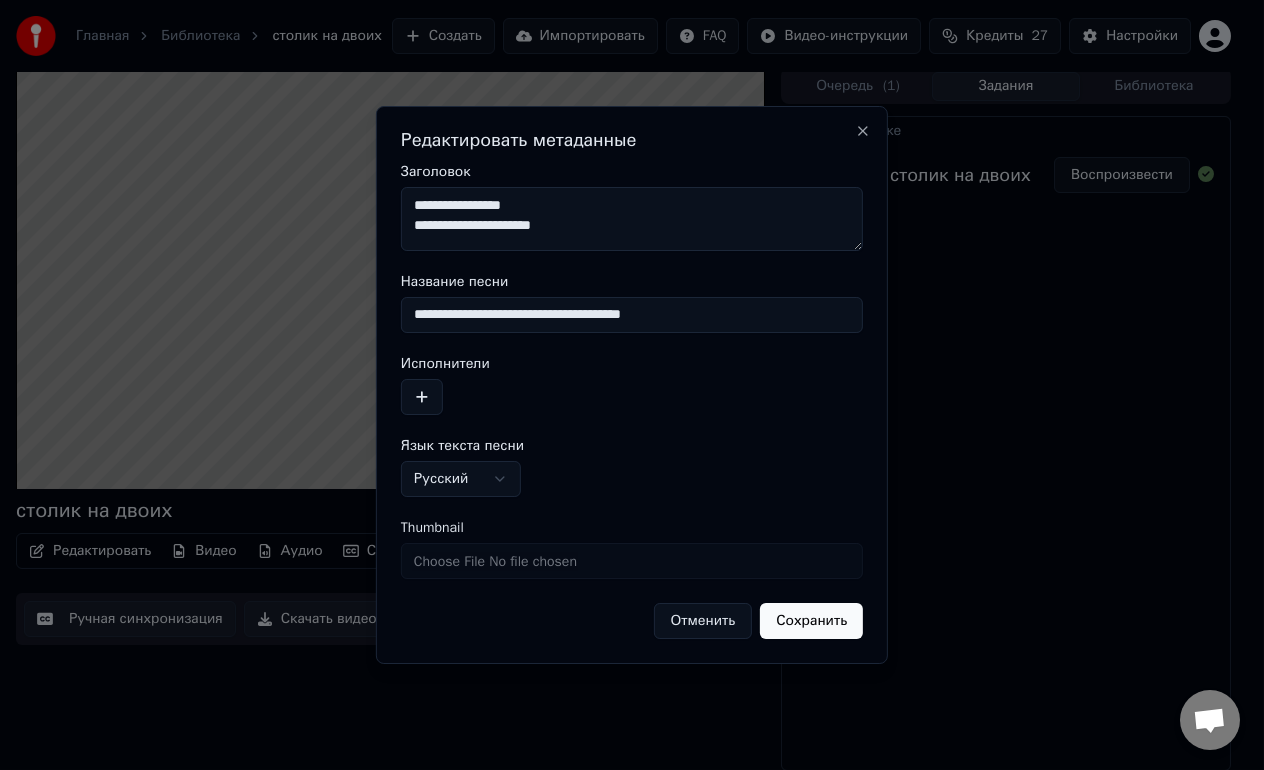 type on "**********" 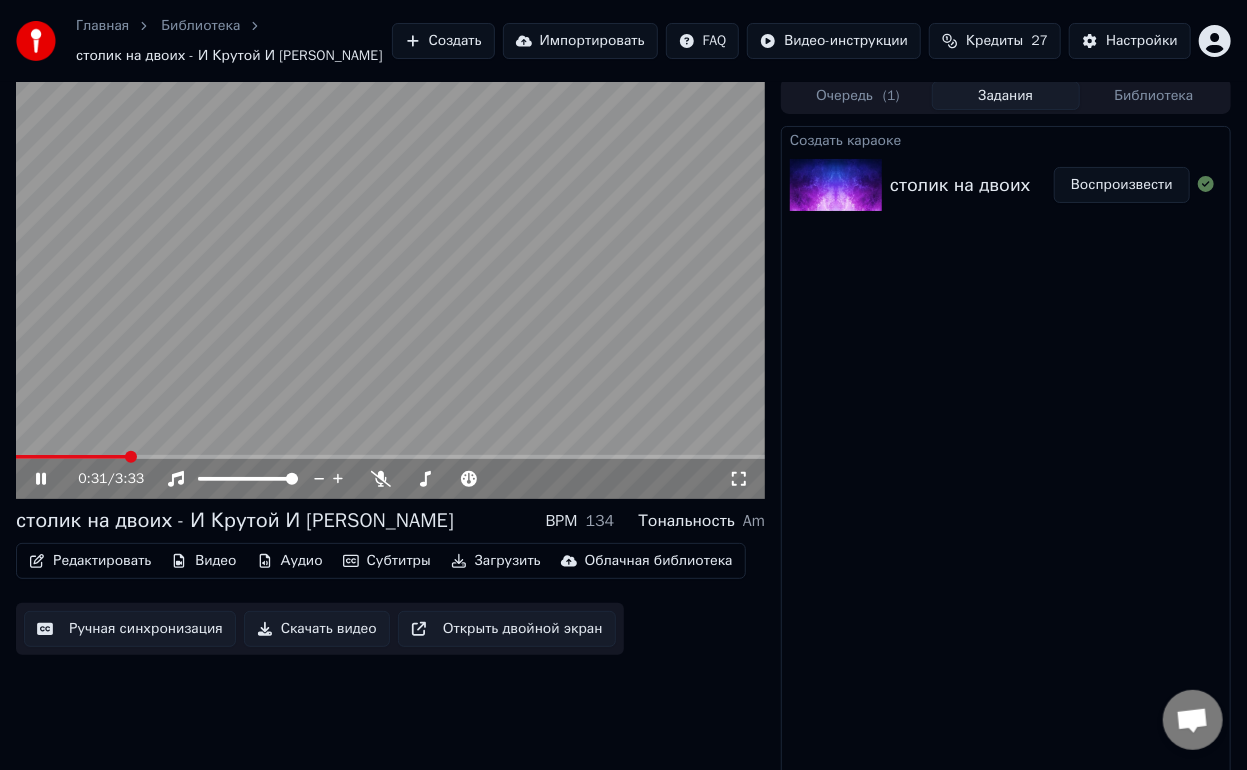 click on "Воспроизвести" at bounding box center (1122, 185) 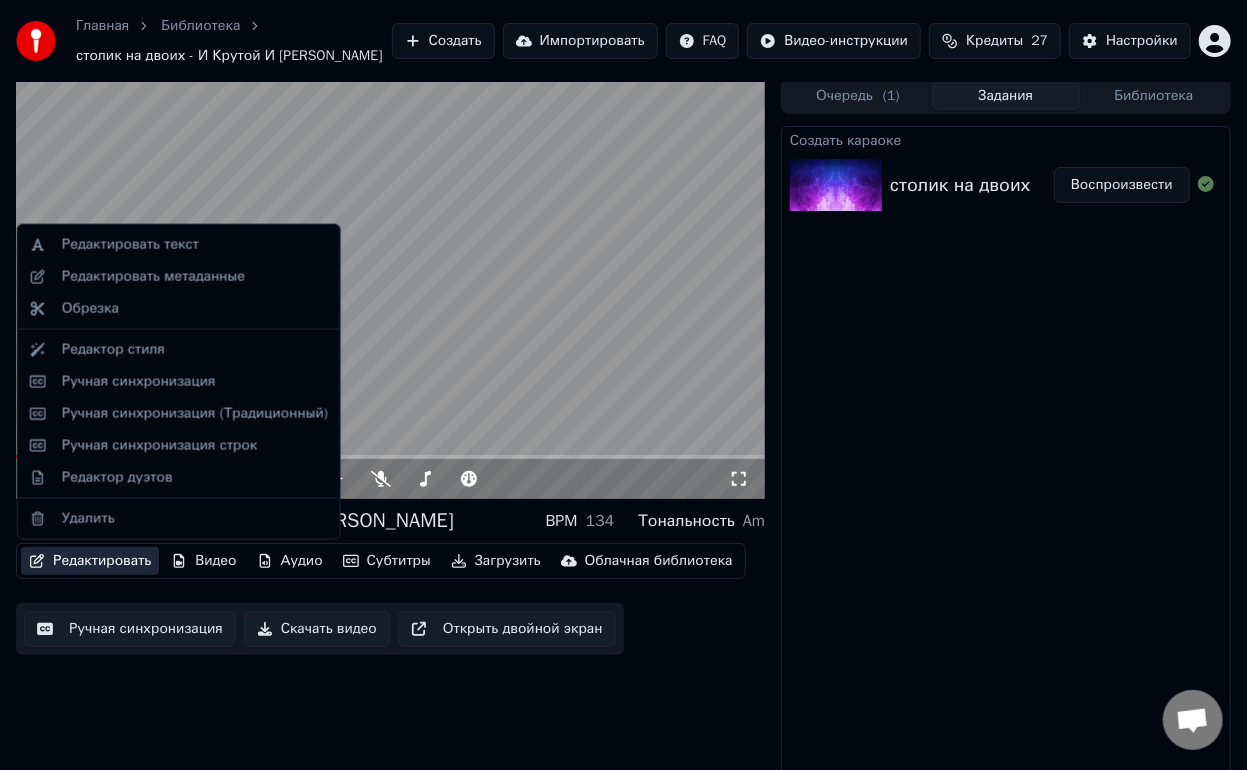 click on "Редактировать" at bounding box center (90, 561) 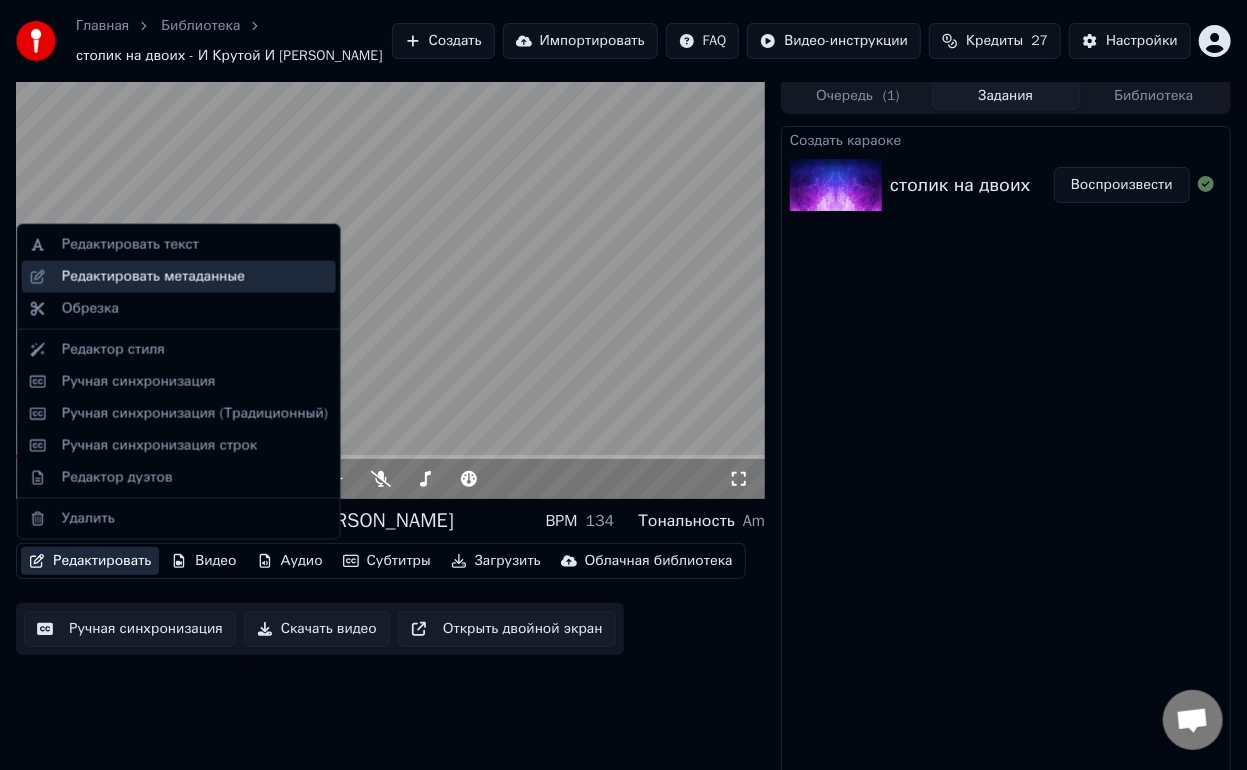 click on "Редактировать метаданные" at bounding box center (153, 277) 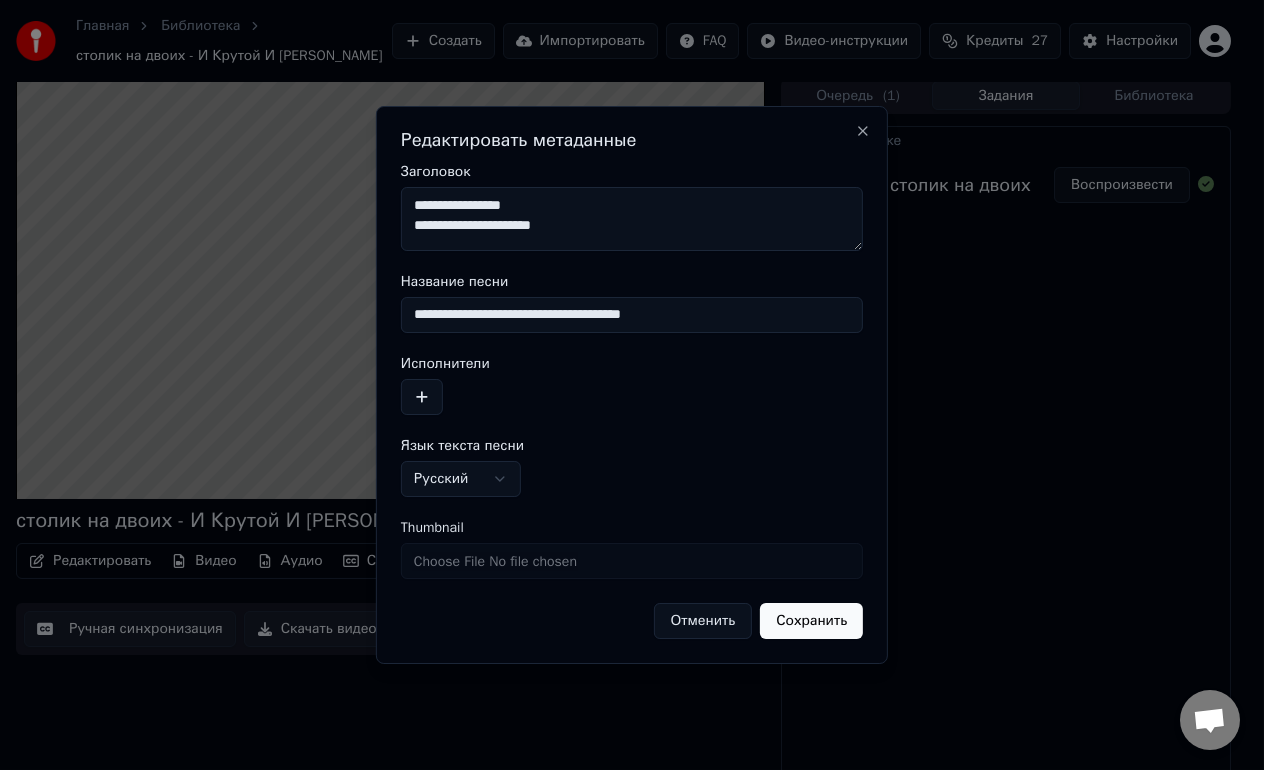 click on "**********" at bounding box center [632, 315] 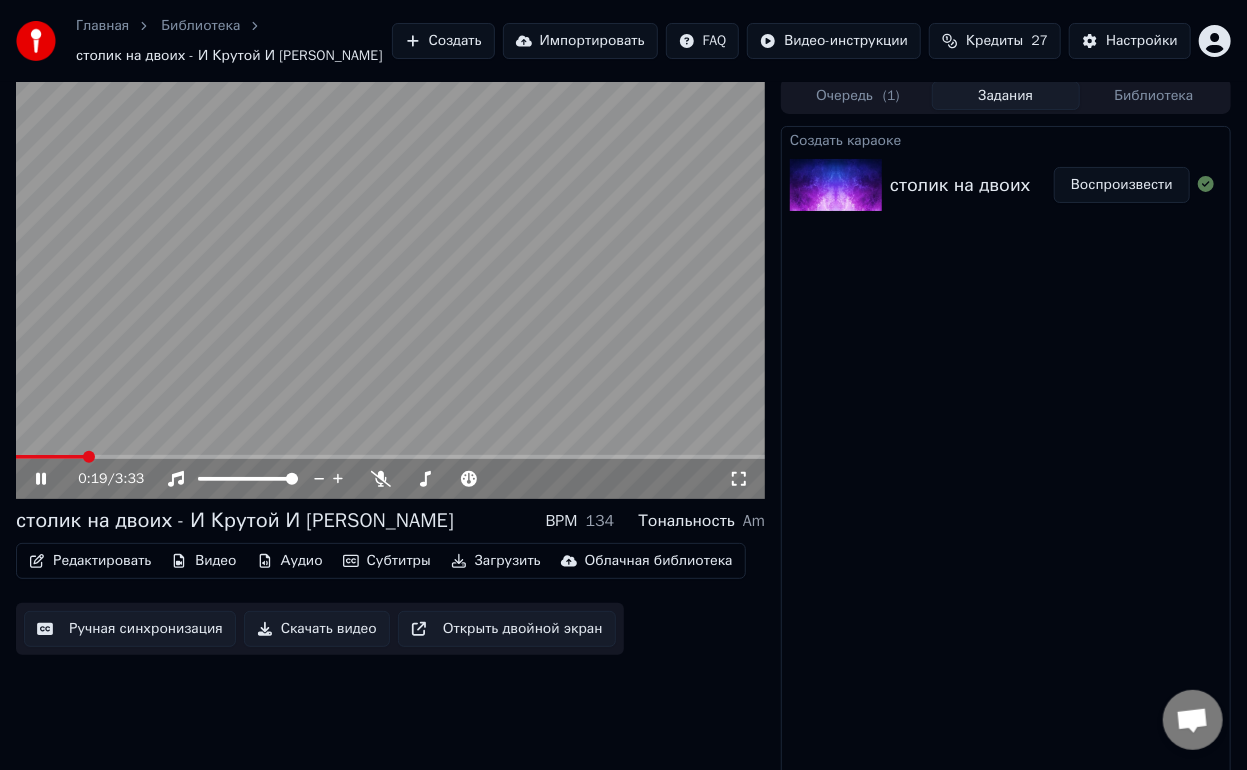 click on "Воспроизвести" at bounding box center (1122, 185) 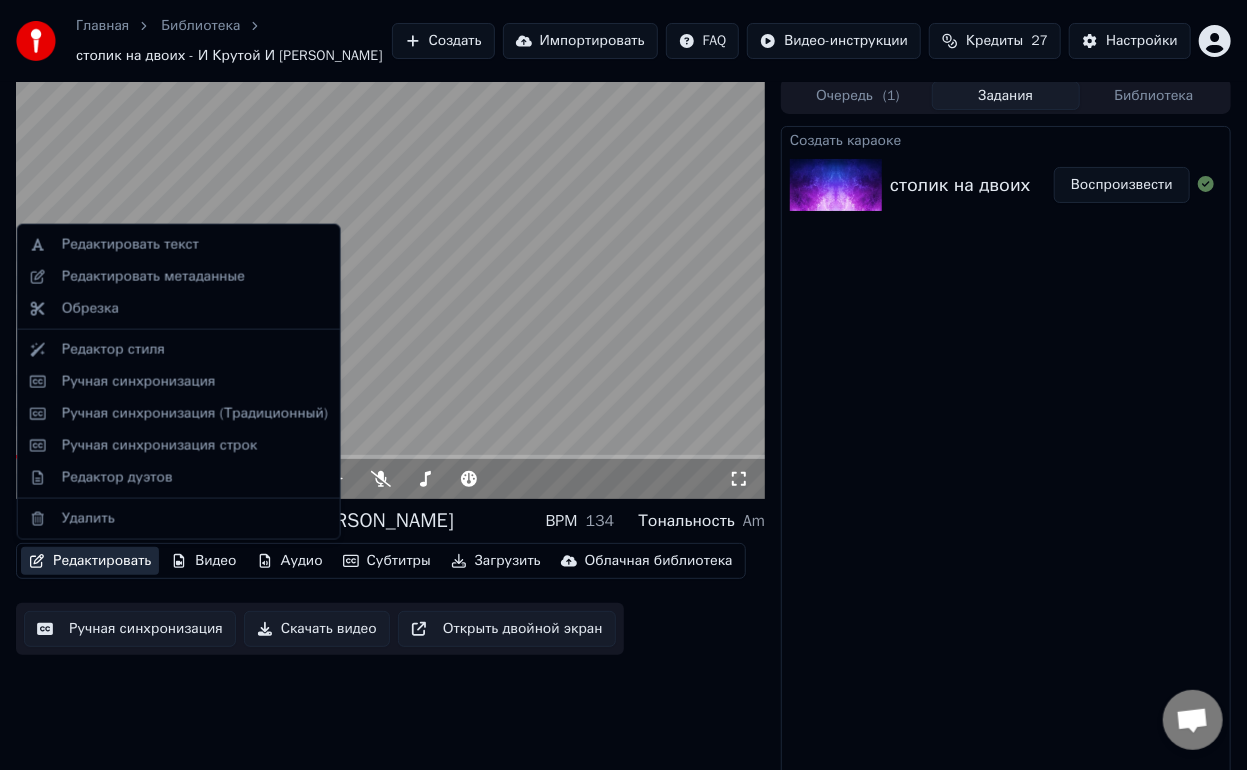 click on "Редактировать" at bounding box center [90, 561] 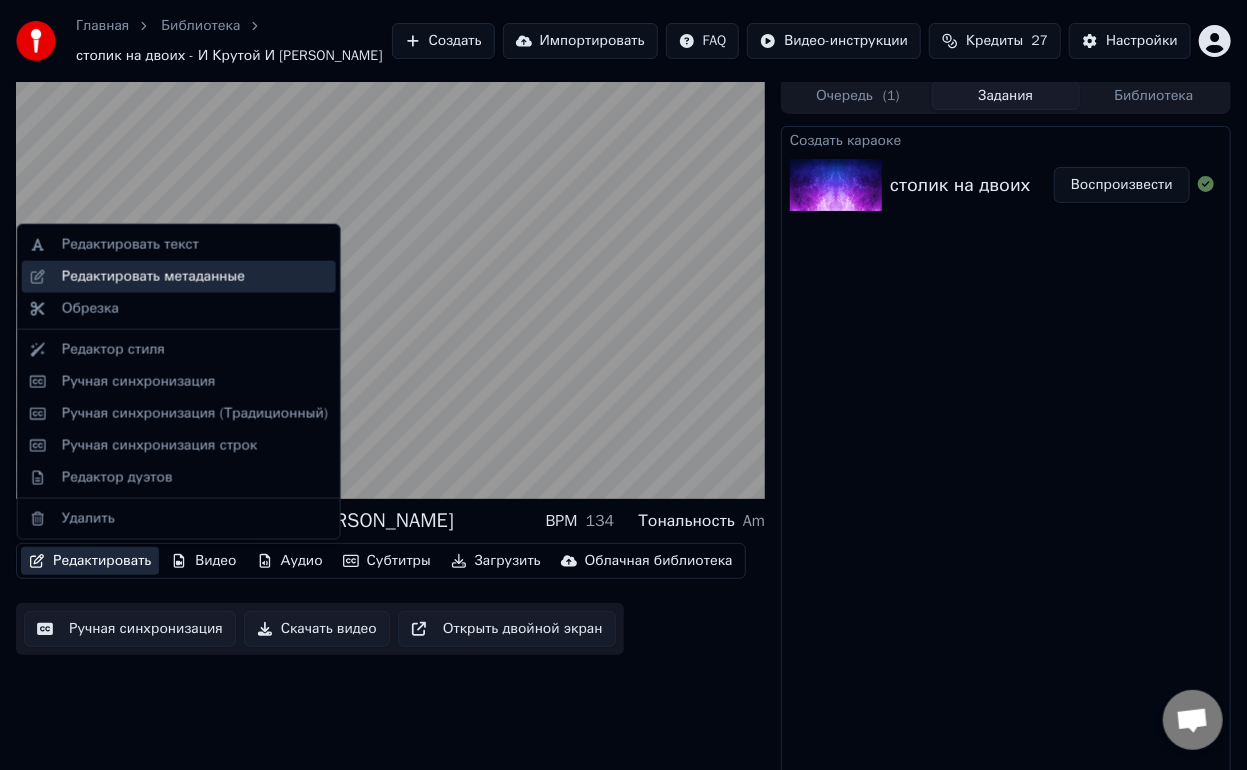 click on "Редактировать метаданные" at bounding box center [153, 277] 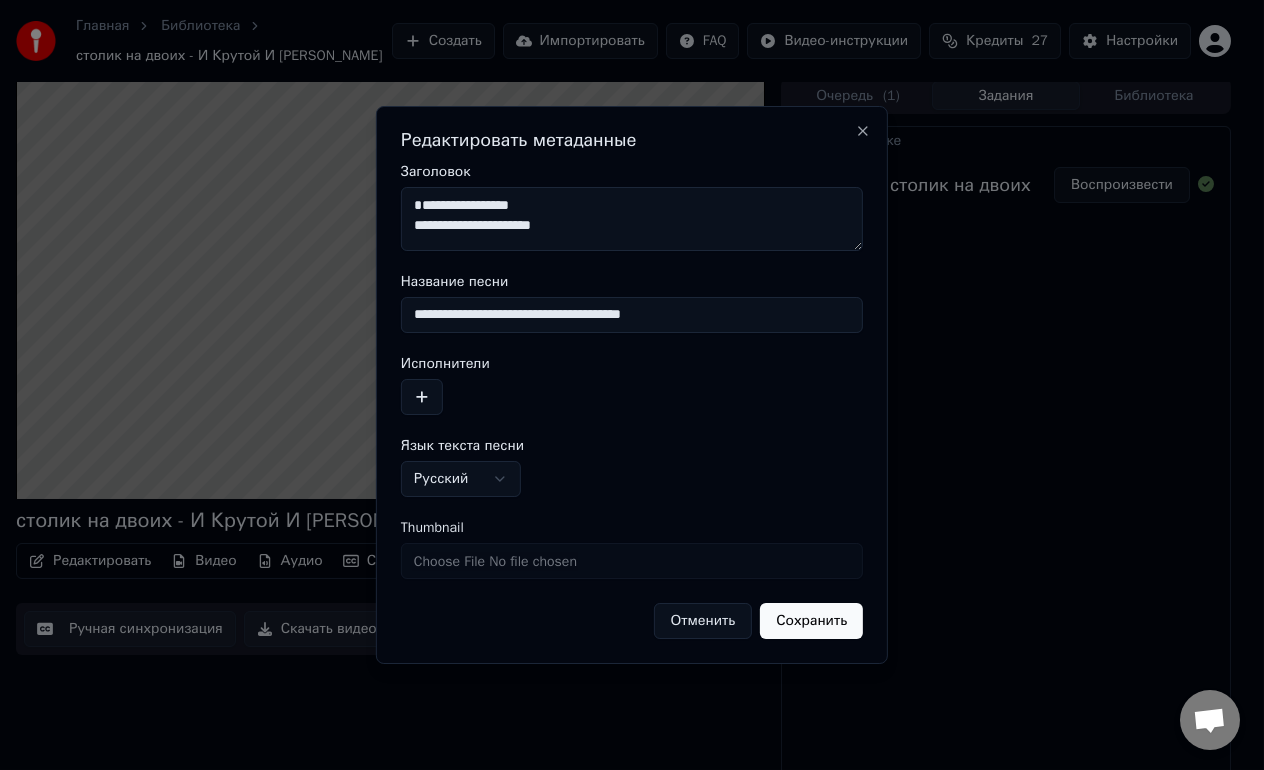 type on "**********" 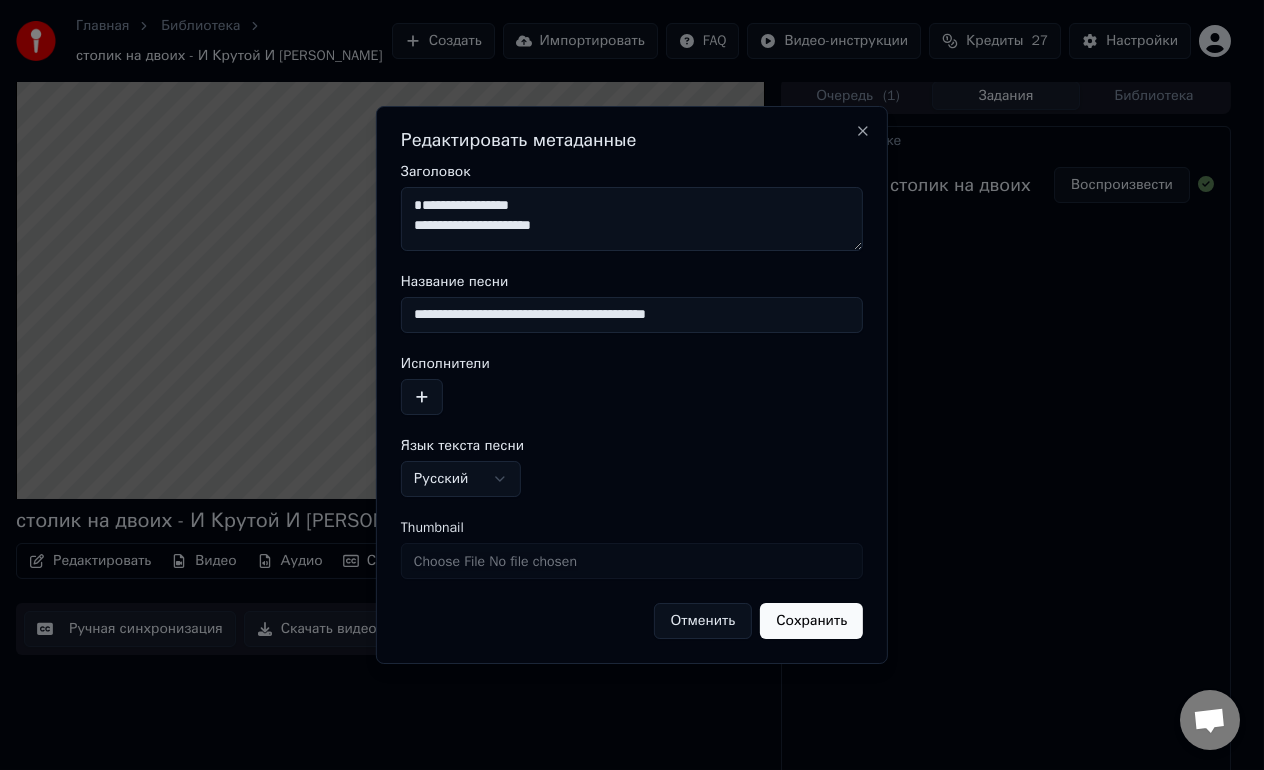 type on "**********" 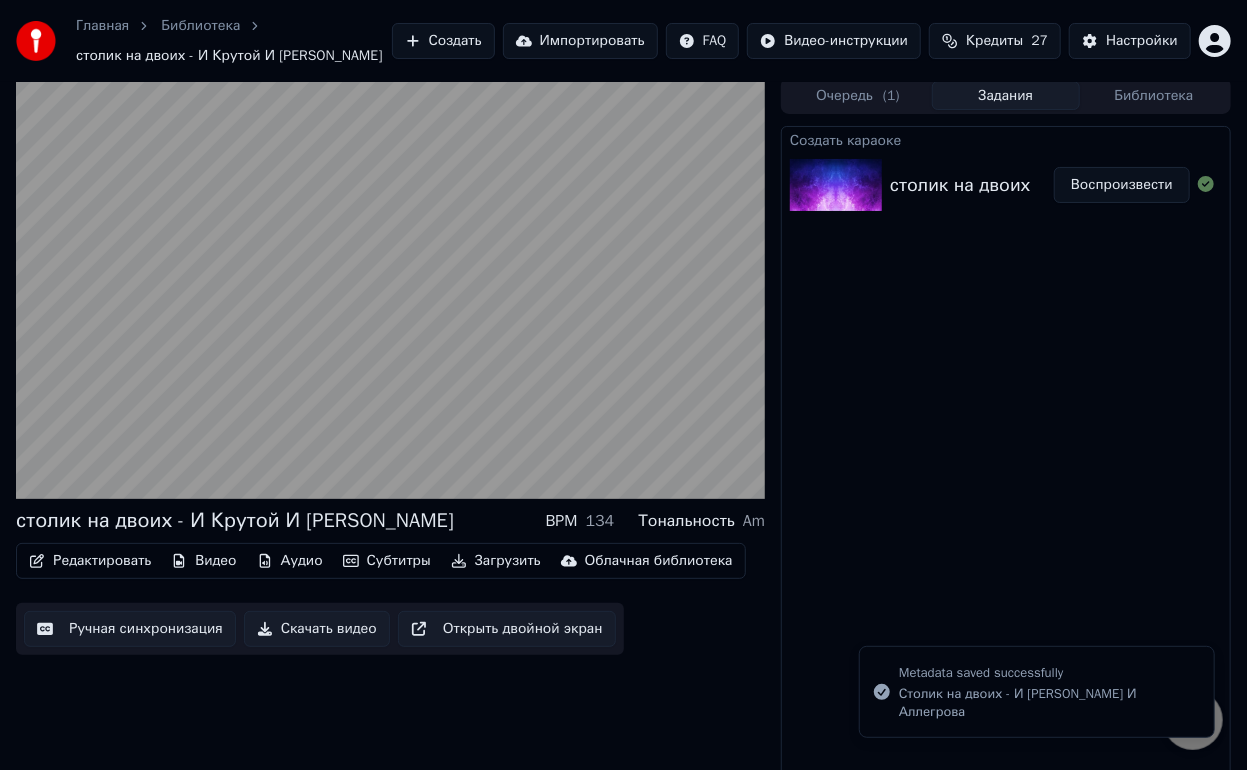 click on "Воспроизвести" at bounding box center [1122, 185] 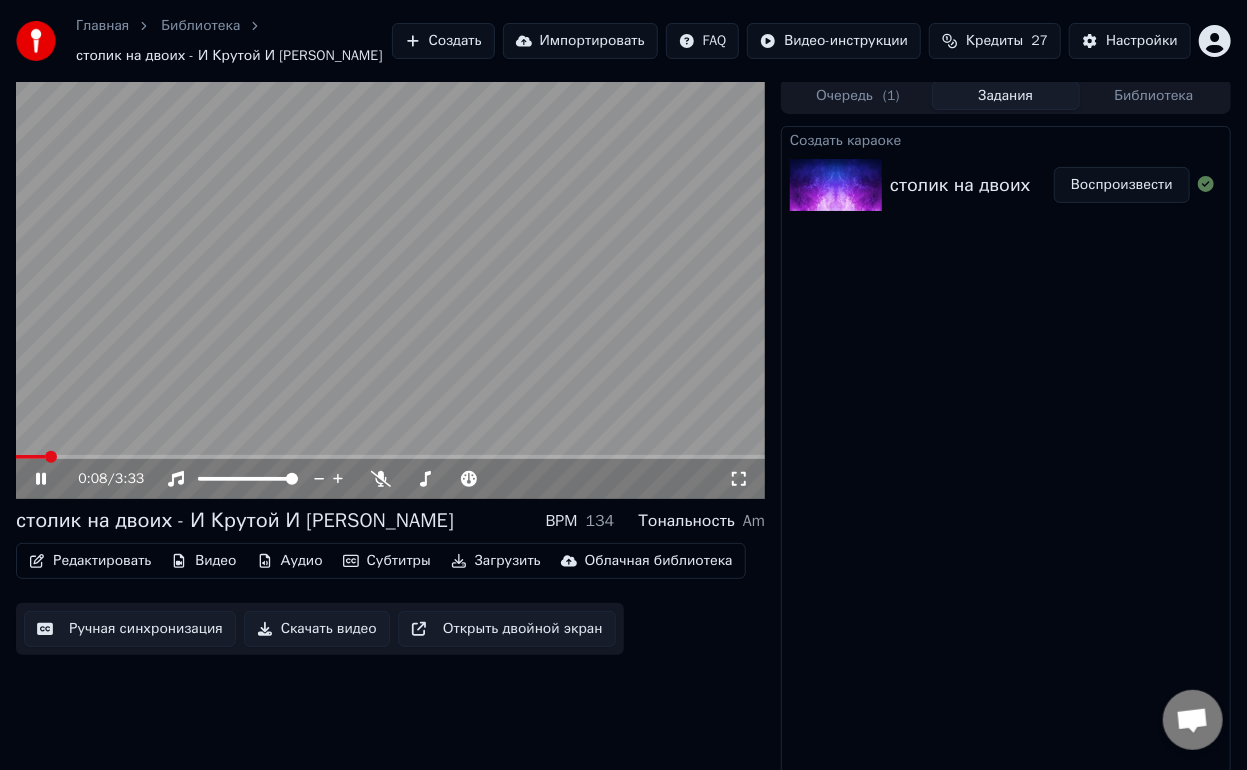 click on "Ручная синхронизация" at bounding box center (130, 629) 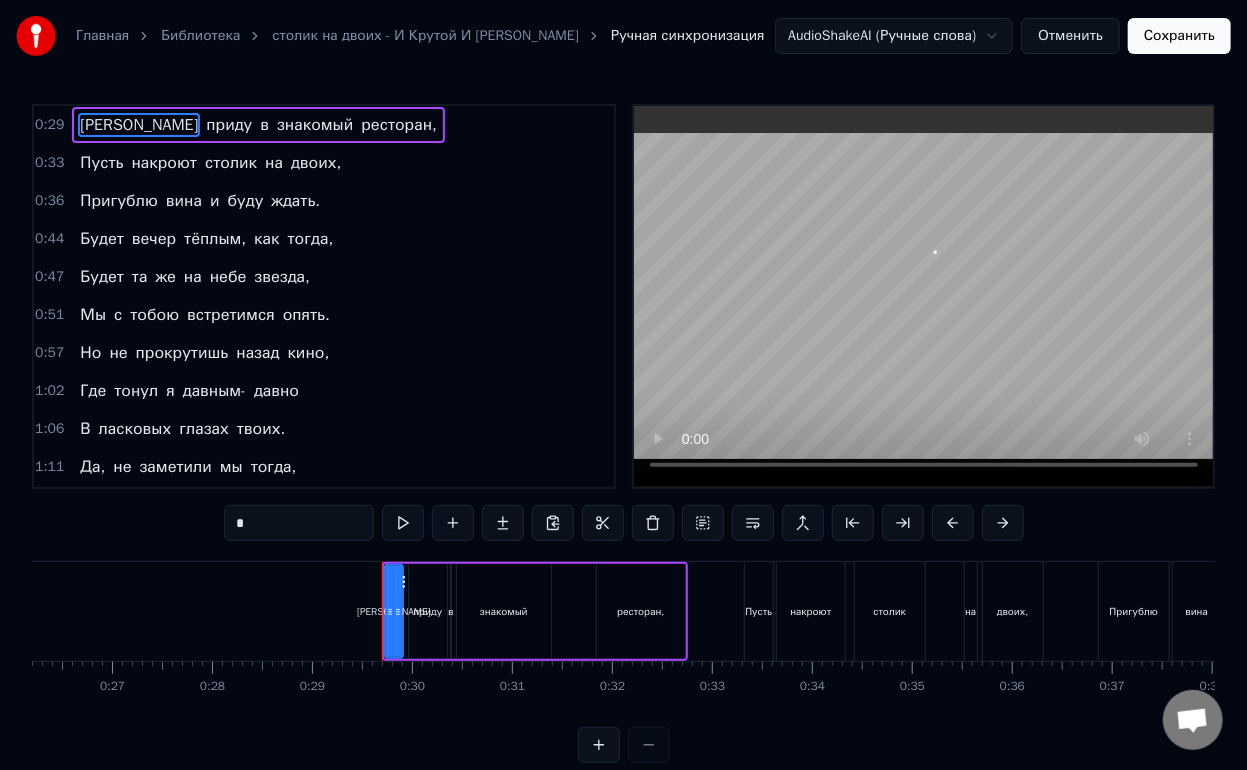 scroll, scrollTop: 0, scrollLeft: 2869, axis: horizontal 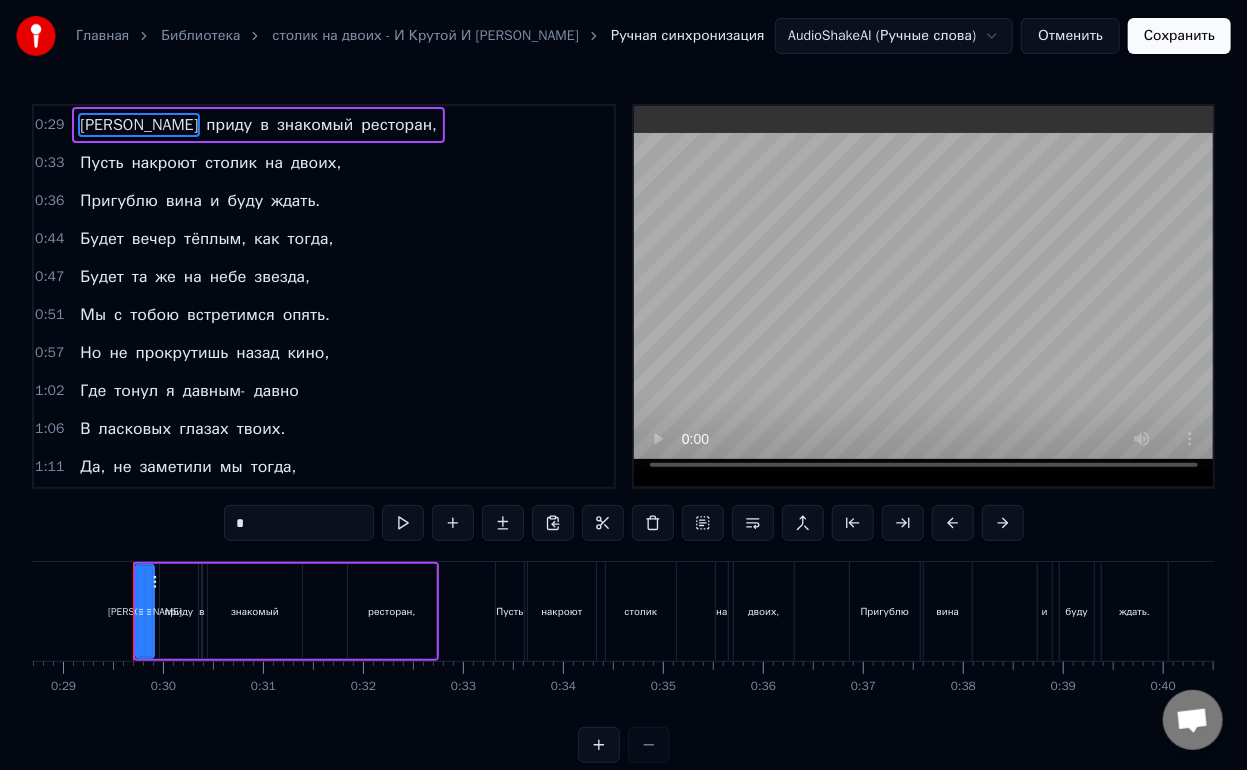 click on "Отменить" at bounding box center [1070, 36] 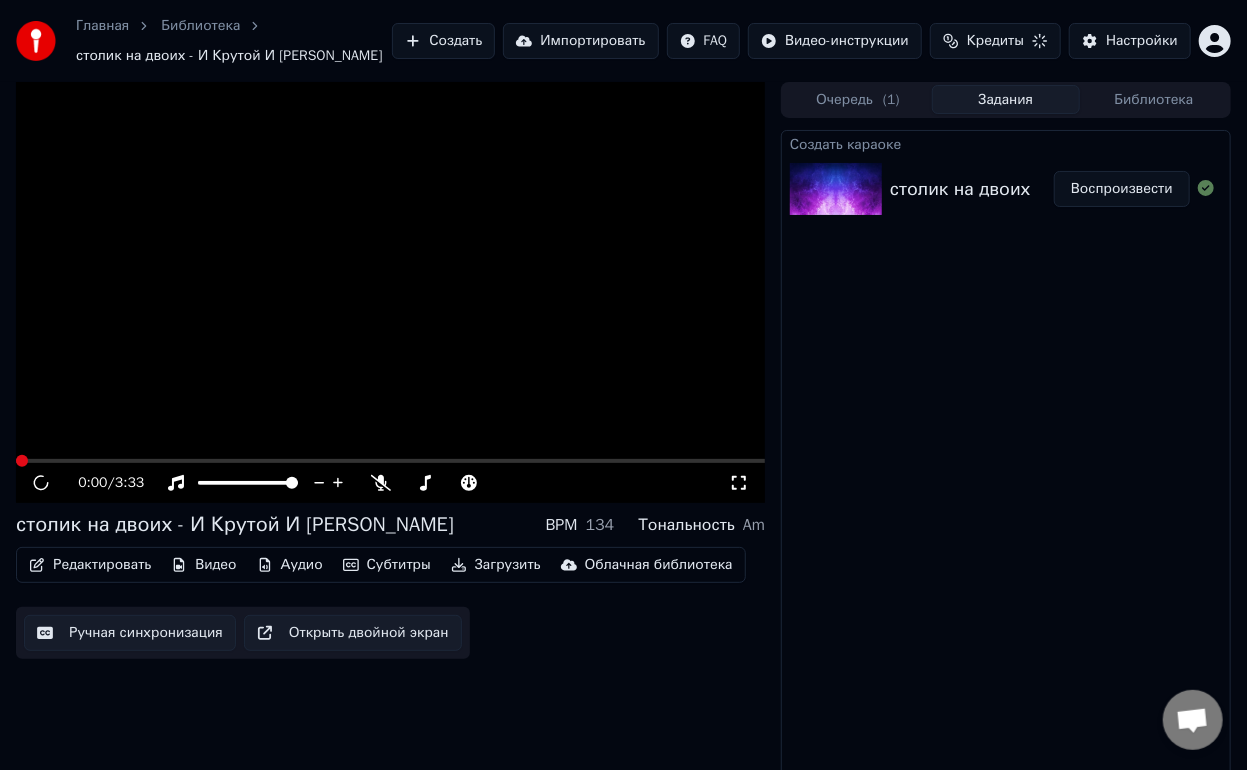 scroll, scrollTop: 14, scrollLeft: 0, axis: vertical 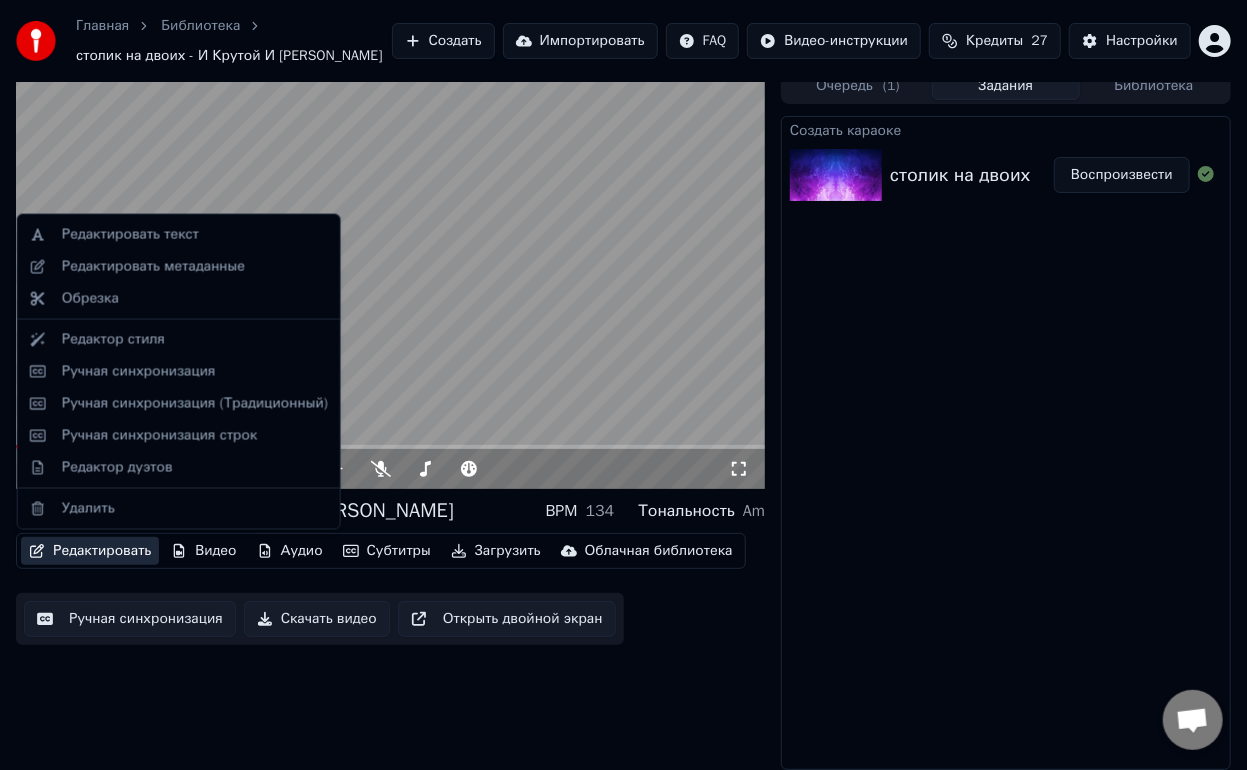 click on "Редактировать" at bounding box center [90, 551] 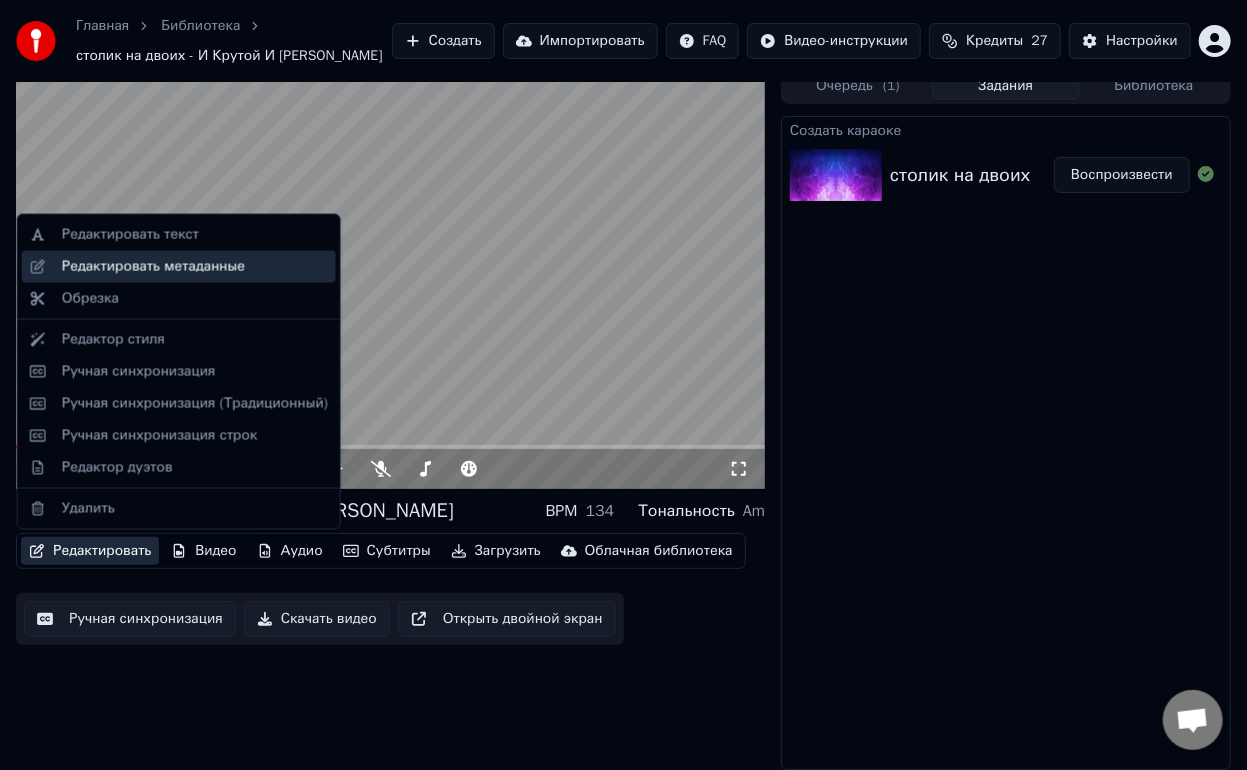 click on "Редактировать метаданные" at bounding box center (153, 267) 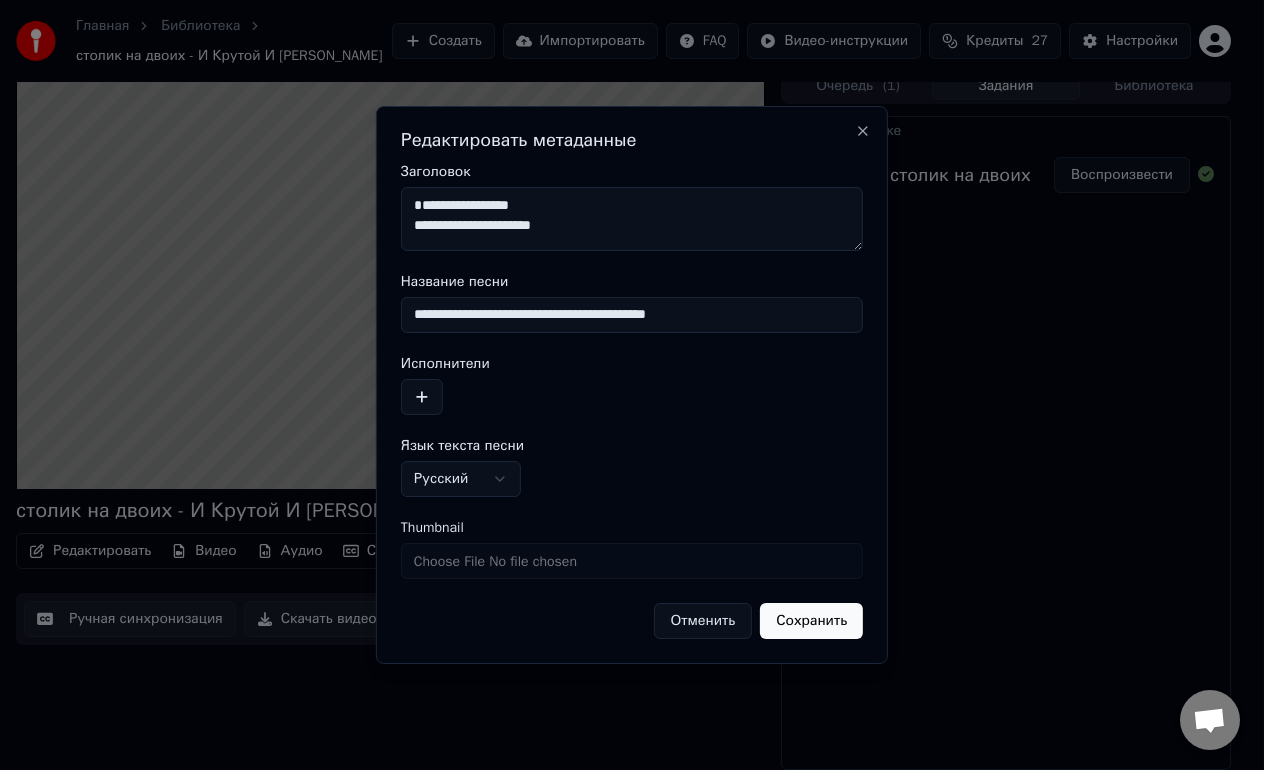 click on "**********" at bounding box center [632, 315] 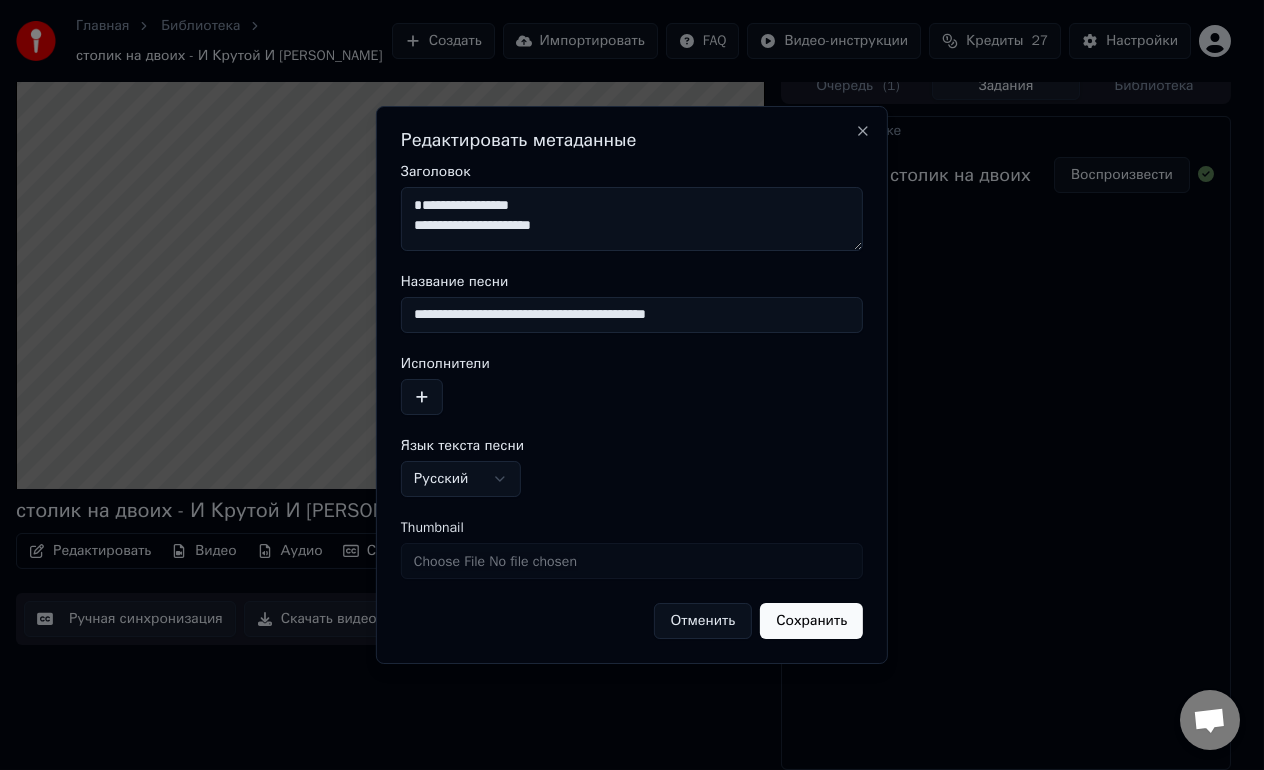 click on "**********" at bounding box center [632, 315] 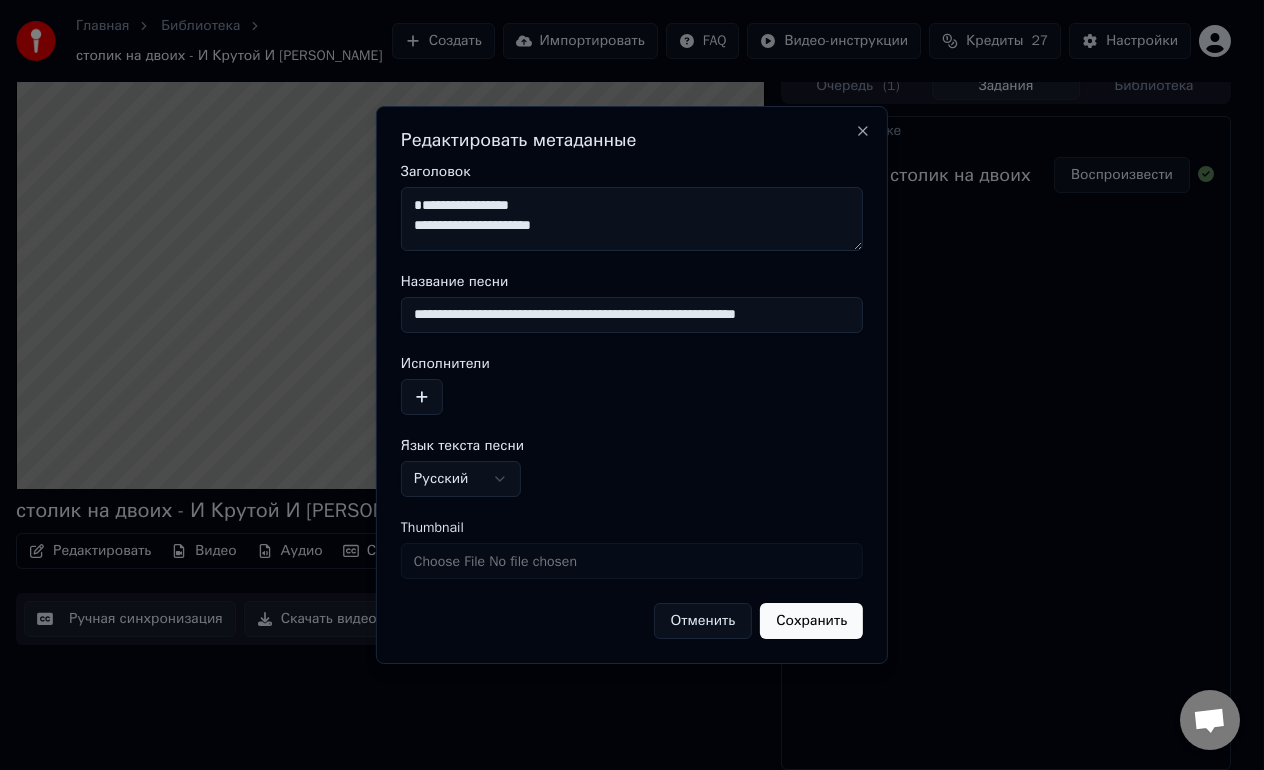 type on "**********" 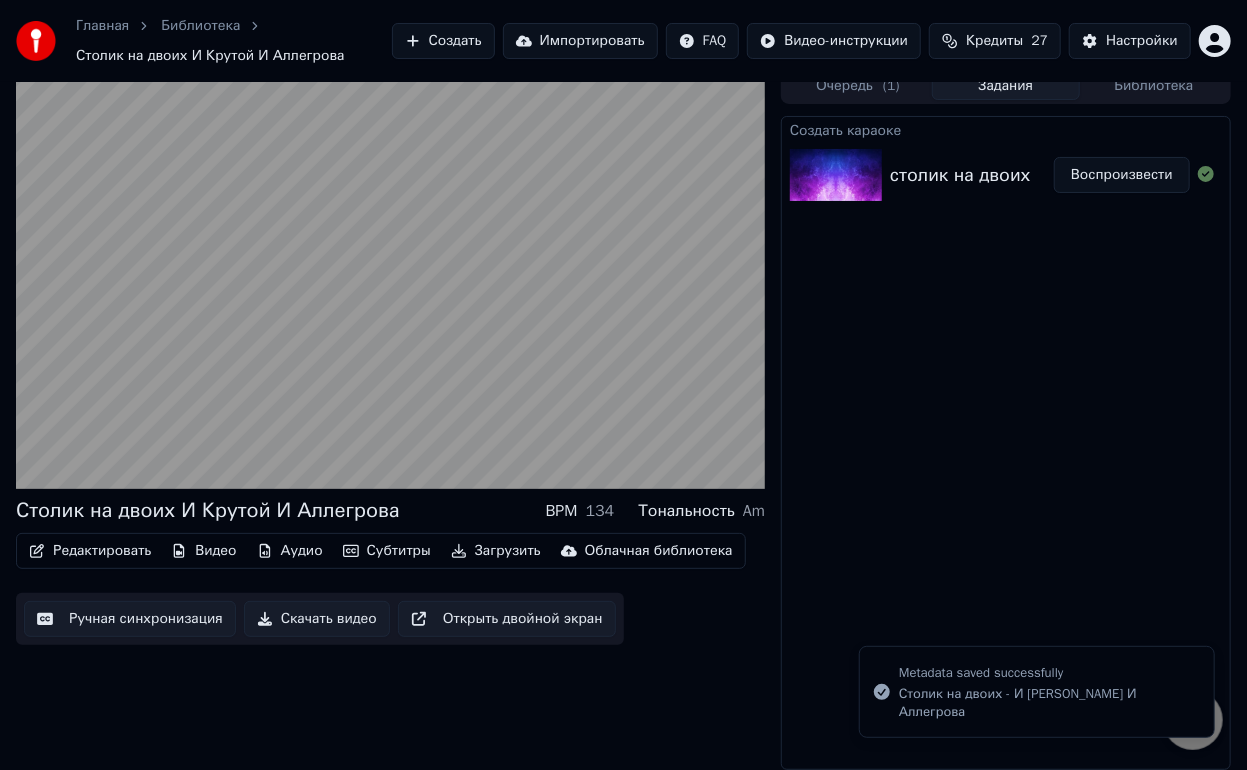 click on "Воспроизвести" at bounding box center (1122, 175) 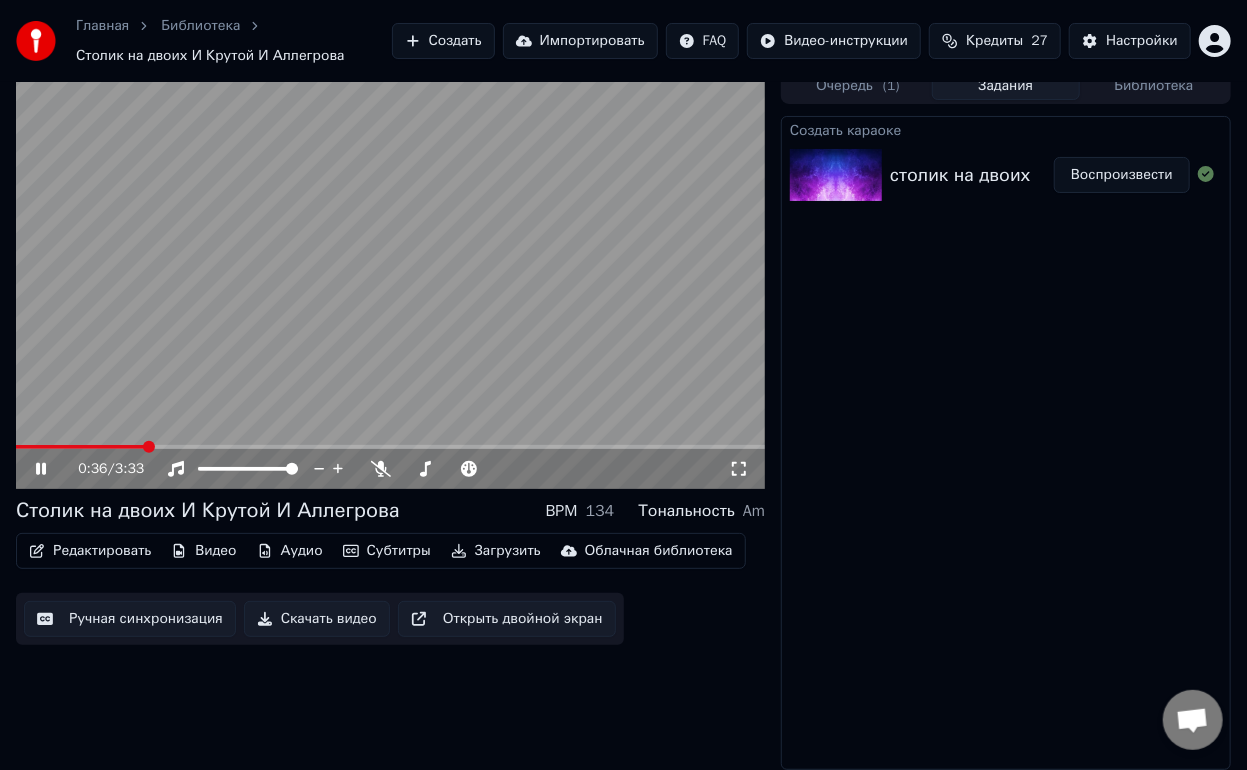 click on "Ручная синхронизация" at bounding box center [130, 619] 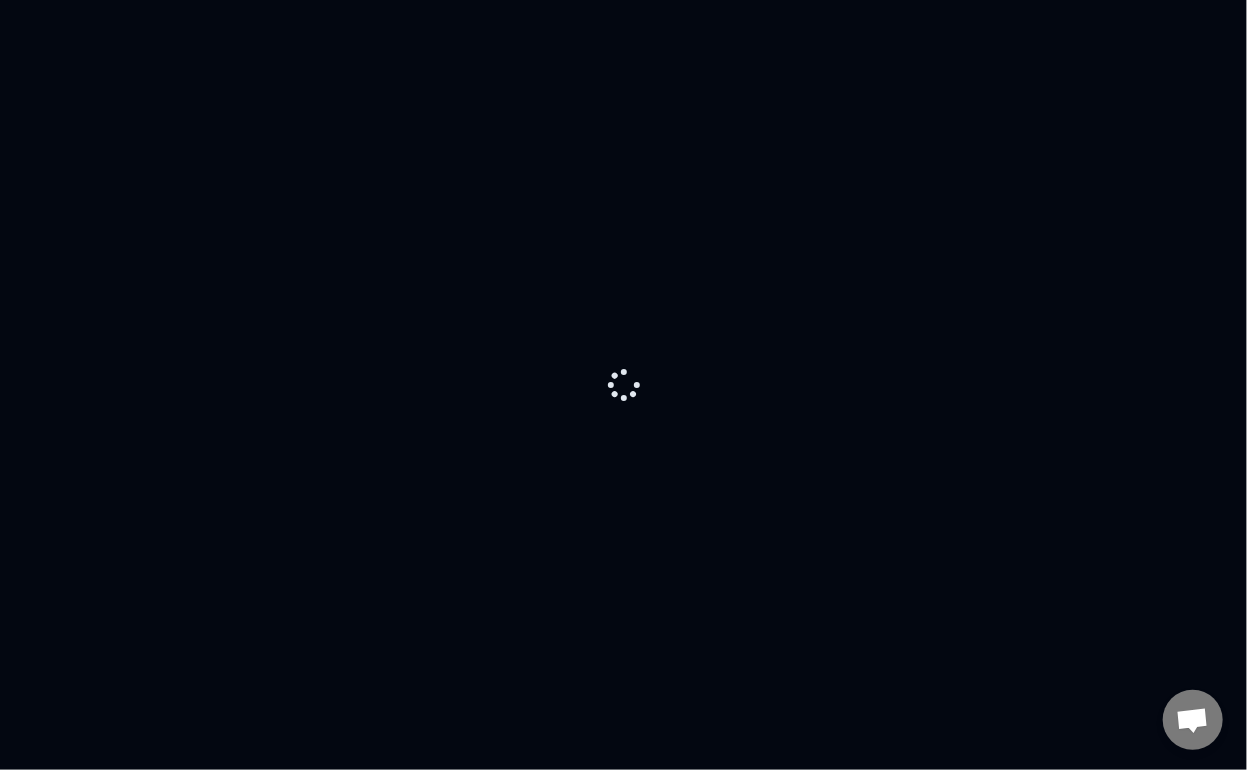 scroll, scrollTop: 0, scrollLeft: 0, axis: both 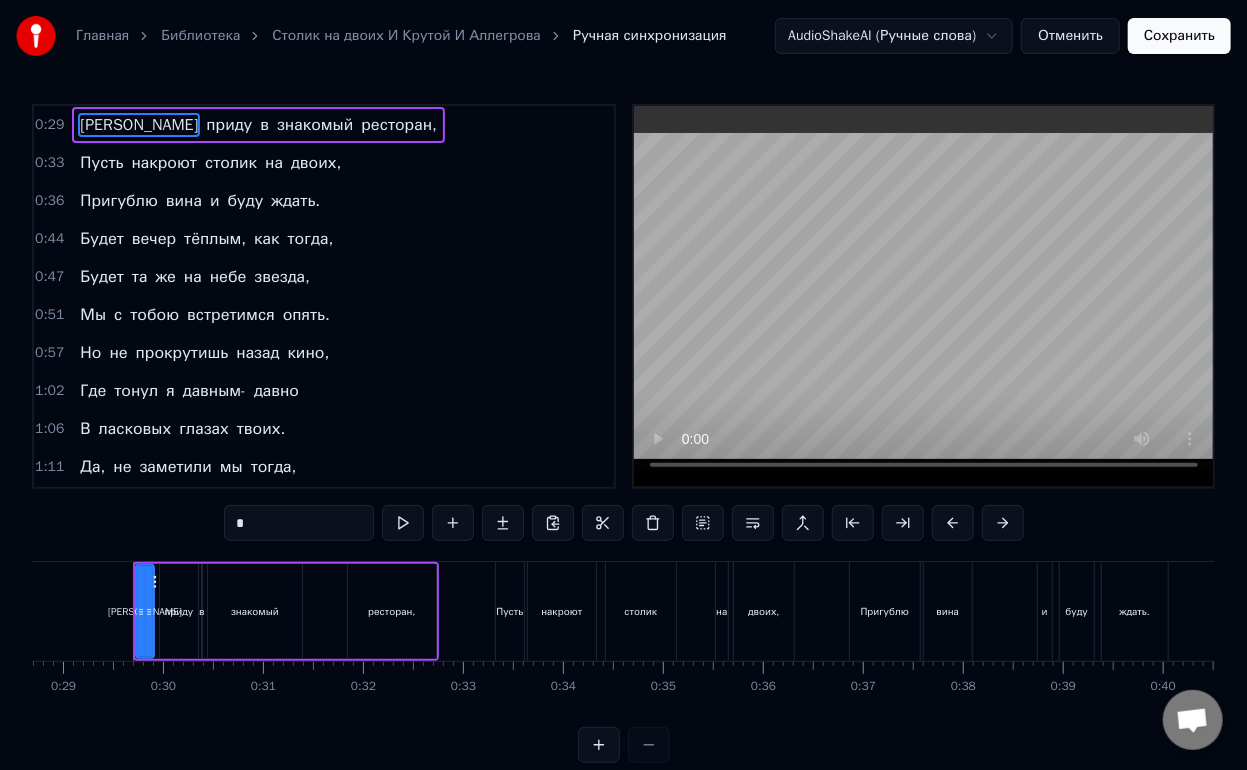click on "ресторан," at bounding box center [399, 125] 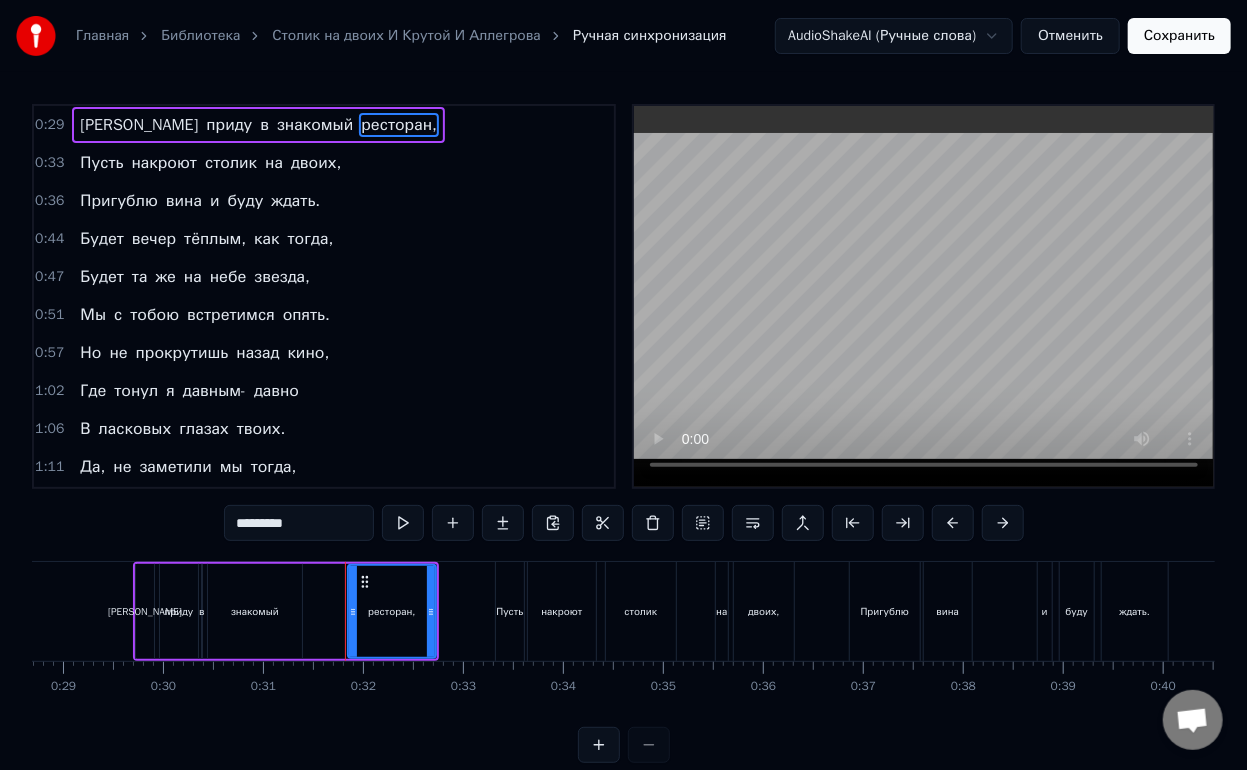 click on "знакомый" at bounding box center [315, 125] 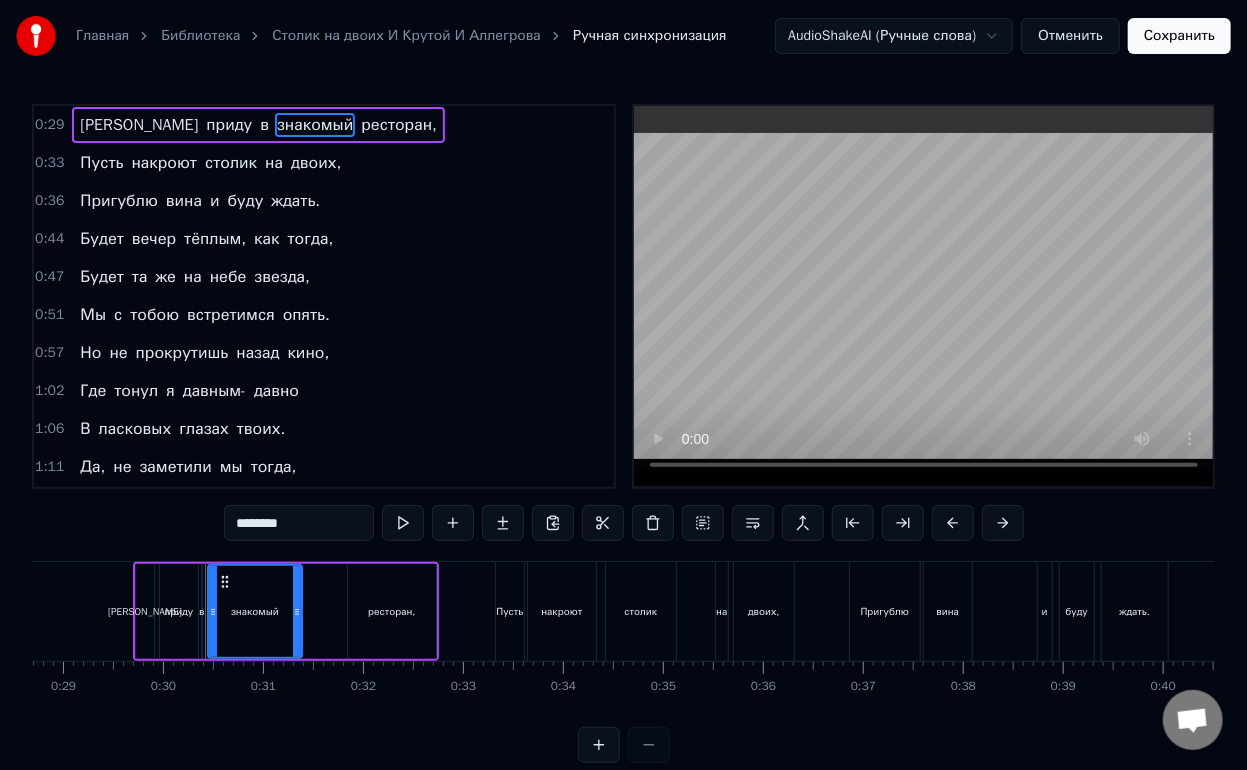 click on "ресторан," at bounding box center [399, 125] 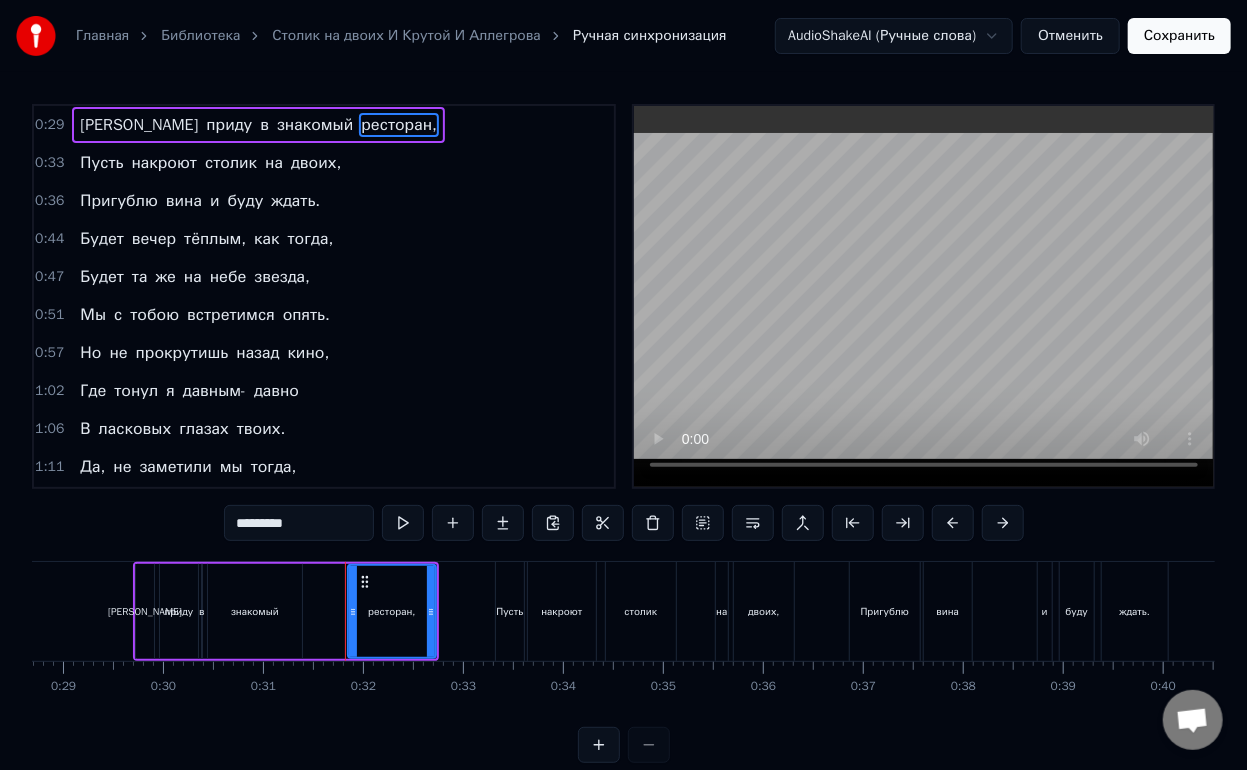 click on "ресторан," at bounding box center (399, 125) 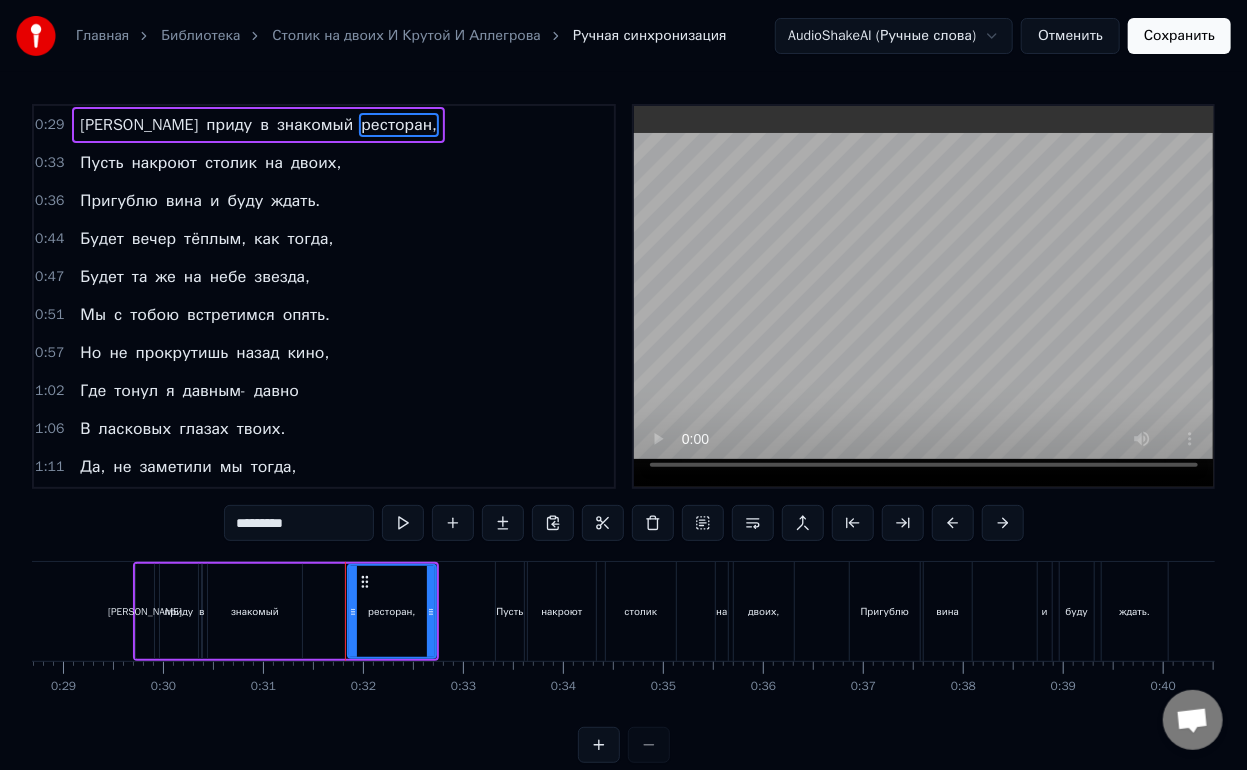 click at bounding box center [924, 296] 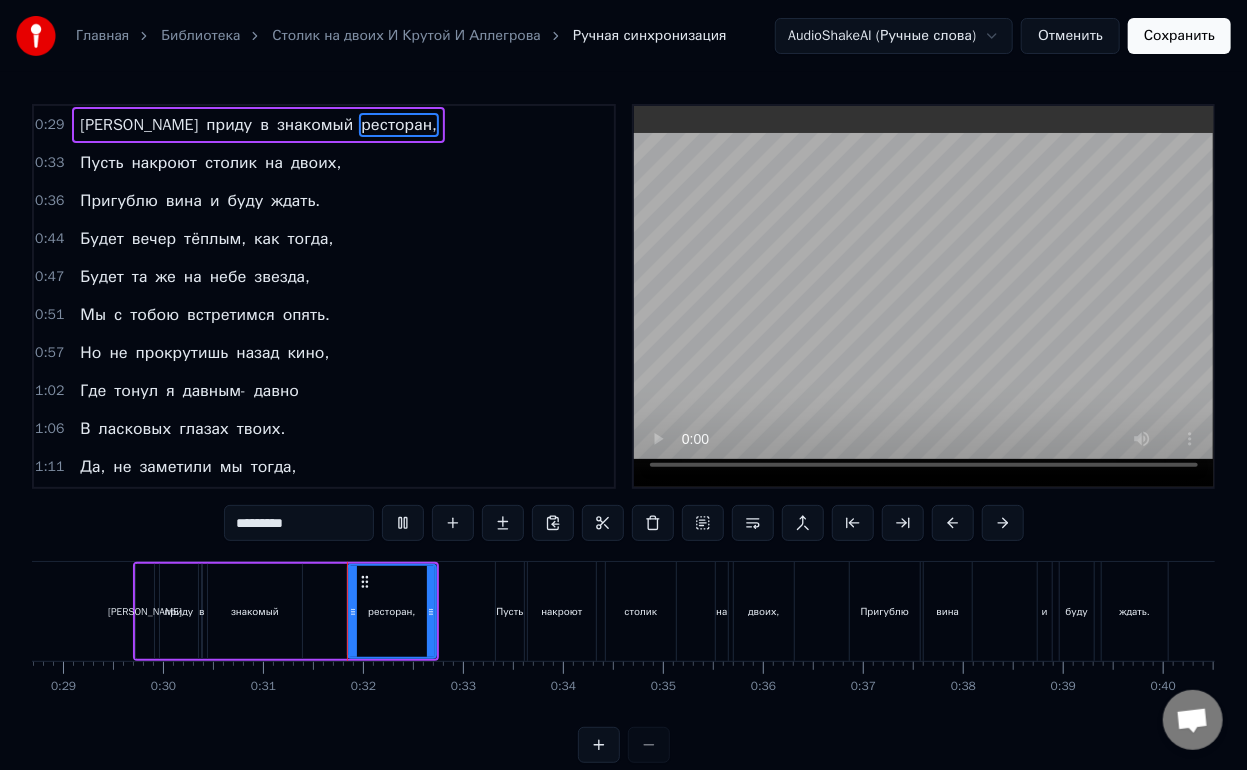click at bounding box center (924, 296) 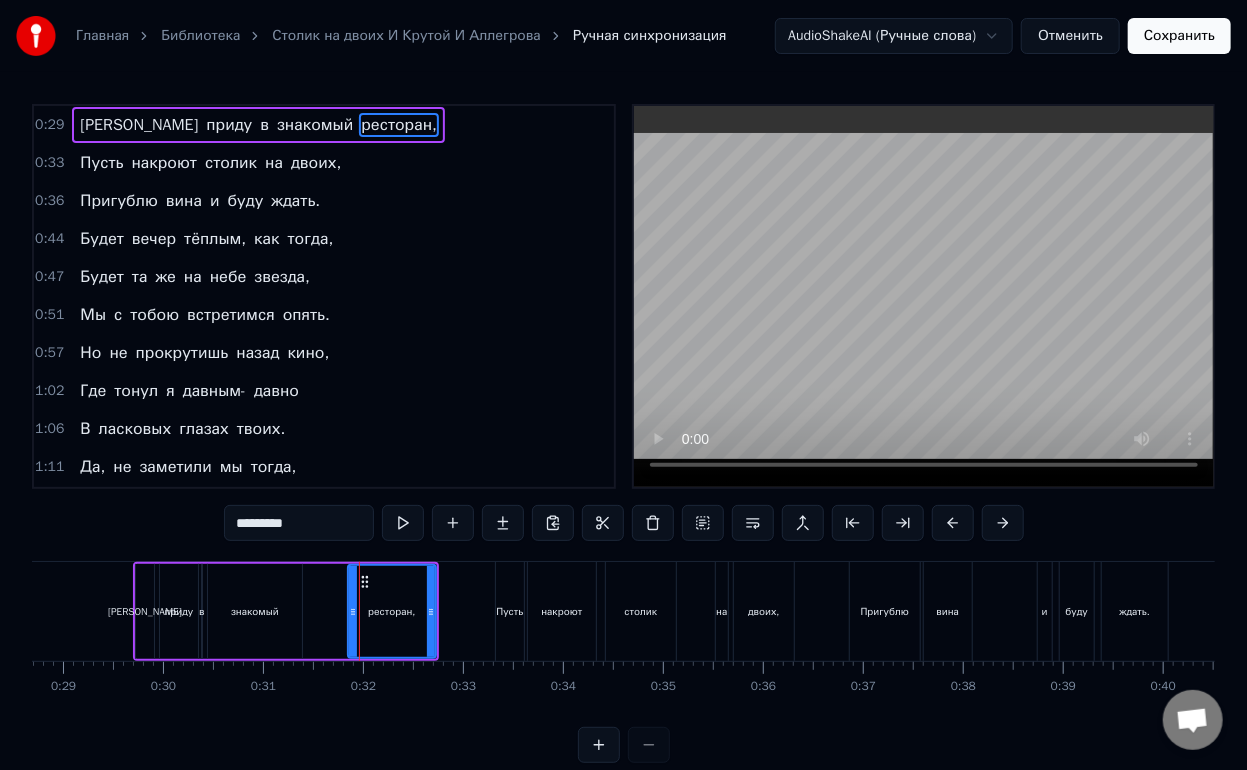 click at bounding box center (924, 296) 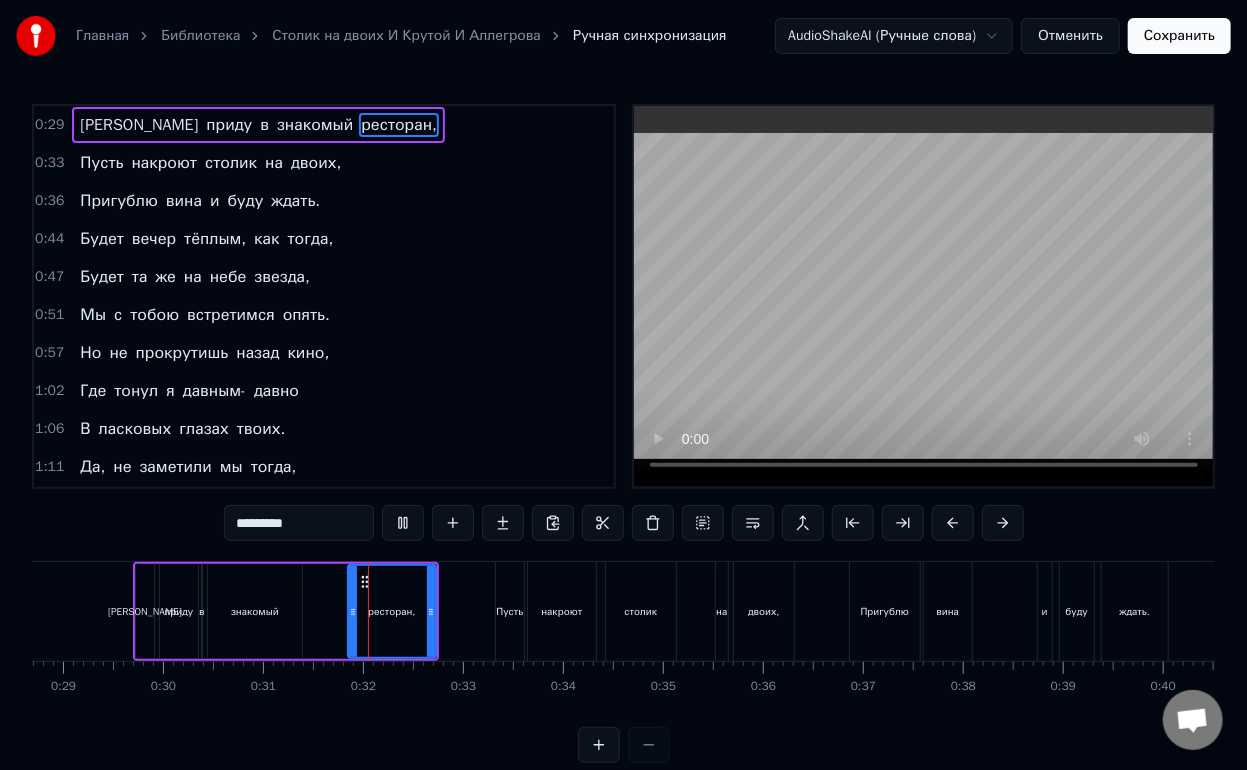 click at bounding box center [924, 296] 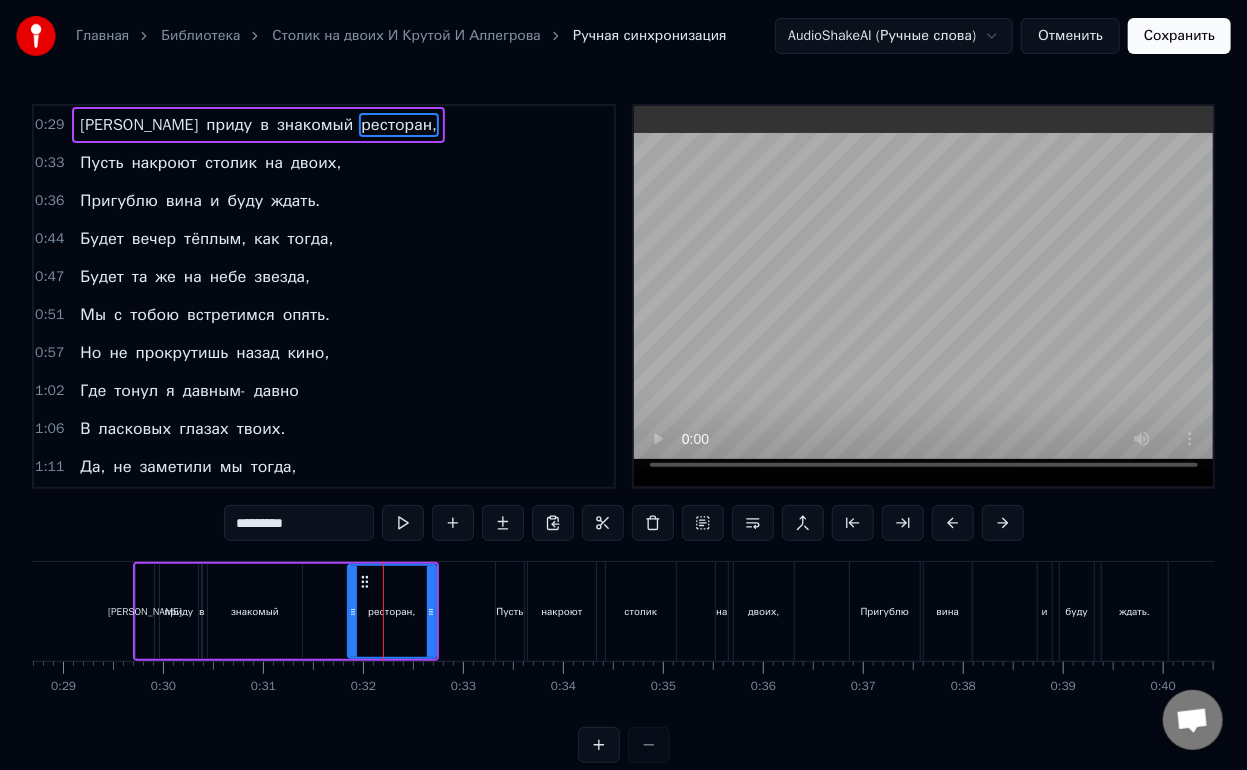 click at bounding box center (924, 296) 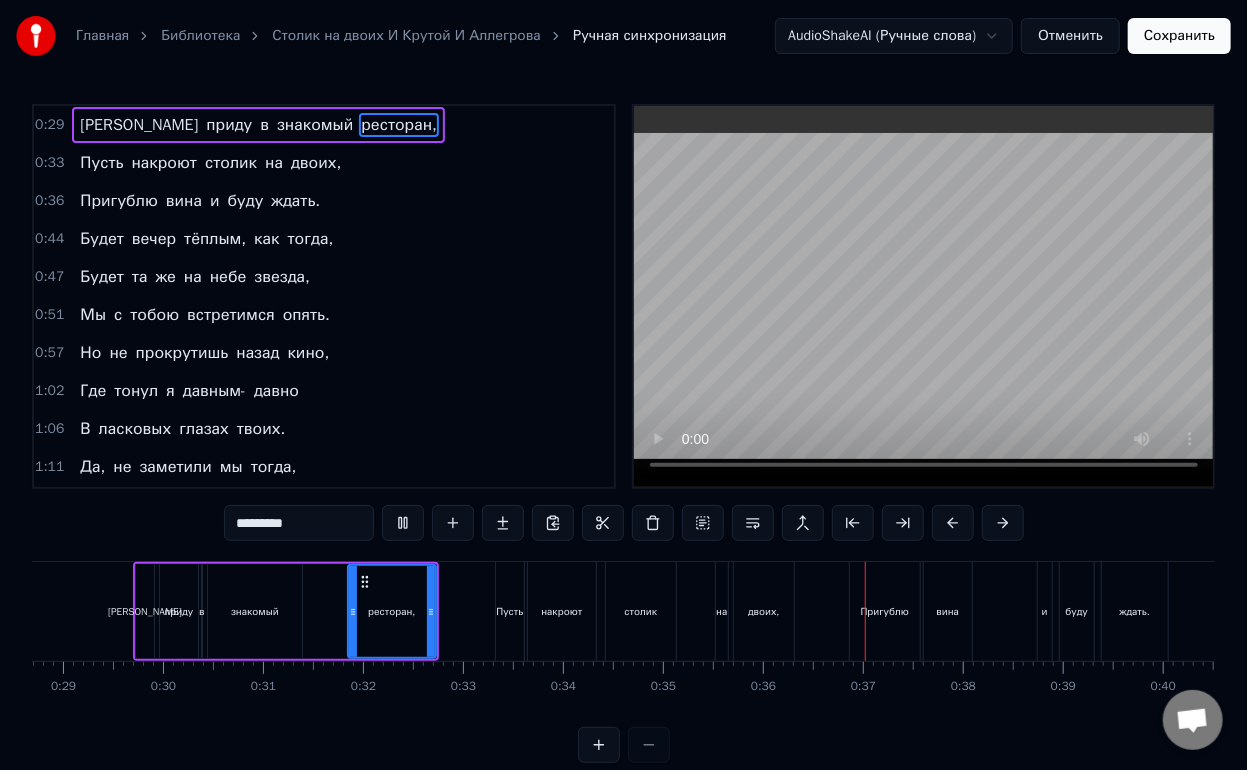 click on "двоих," at bounding box center [316, 163] 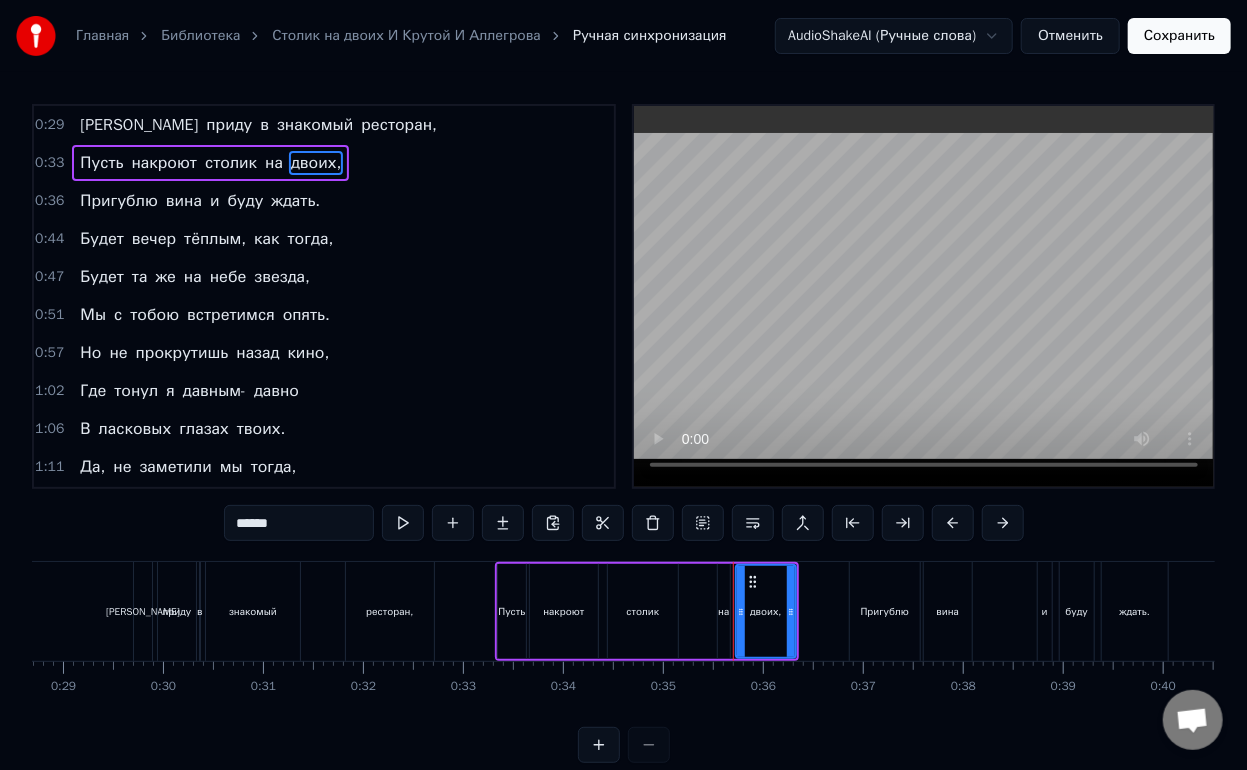click on "Пусть" at bounding box center (101, 163) 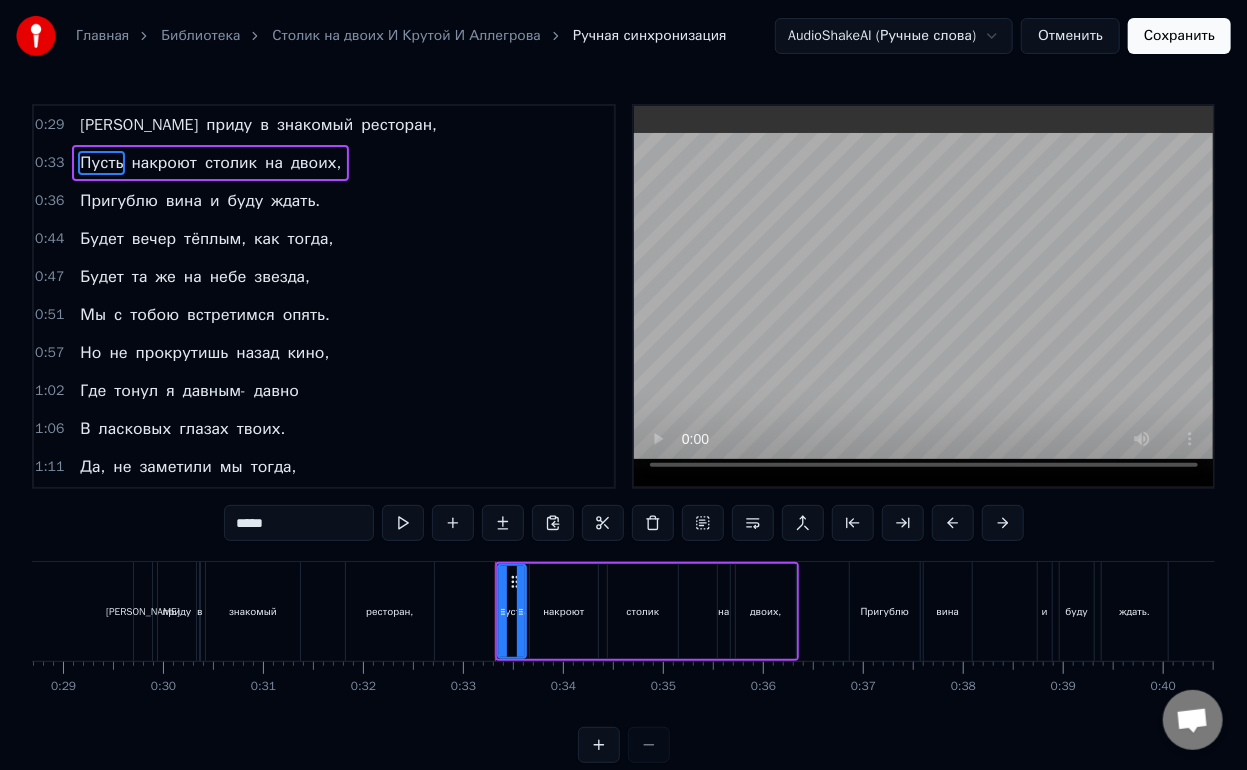 click on "накроют" at bounding box center (164, 163) 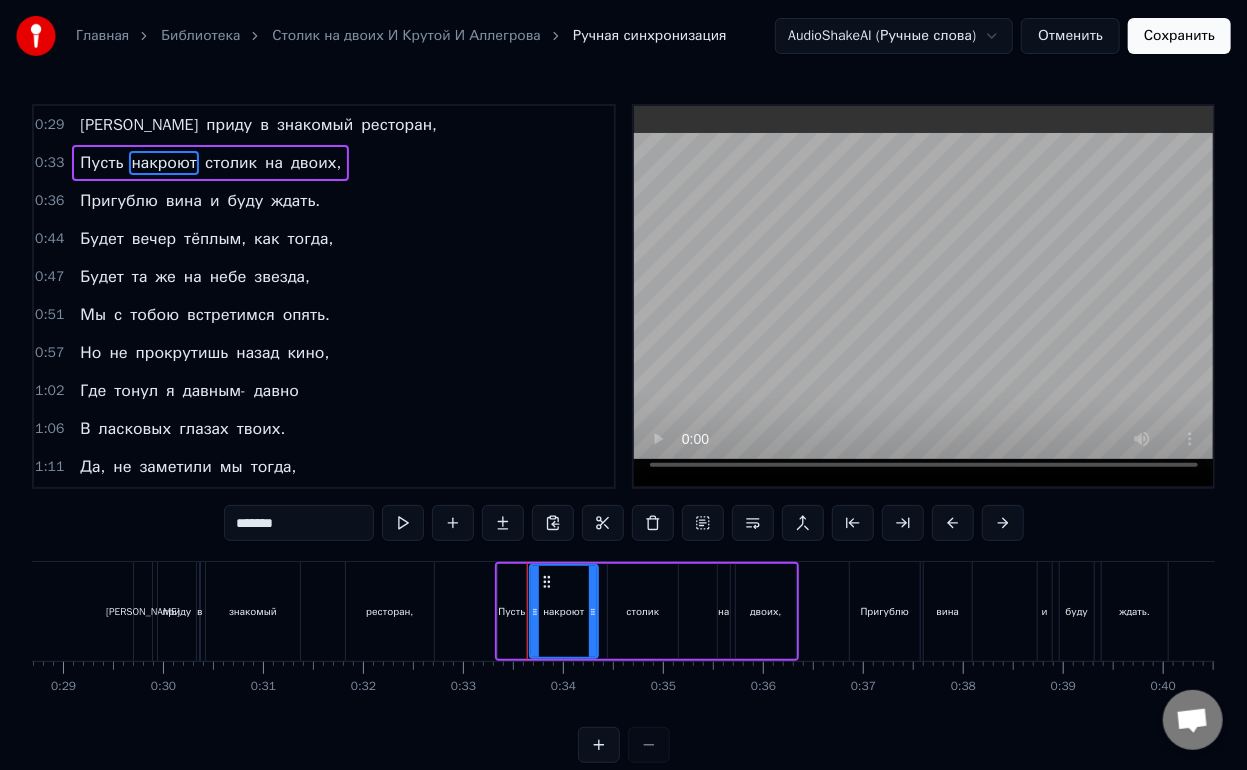 click on "столик" at bounding box center (643, 611) 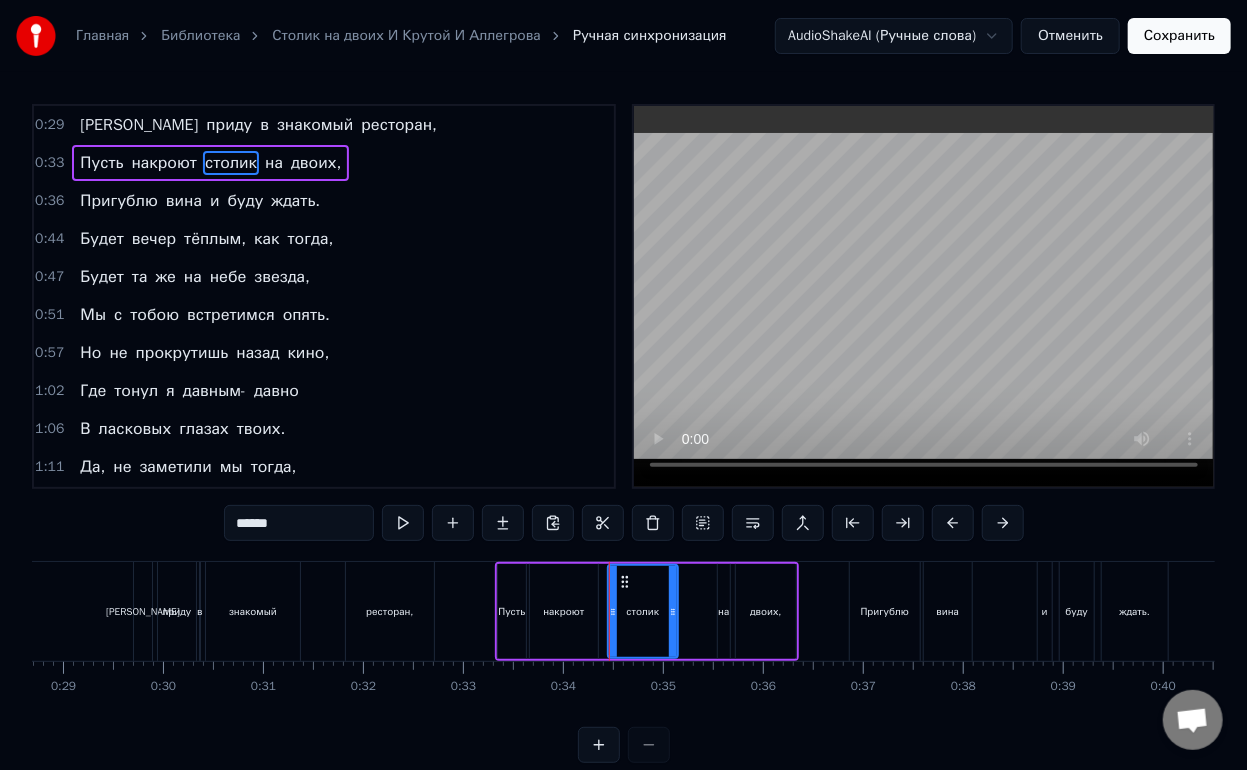 click on "Пусть" at bounding box center [512, 611] 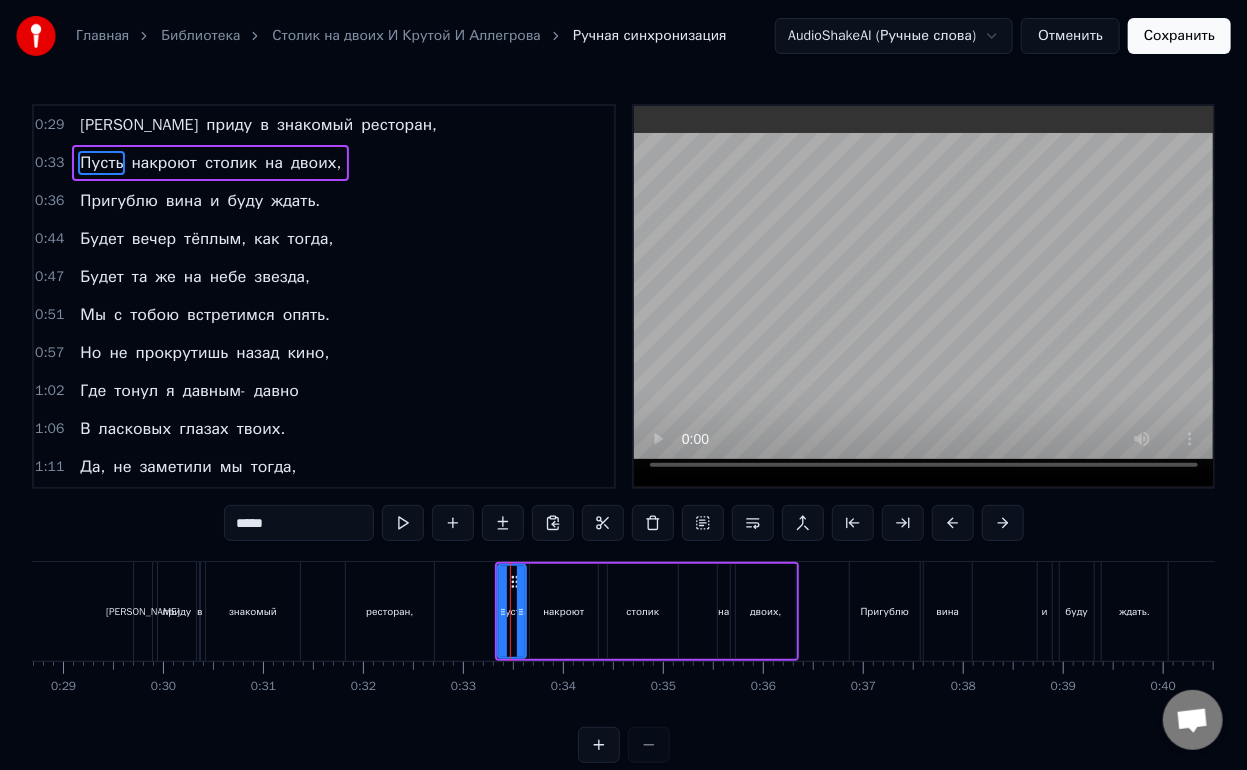 click on "накроют" at bounding box center (564, 611) 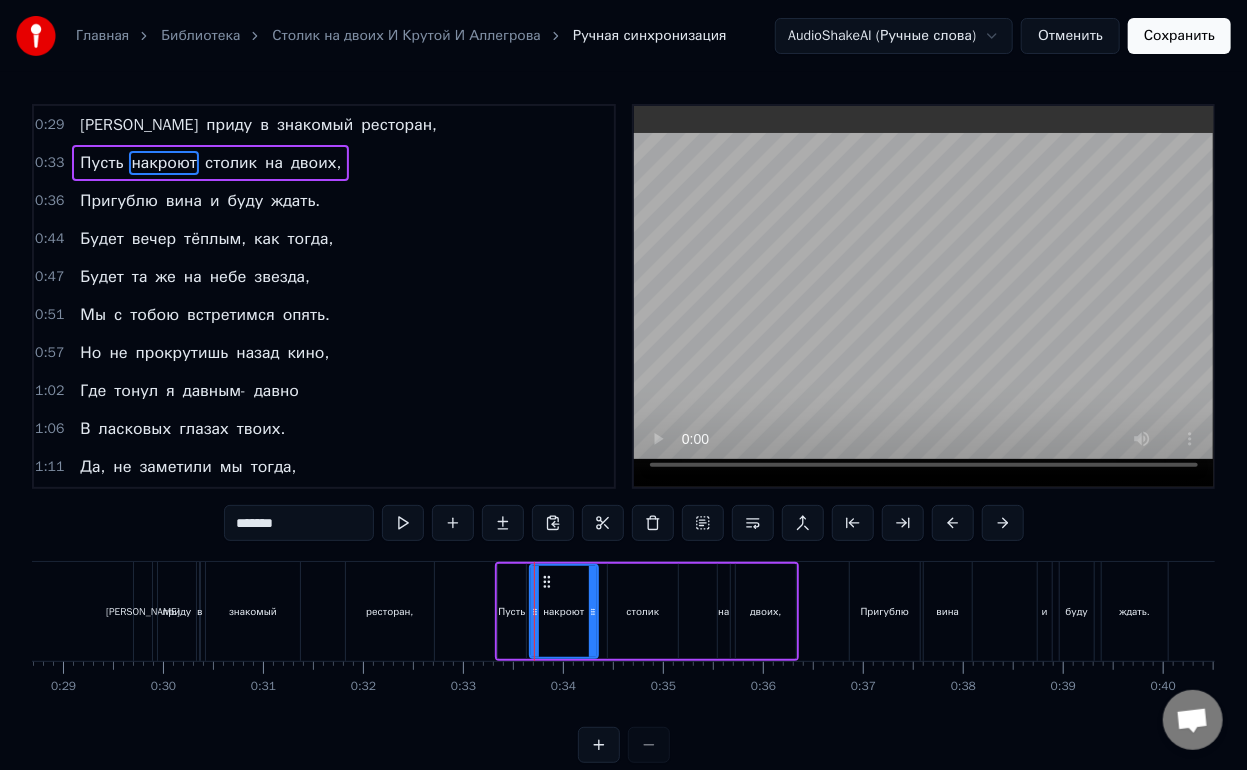 click on "двоих," at bounding box center (765, 611) 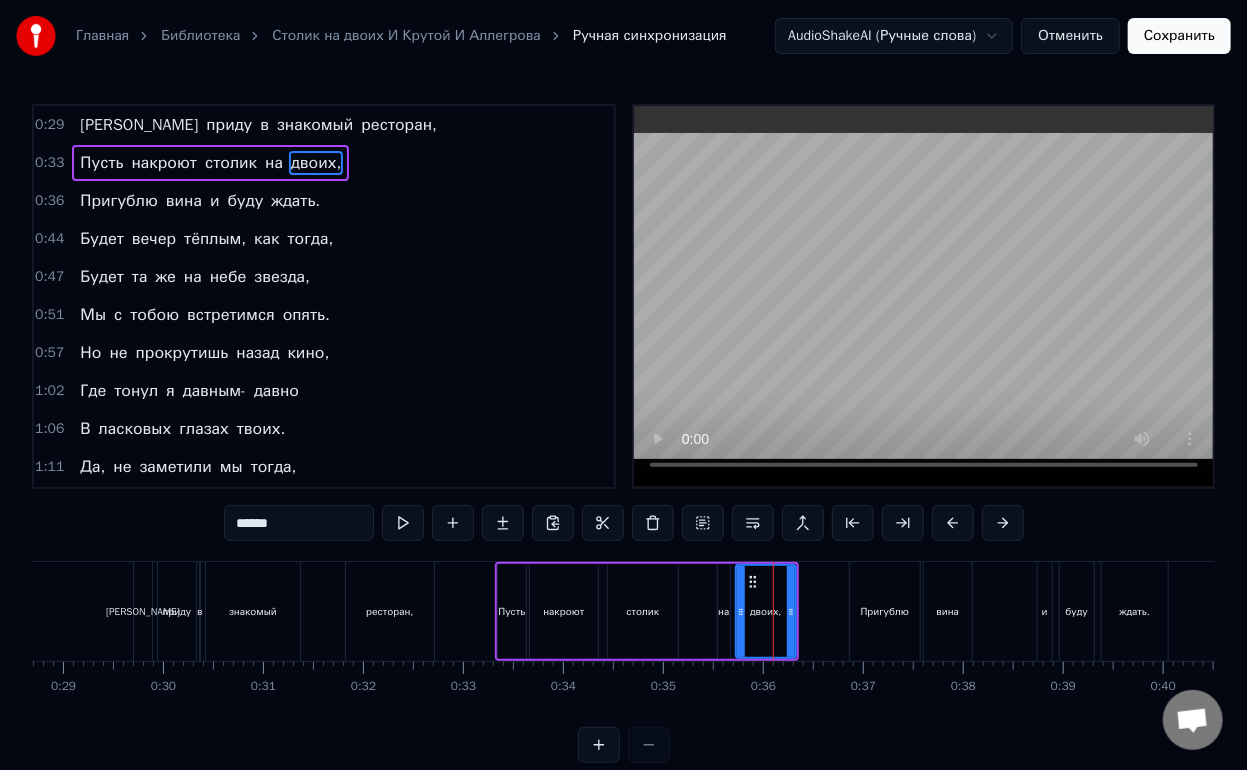 click on "Отменить" at bounding box center (1070, 36) 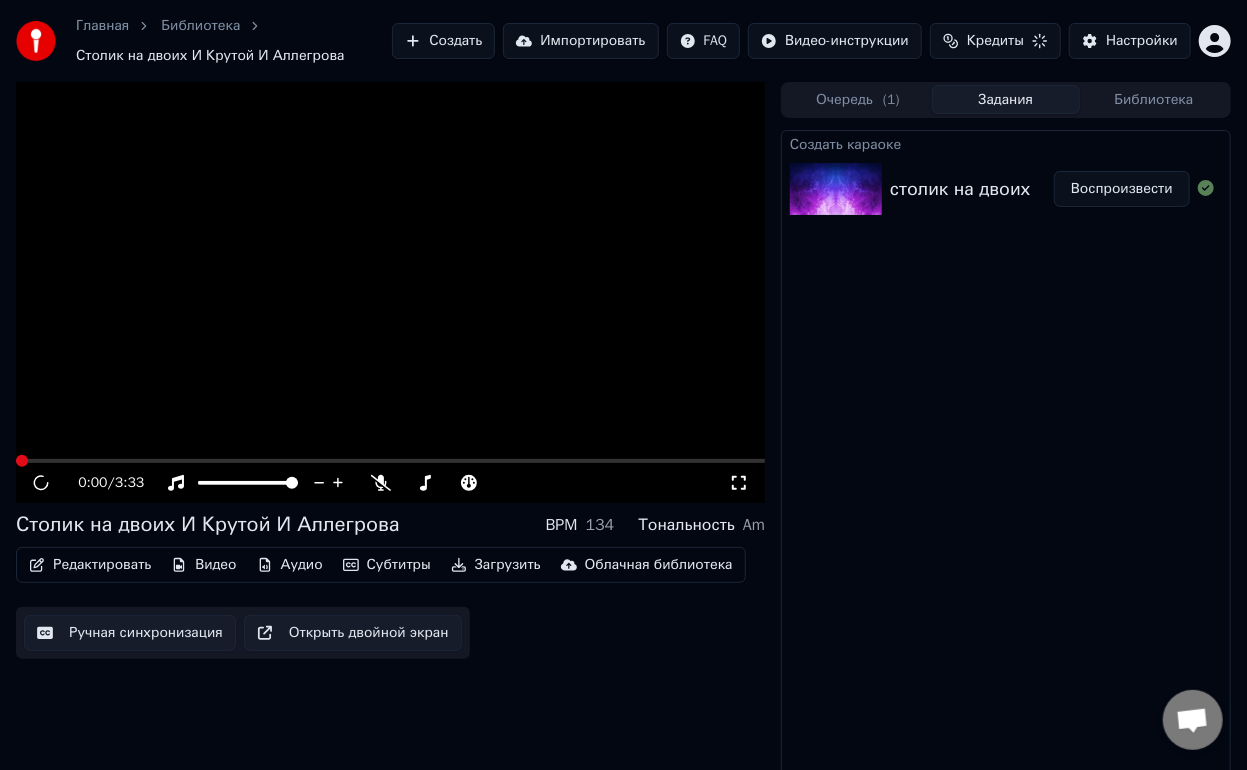 scroll, scrollTop: 14, scrollLeft: 0, axis: vertical 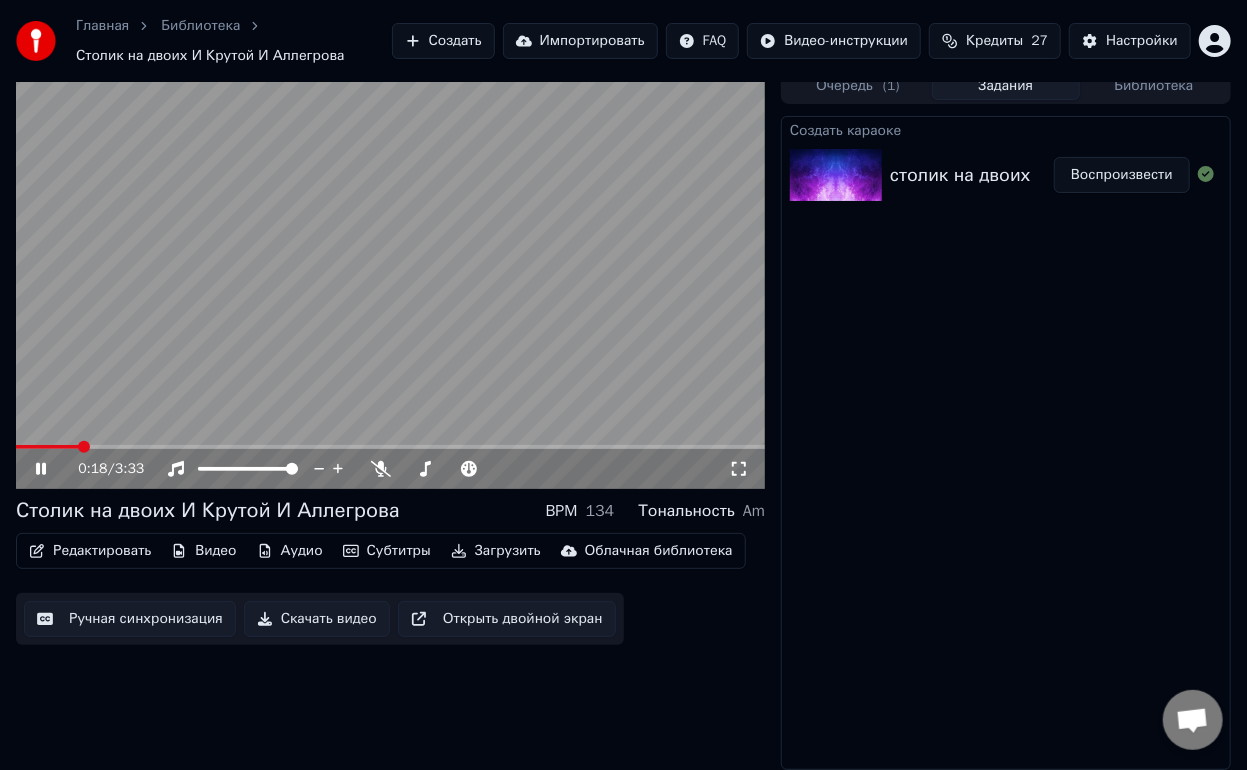 click at bounding box center [390, 447] 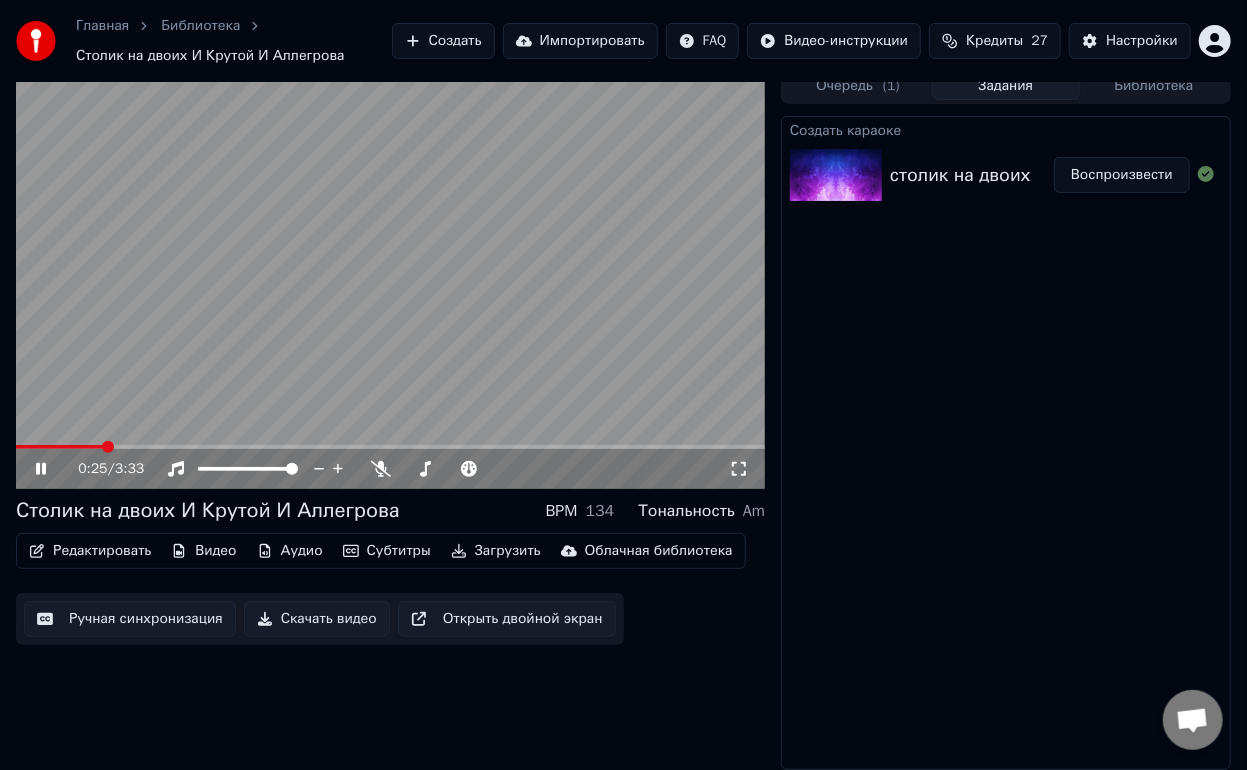 click at bounding box center [390, 447] 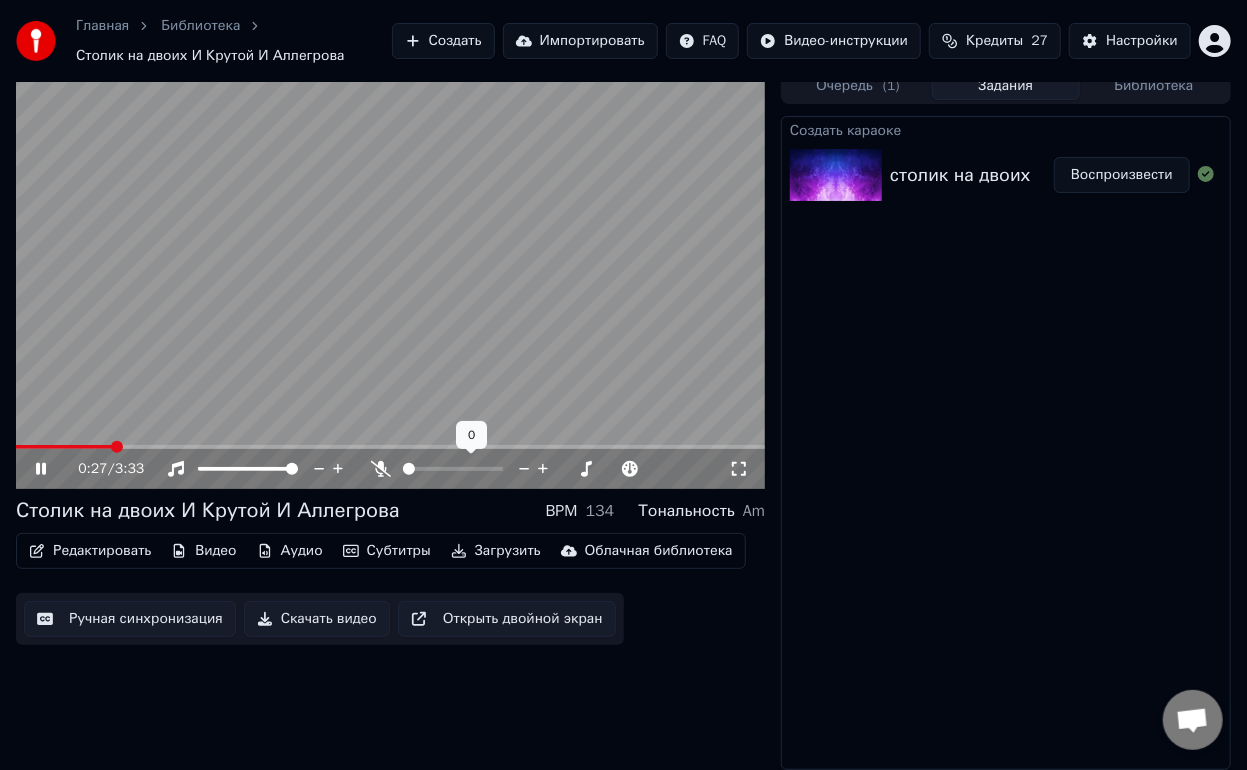 click 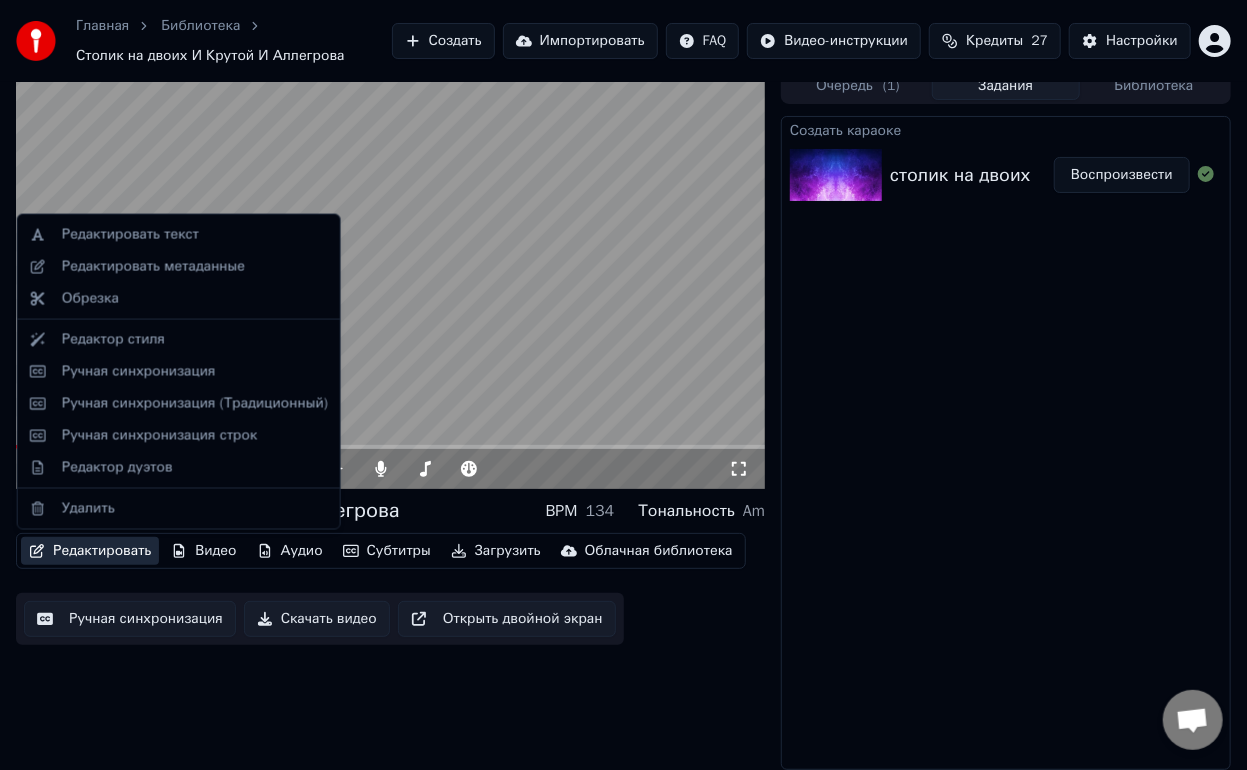 click on "Редактировать" at bounding box center [90, 551] 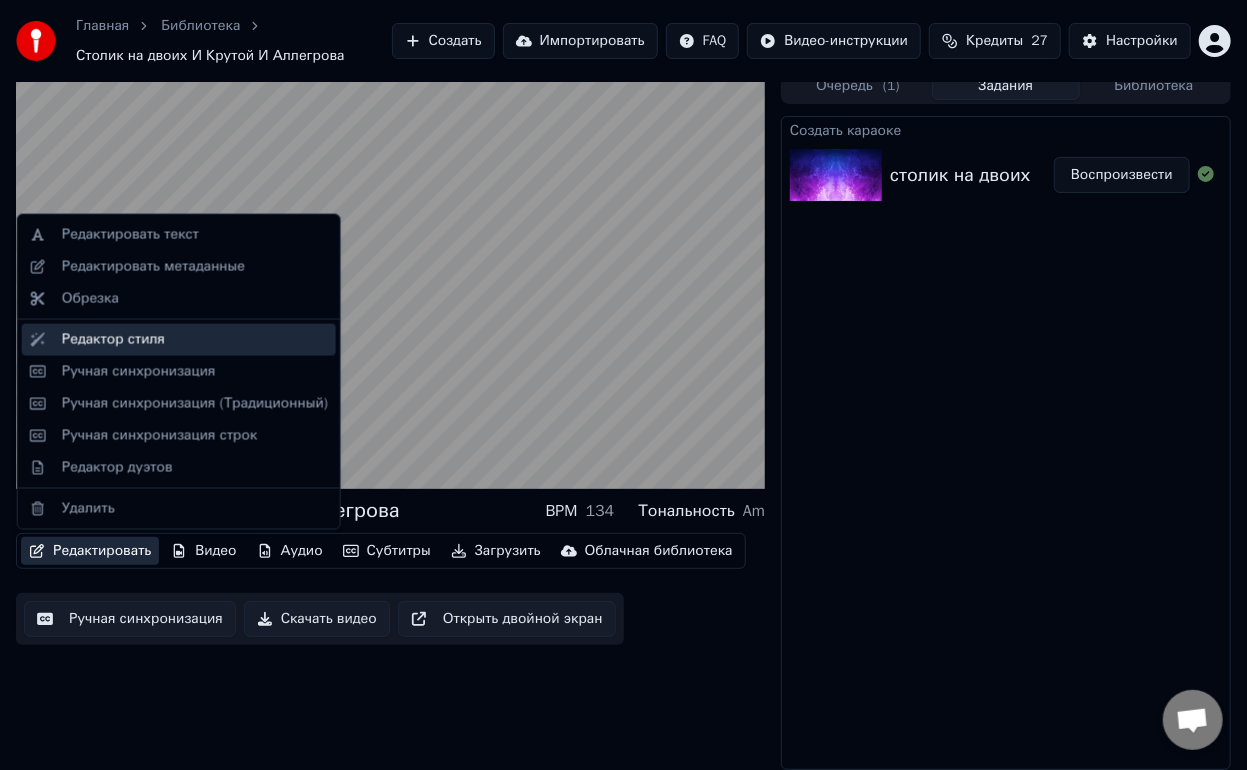 click on "Редактор стиля" at bounding box center [113, 340] 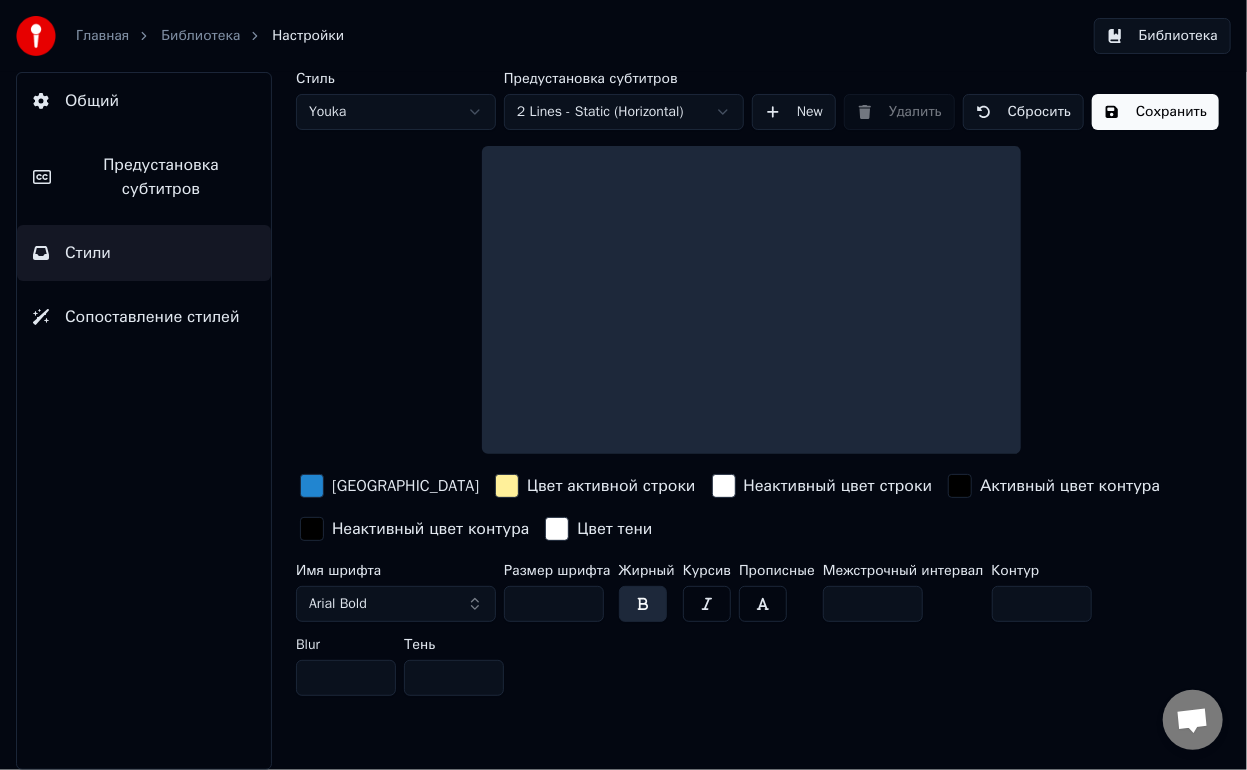 scroll, scrollTop: 0, scrollLeft: 0, axis: both 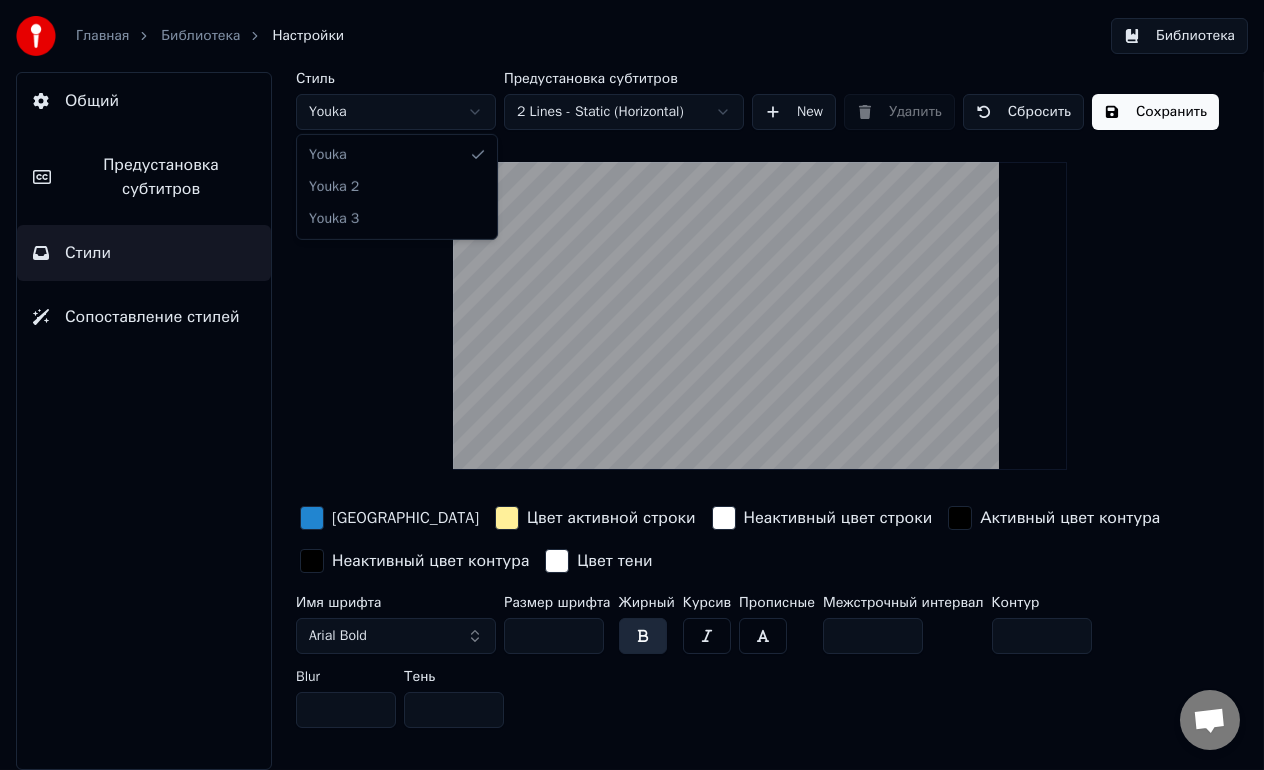 click on "Главная Библиотека Настройки Библиотека Общий Предустановка субтитров Стили Сопоставление стилей Стиль Youka Предустановка субтитров 2 Lines - Static (Horizontal) New Удалить Сбросить Сохранить Цвет заливки Цвет активной строки Неактивный цвет строки Активный цвет контура Неактивный цвет контура Цвет тени Имя шрифта Arial Bold Размер шрифта ** Жирный Курсив Прописные Межстрочный интервал * Контур * Blur * Тень * Youka Youka 2 Youka 3" at bounding box center (632, 385) 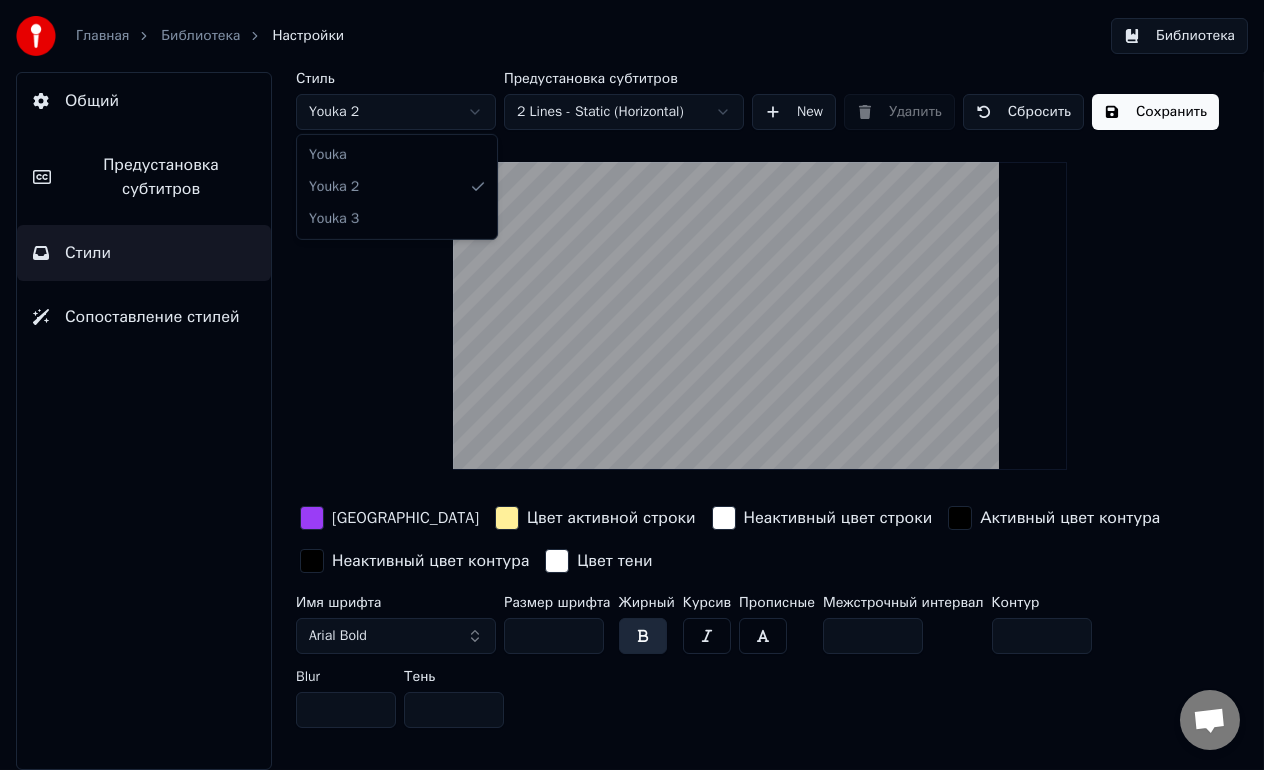 click on "Главная Библиотека Настройки Библиотека Общий Предустановка субтитров Стили Сопоставление стилей Стиль Youka 2 Предустановка субтитров 2 Lines - Static (Horizontal) New Удалить Сбросить Сохранить Цвет заливки Цвет активной строки Неактивный цвет строки Активный цвет контура Неактивный цвет контура Цвет тени Имя шрифта Arial Bold Размер шрифта ** Жирный Курсив Прописные Межстрочный интервал * Контур * Blur * Тень * Youka Youka 2 Youka 3" at bounding box center [632, 385] 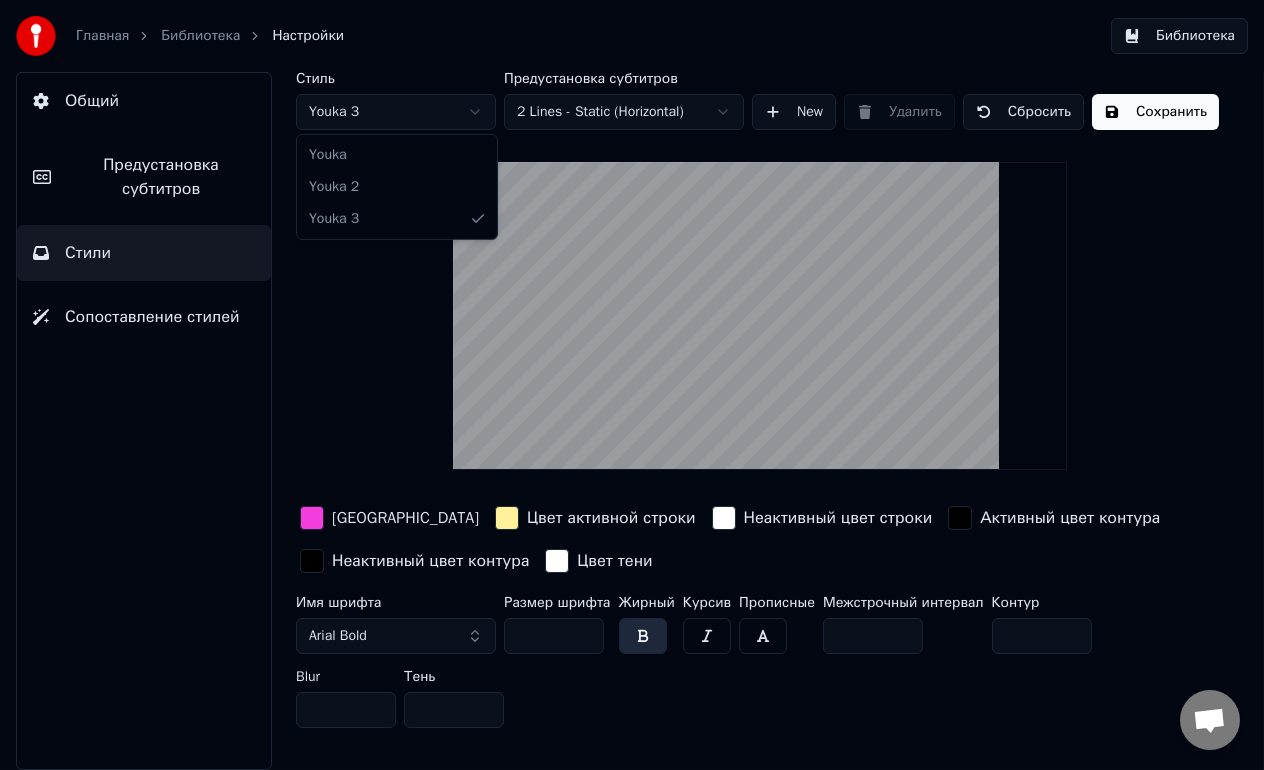 click on "Главная Библиотека Настройки Библиотека Общий Предустановка субтитров Стили Сопоставление стилей Стиль Youka 3 Предустановка субтитров 2 Lines - Static (Horizontal) New Удалить Сбросить Сохранить Цвет заливки Цвет активной строки Неактивный цвет строки Активный цвет контура Неактивный цвет контура Цвет тени Имя шрифта Arial Bold Размер шрифта ** Жирный Курсив Прописные Межстрочный интервал * Контур * Blur * Тень * Youka Youka 2 Youka 3" at bounding box center (632, 385) 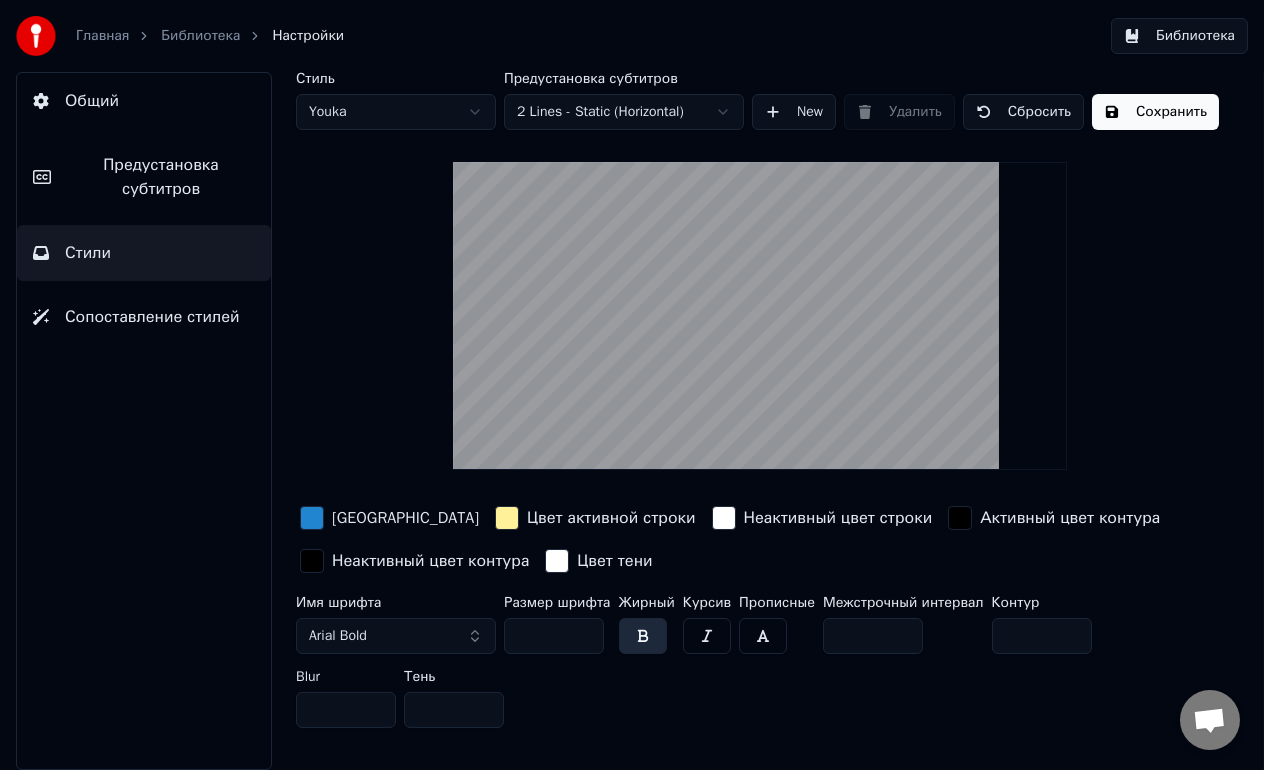 click on "Общий" at bounding box center (144, 101) 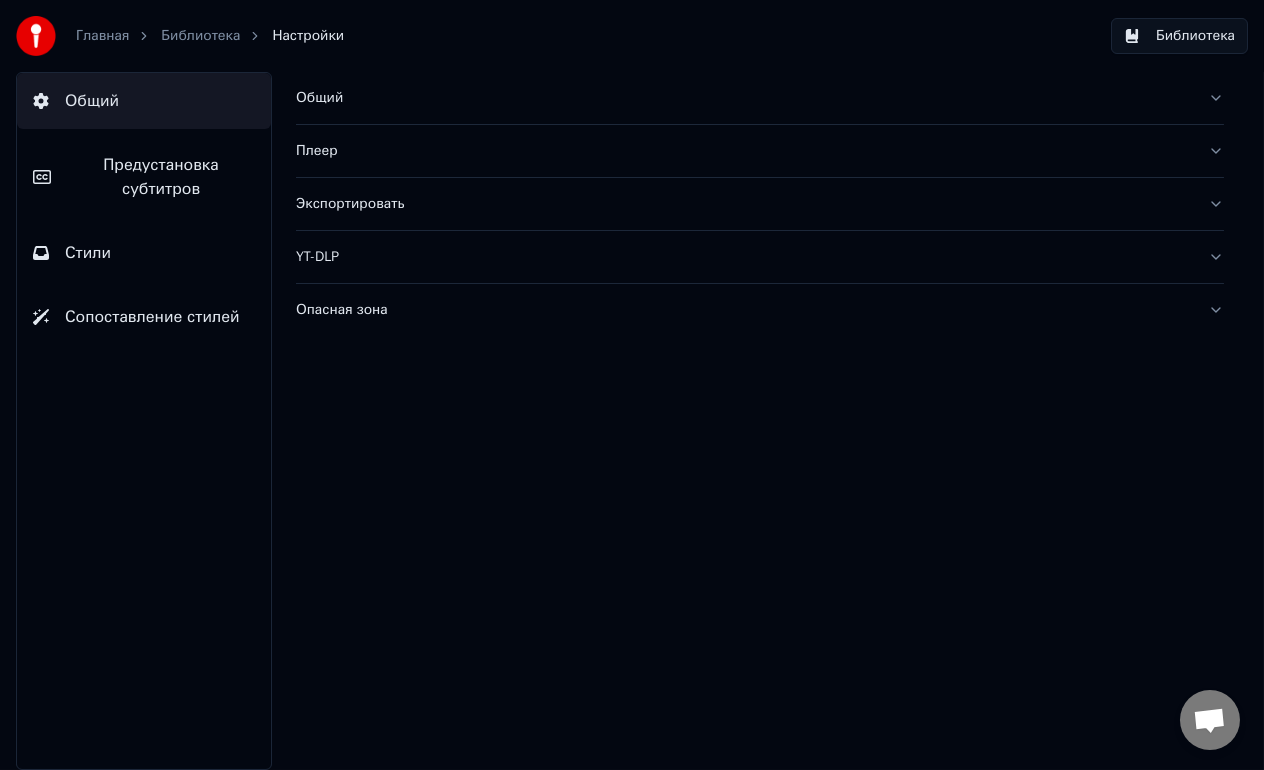 click on "Сопоставление стилей" at bounding box center [152, 317] 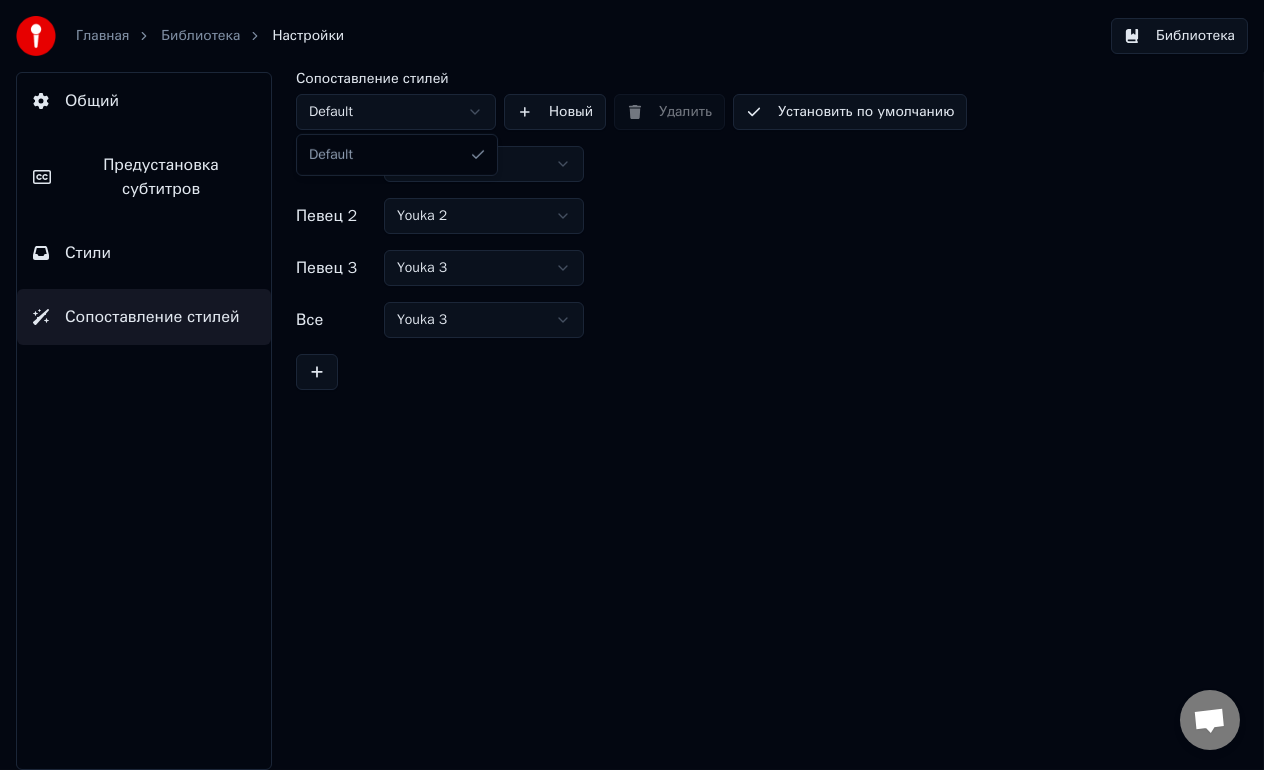 click on "Главная Библиотека Настройки Библиотека Общий Предустановка субтитров Стили Сопоставление стилей Сопоставление стилей Default Новый Удалить Установить по умолчанию Певец   1 Youka Певец   2 Youka 2 Певец   3 Youka 3 Все Youka 3 Default" at bounding box center (632, 385) 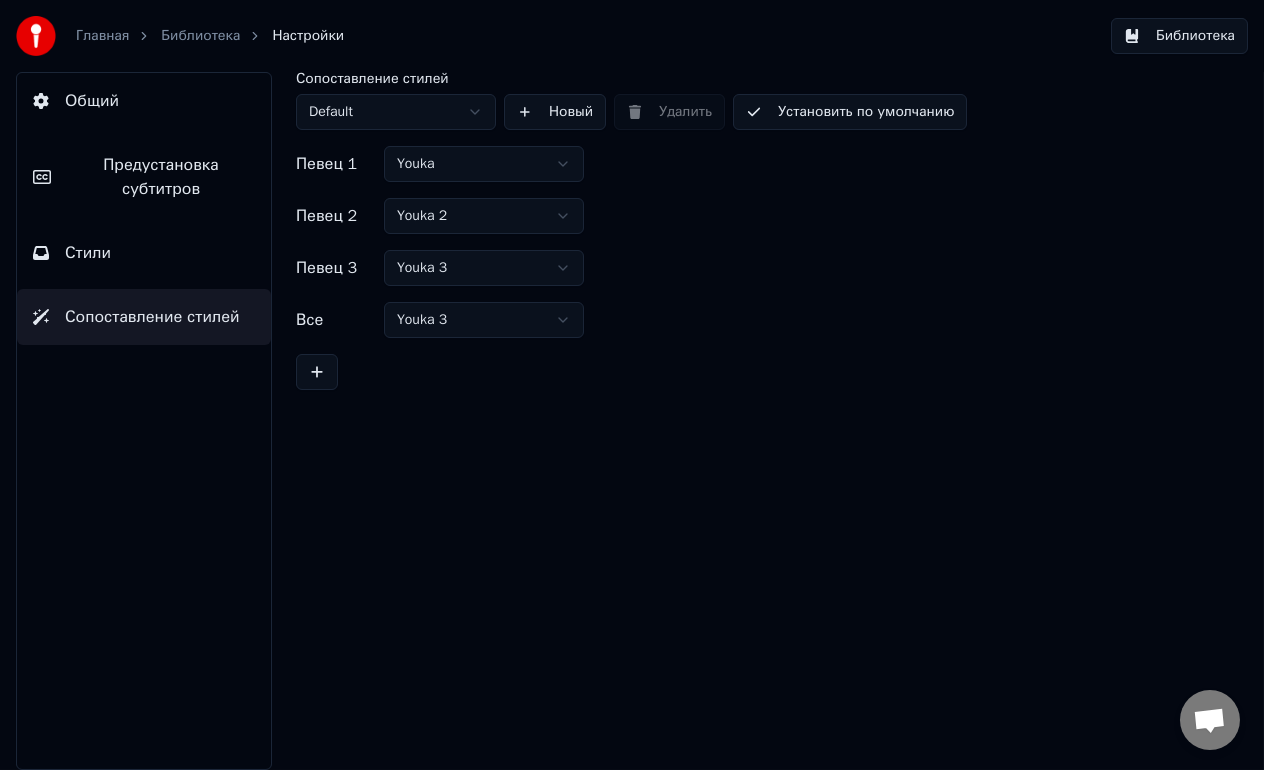 click on "Главная Библиотека Настройки Библиотека Общий Предустановка субтитров Стили Сопоставление стилей Сопоставление стилей Default Новый Удалить Установить по умолчанию Певец   1 Youka Певец   2 Youka 2 Певец   3 Youka 3 Все Youka 3" at bounding box center (632, 385) 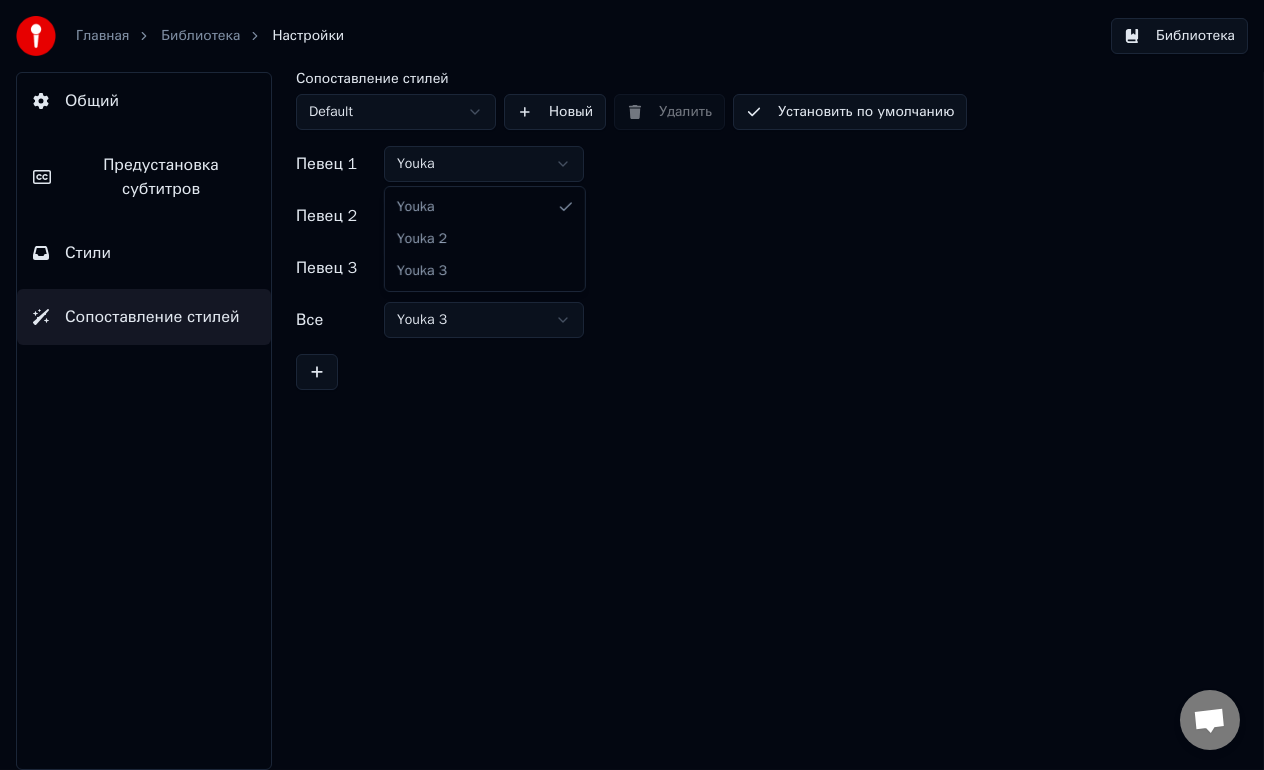 click on "Главная Библиотека Настройки Библиотека Общий Предустановка субтитров Стили Сопоставление стилей Сопоставление стилей Default Новый Удалить Установить по умолчанию Певец   1 Youka Певец   2 Youka 2 Певец   3 Youka 3 Все Youka 3 Youka Youka 2 Youka 3" at bounding box center (632, 385) 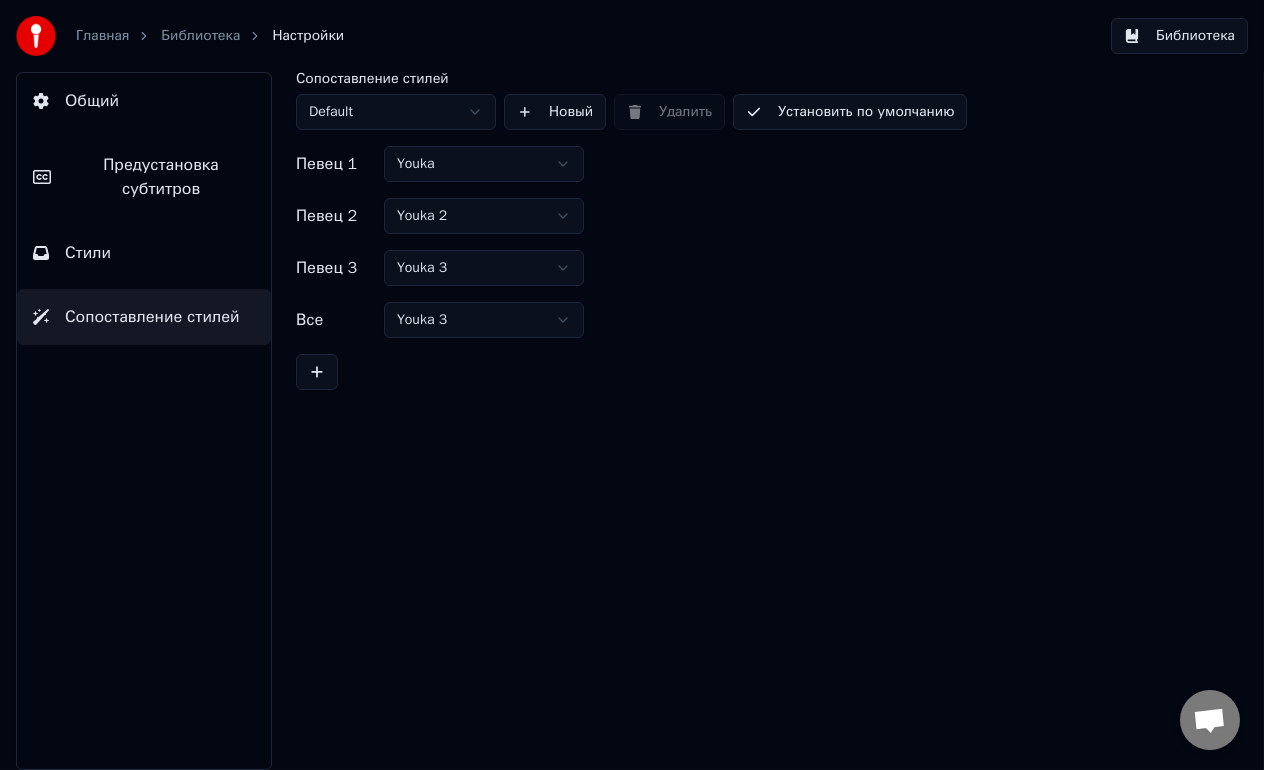 click on "Главная Библиотека Настройки Библиотека Общий Предустановка субтитров Стили Сопоставление стилей Сопоставление стилей Default Новый Удалить Установить по умолчанию Певец   1 Youka Певец   2 Youka 2 Певец   3 Youka 3 Все Youka 3" at bounding box center [632, 385] 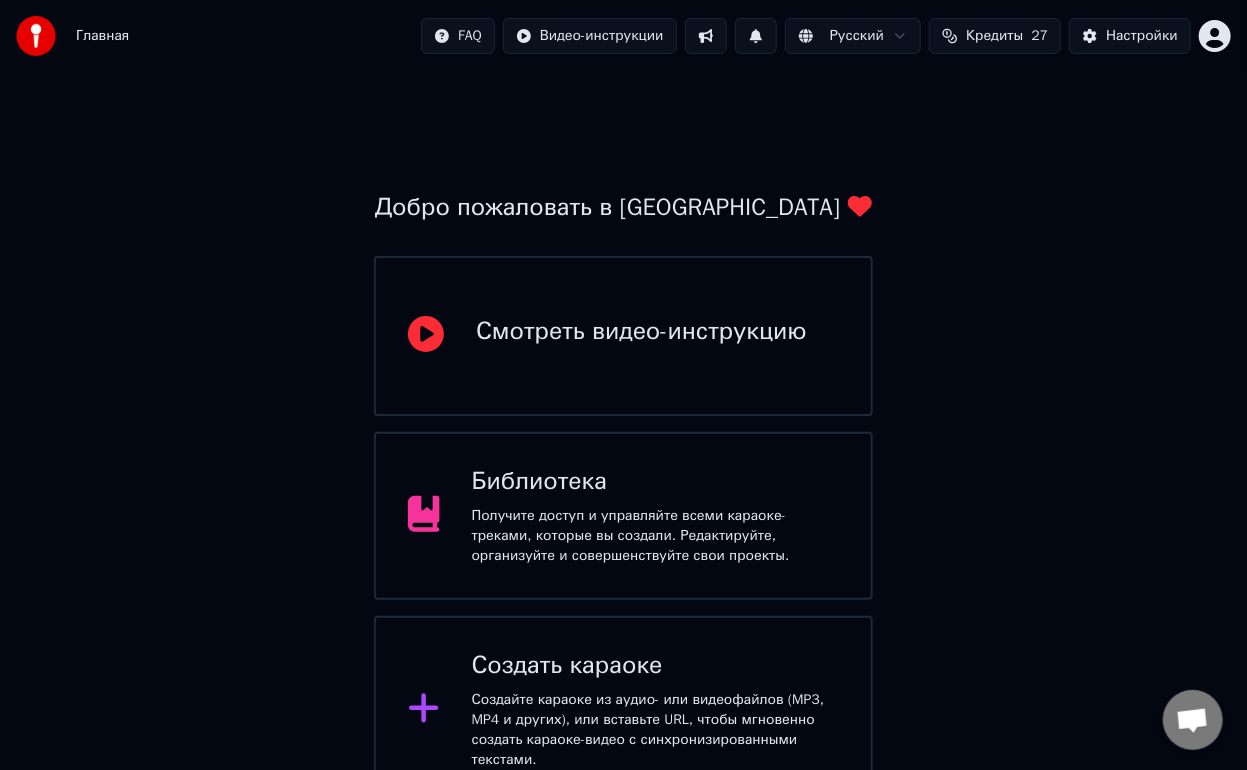 click on "Библиотека" at bounding box center [655, 482] 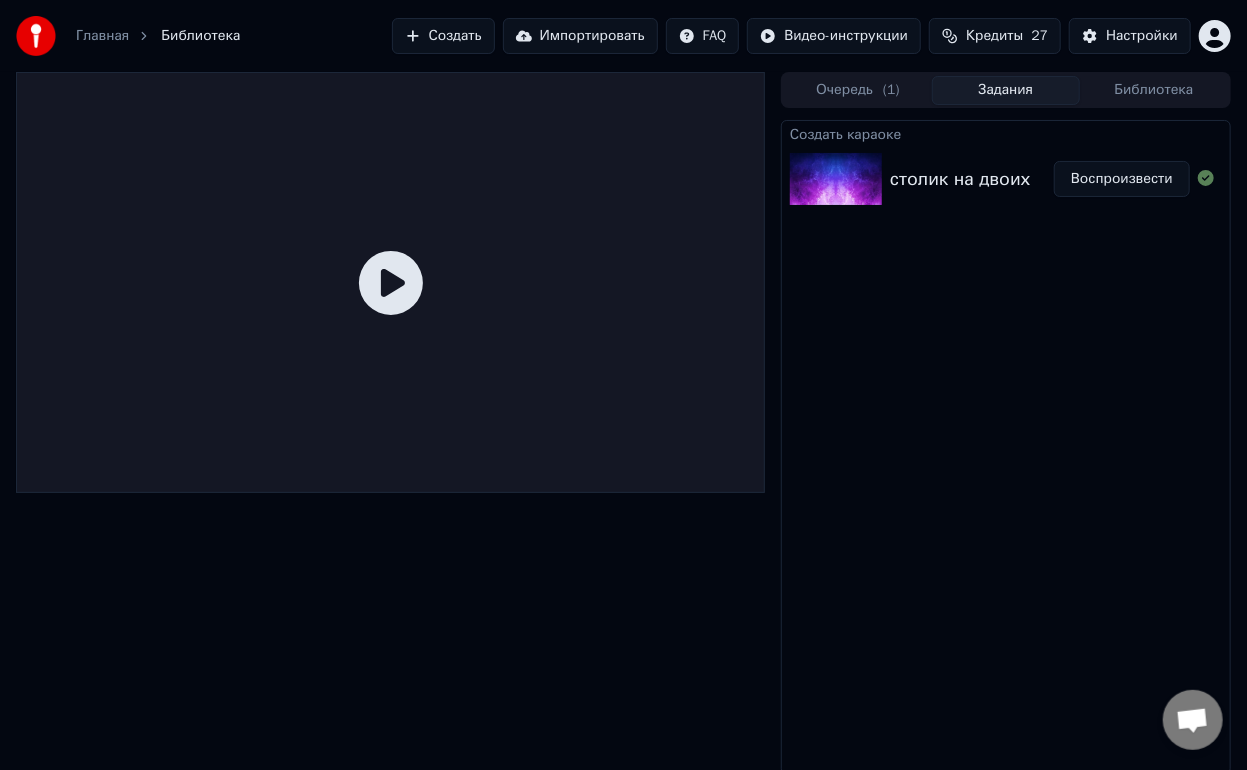 click on "Очередь ( 1 )" at bounding box center (858, 90) 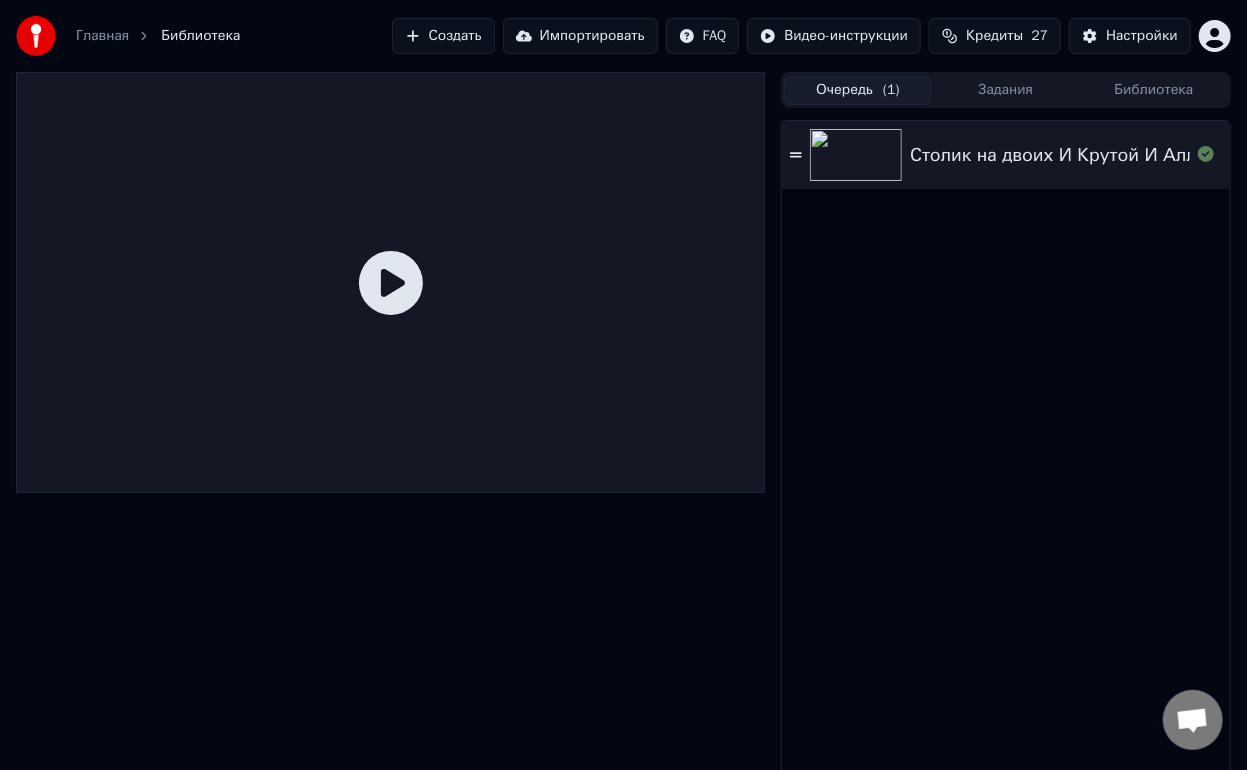 click on "Столик на двоих                           И Крутой   И Аллегрова" at bounding box center (1082, 155) 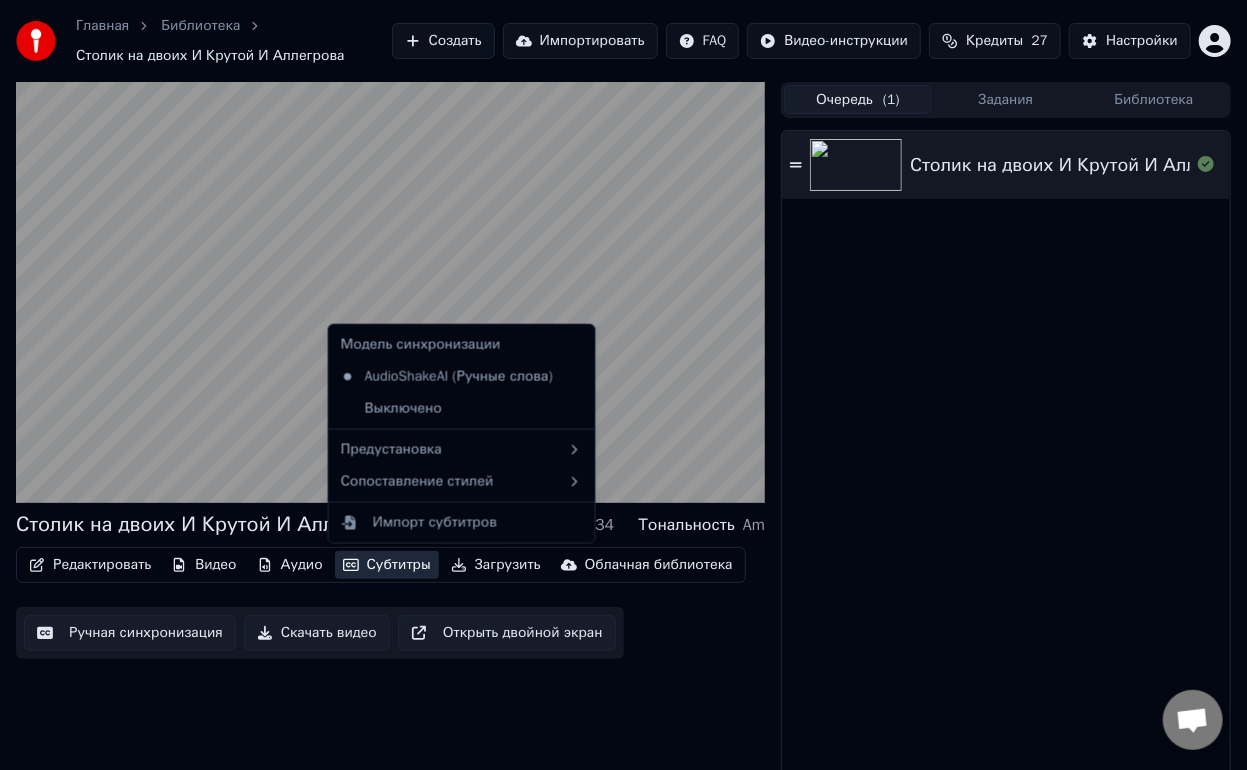click on "Субтитры" at bounding box center (387, 565) 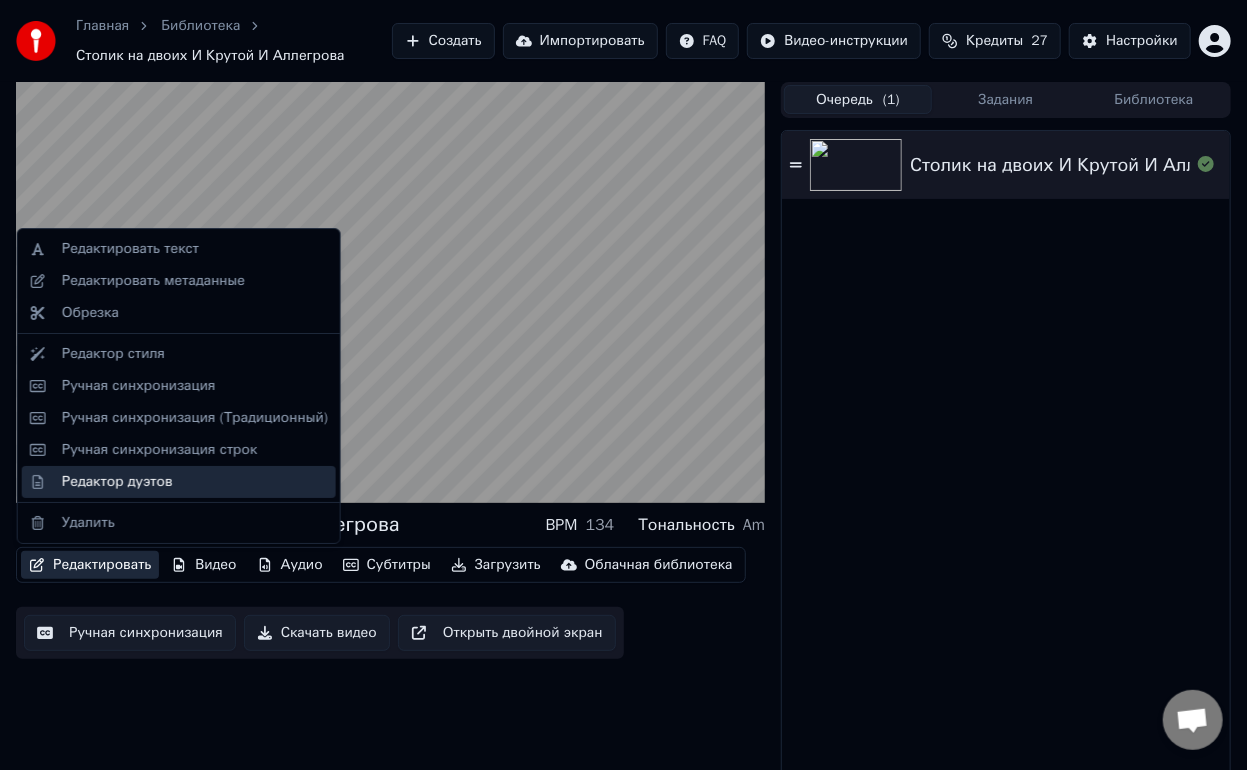 click on "Редактор дуэтов" at bounding box center (195, 482) 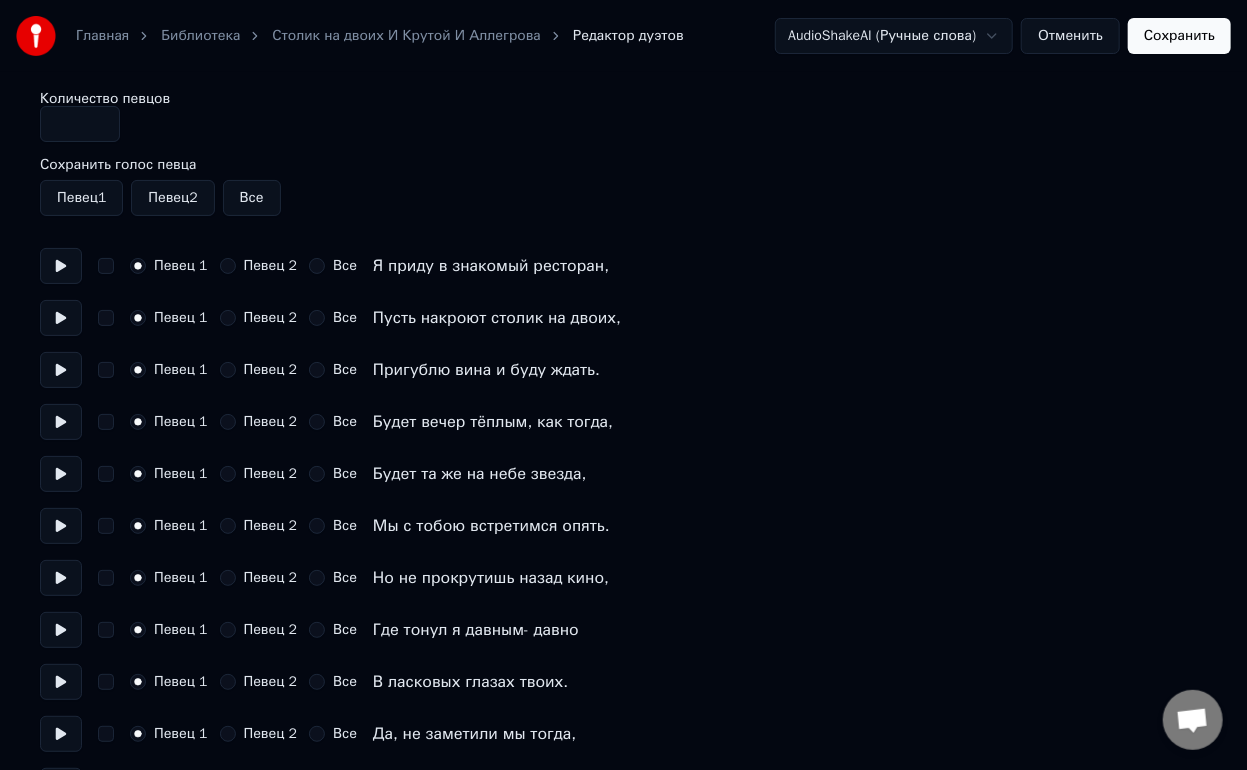 click at bounding box center (61, 266) 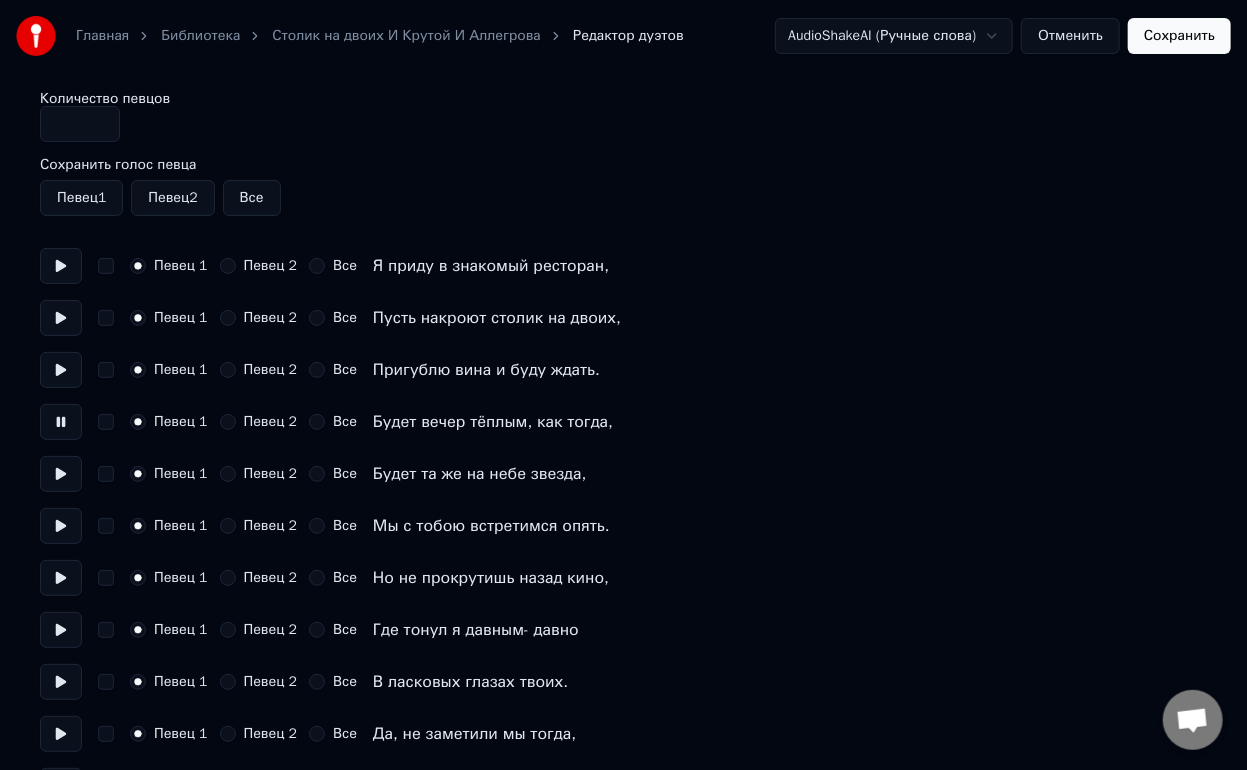click at bounding box center (61, 422) 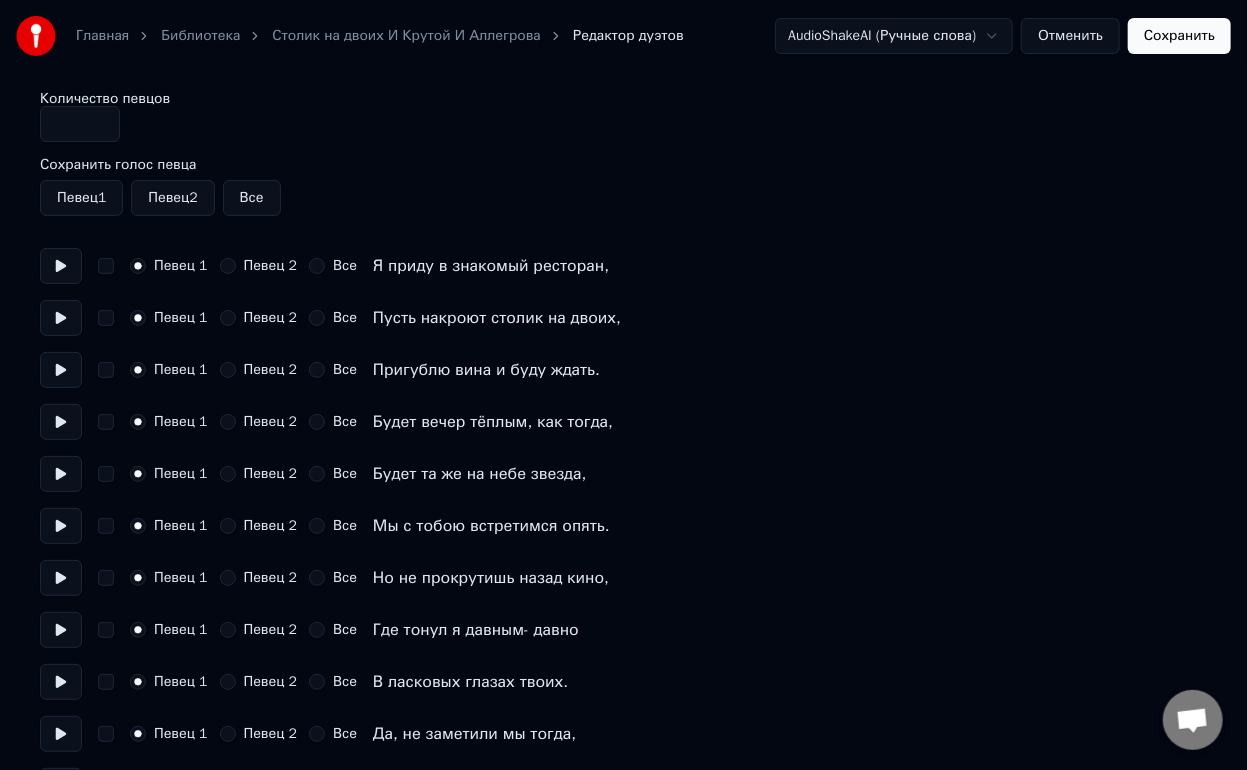 click on "Певец 2" at bounding box center [228, 422] 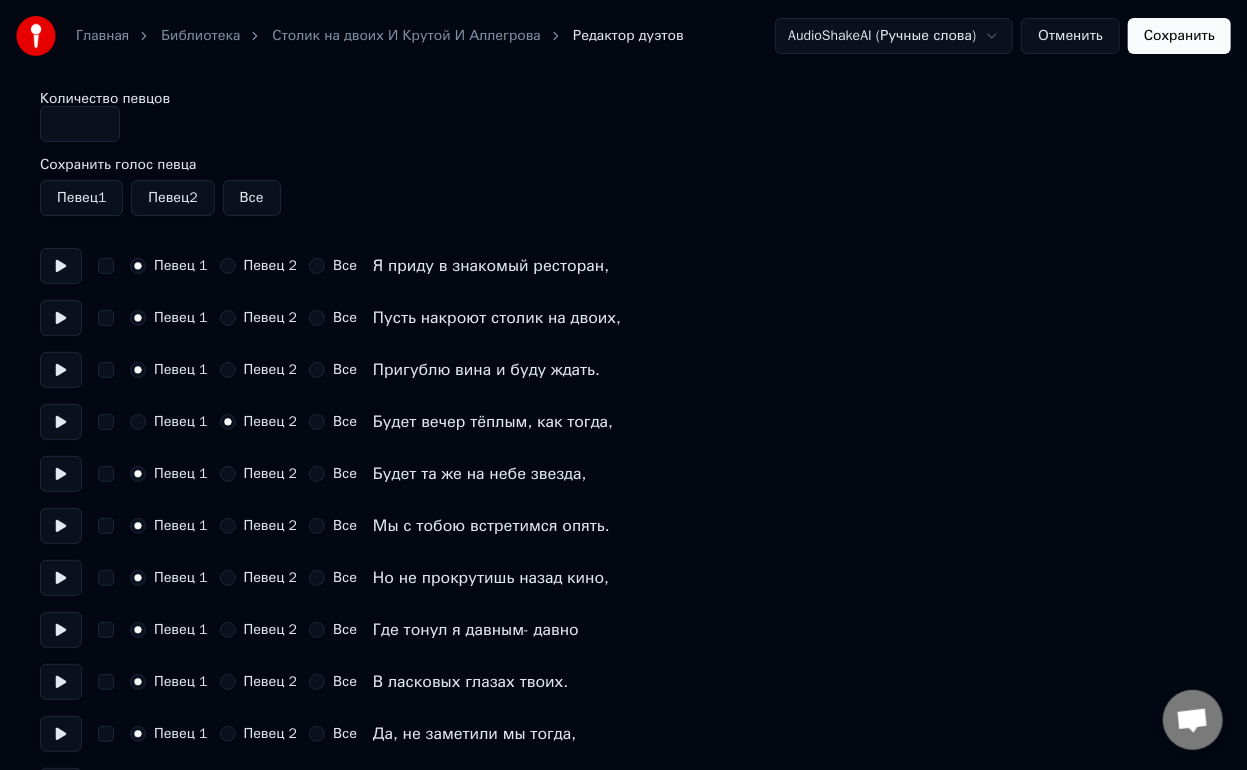click at bounding box center (61, 422) 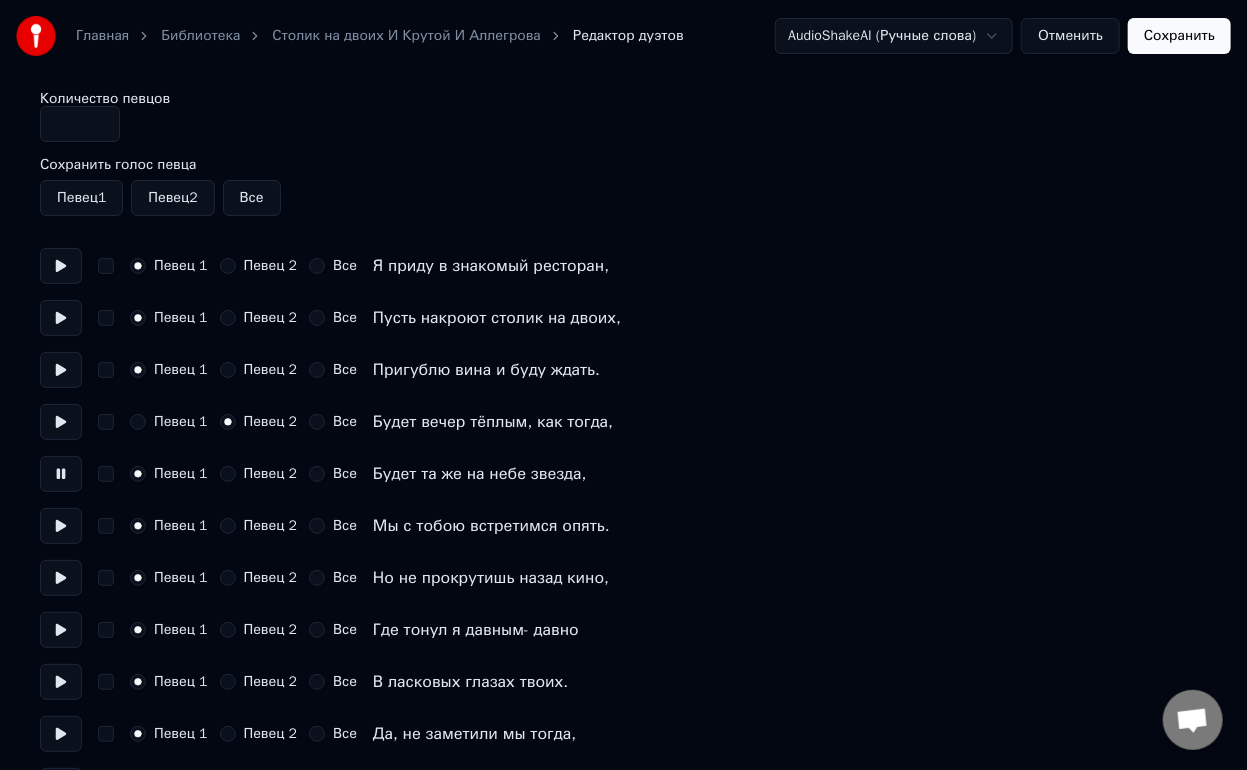 click on "Певец 2" at bounding box center [228, 474] 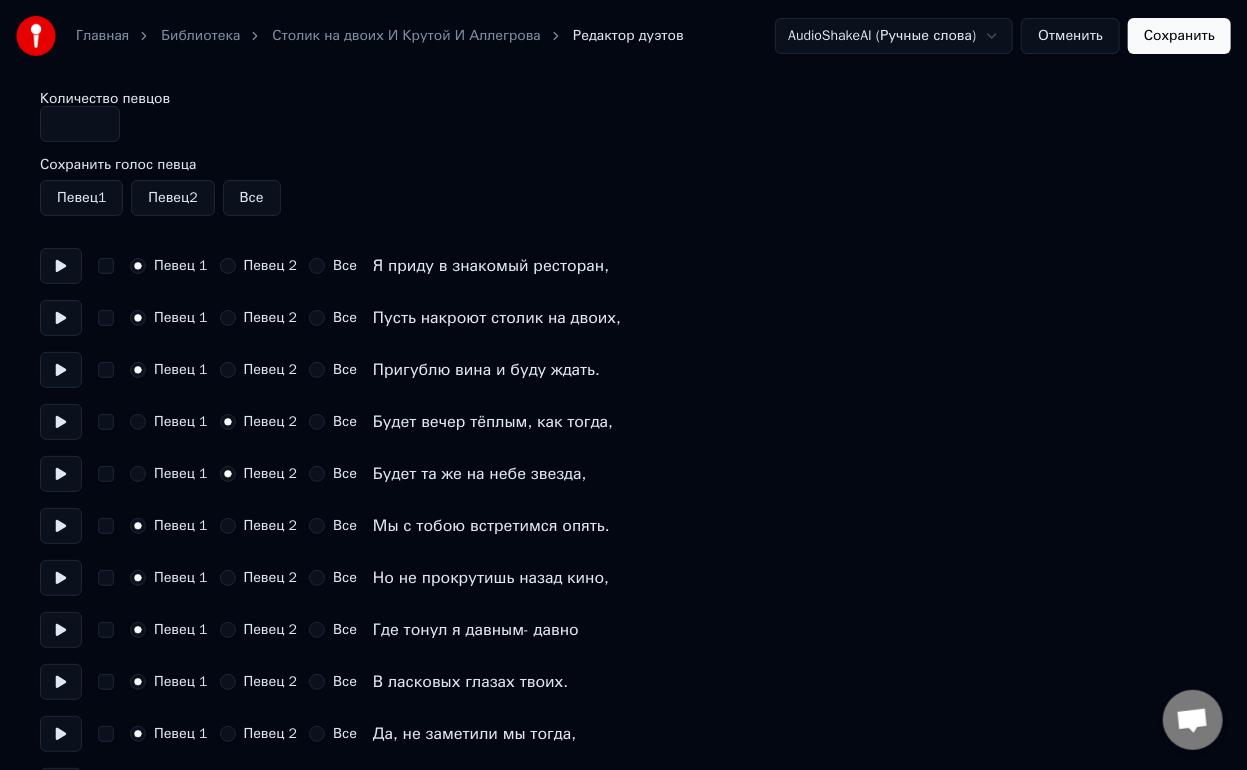 click at bounding box center [61, 526] 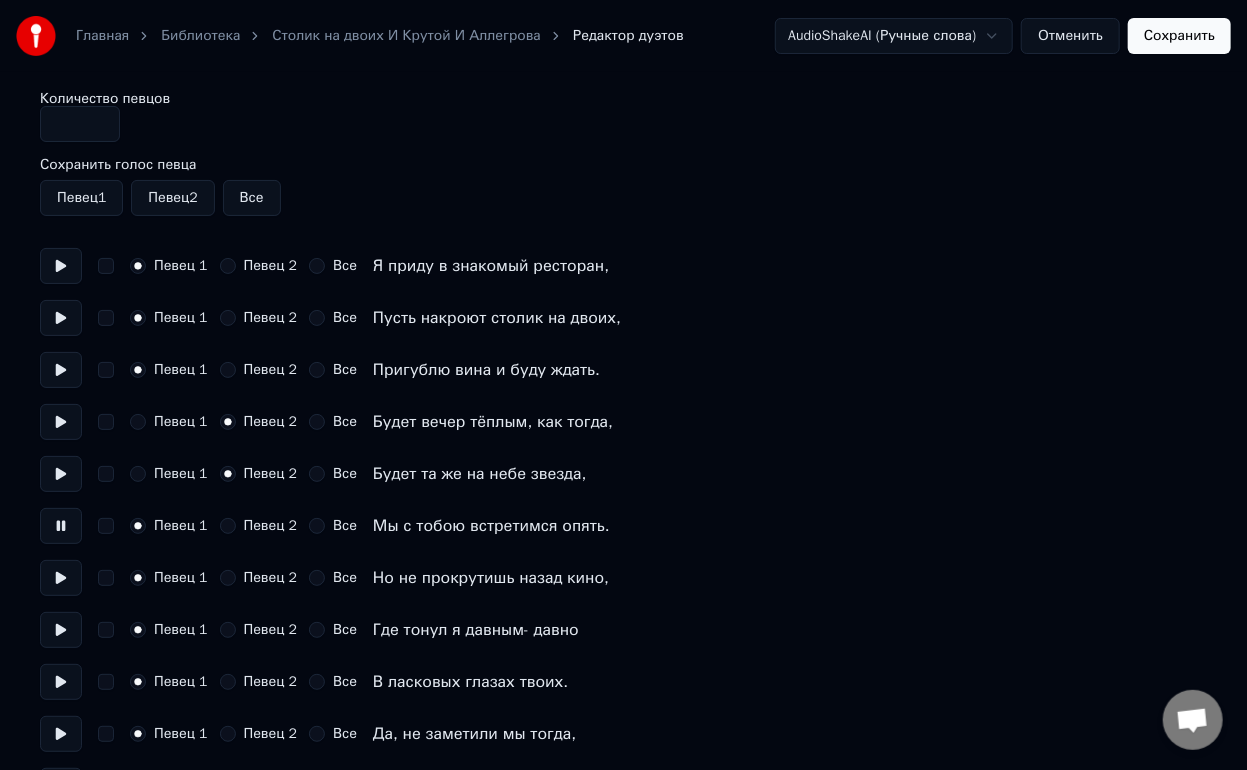 click on "Певец 2" at bounding box center (228, 526) 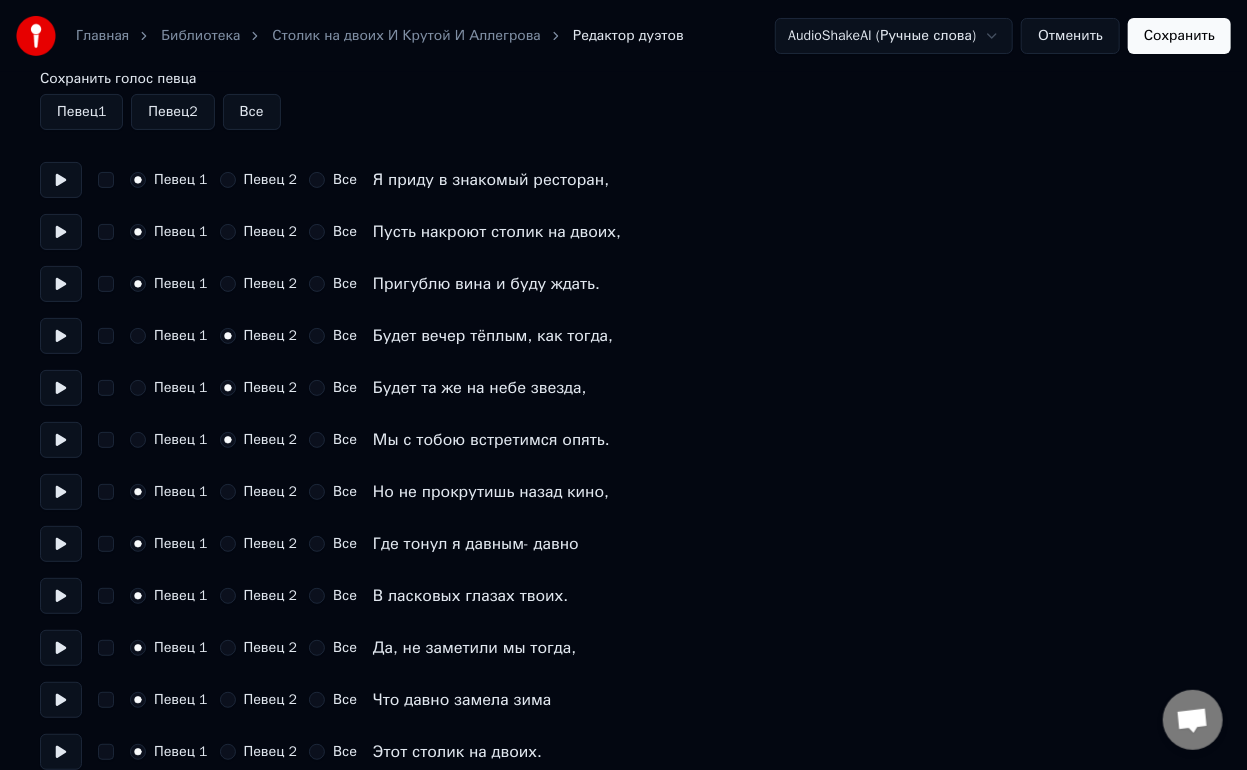 scroll, scrollTop: 89, scrollLeft: 0, axis: vertical 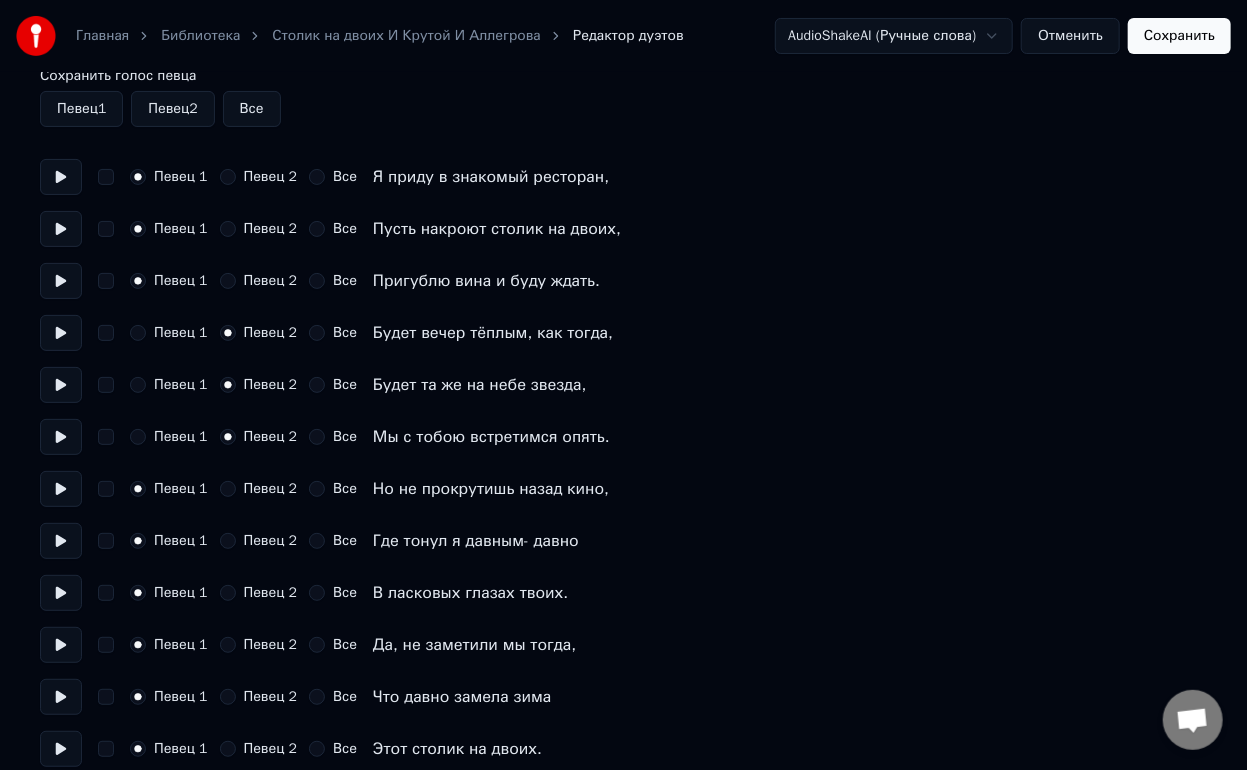 click at bounding box center (61, 489) 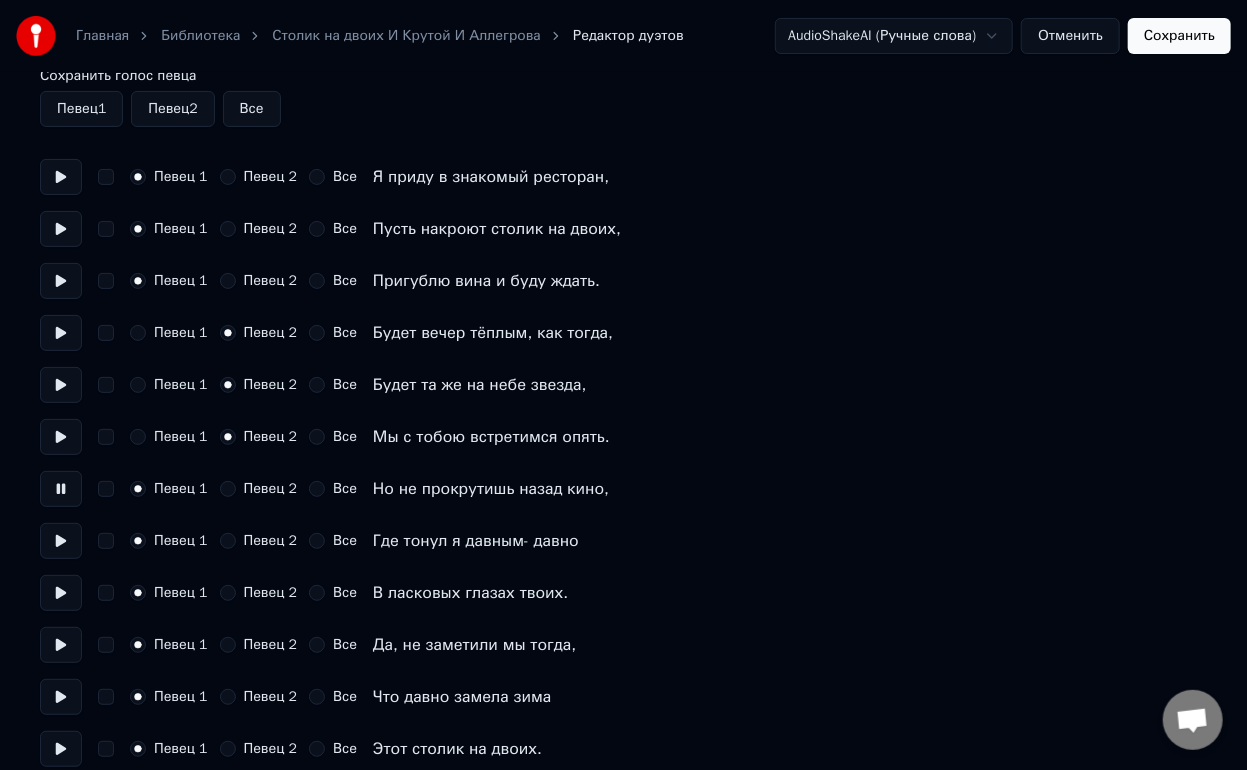 click at bounding box center [61, 489] 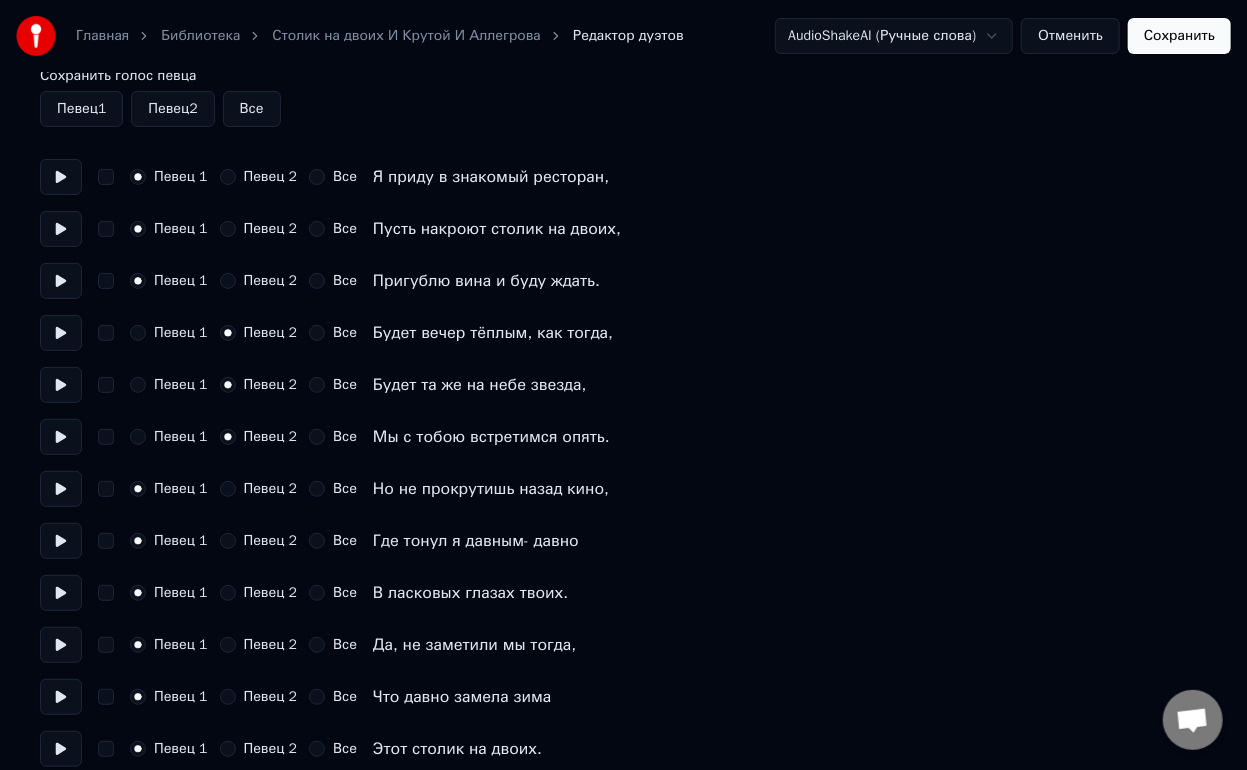click at bounding box center [61, 489] 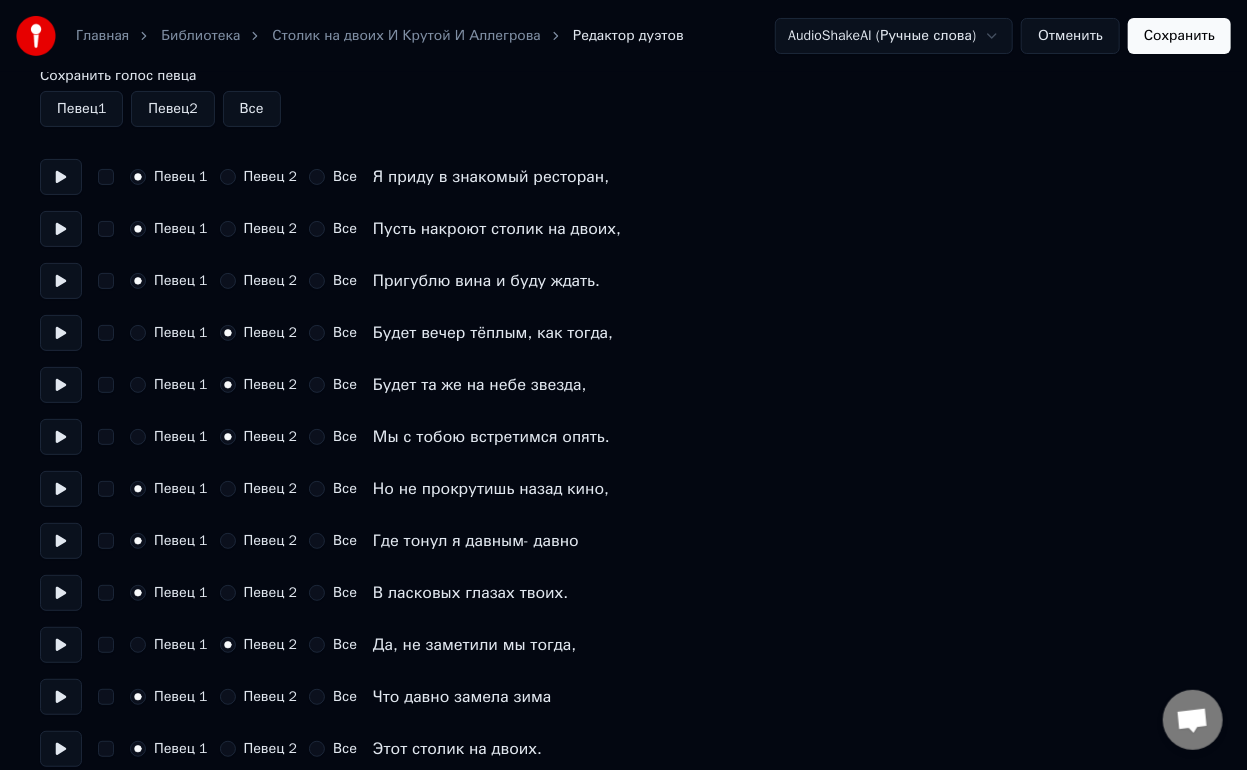 click at bounding box center [61, 645] 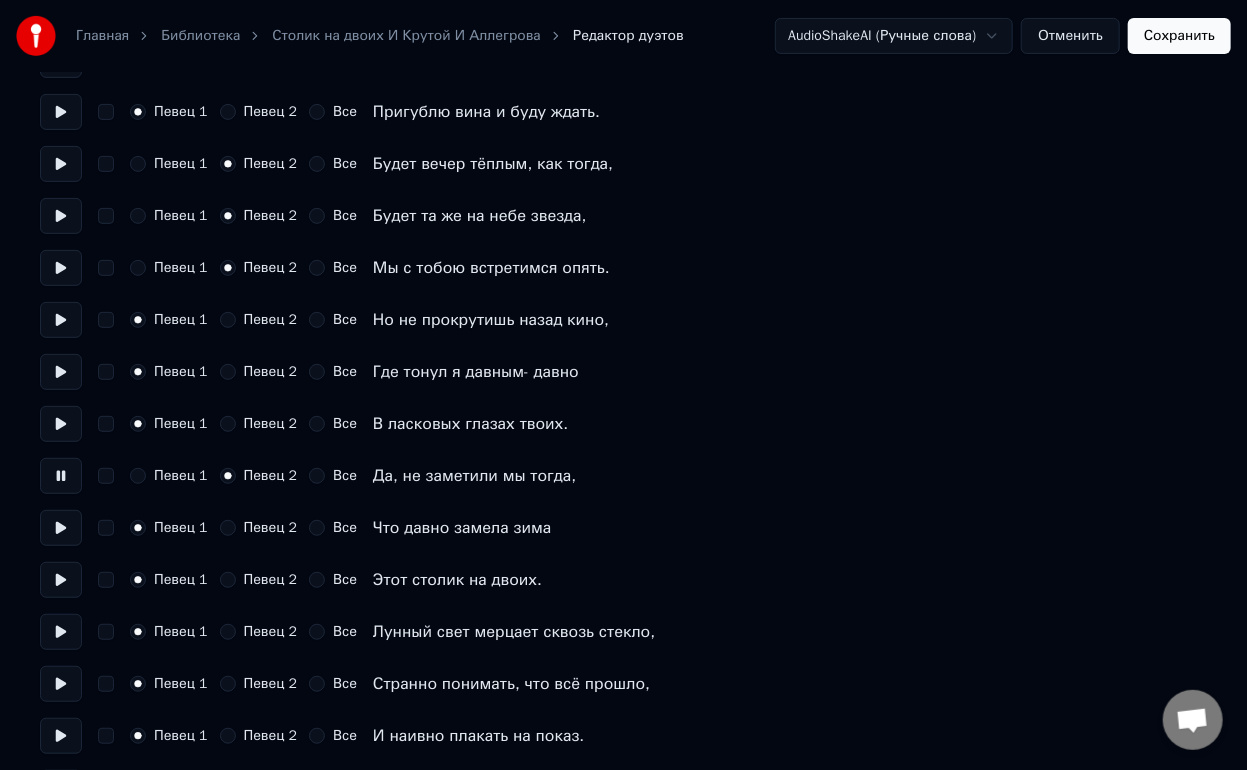scroll, scrollTop: 265, scrollLeft: 0, axis: vertical 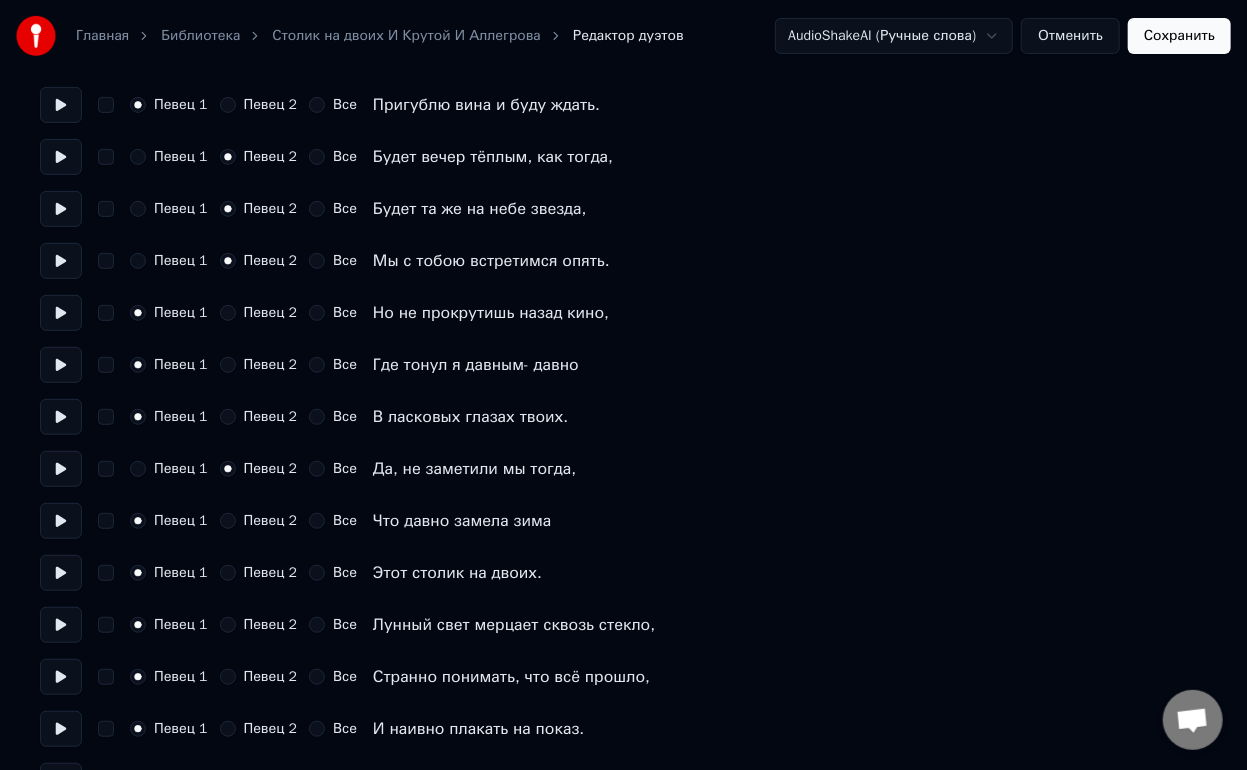 click on "Все" at bounding box center [333, 469] 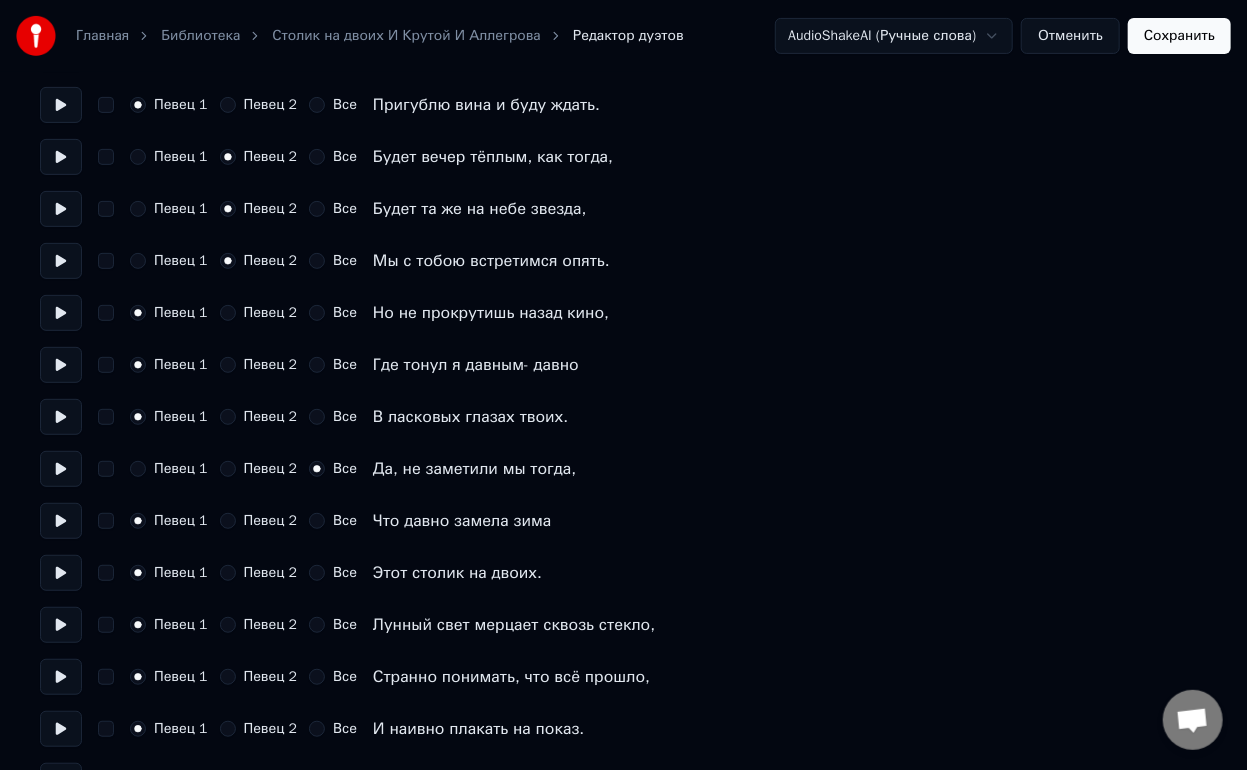 click at bounding box center (61, 469) 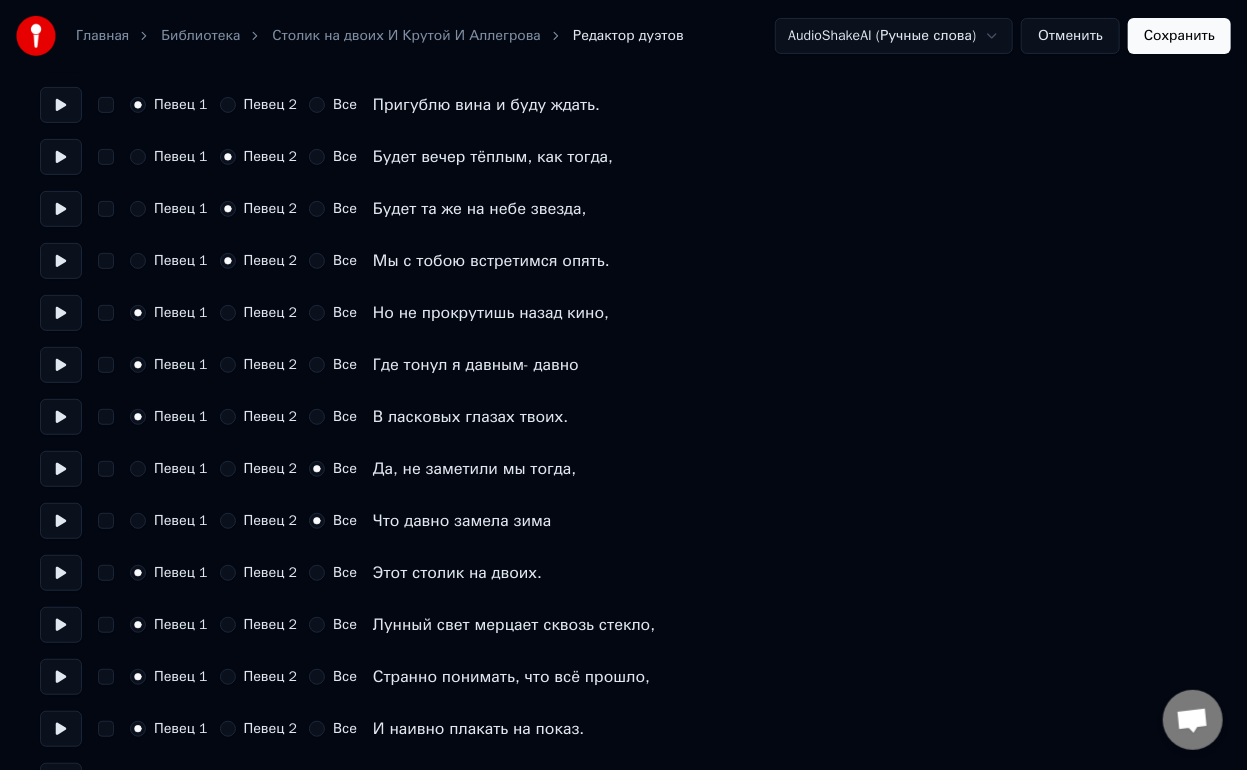 click at bounding box center (61, 573) 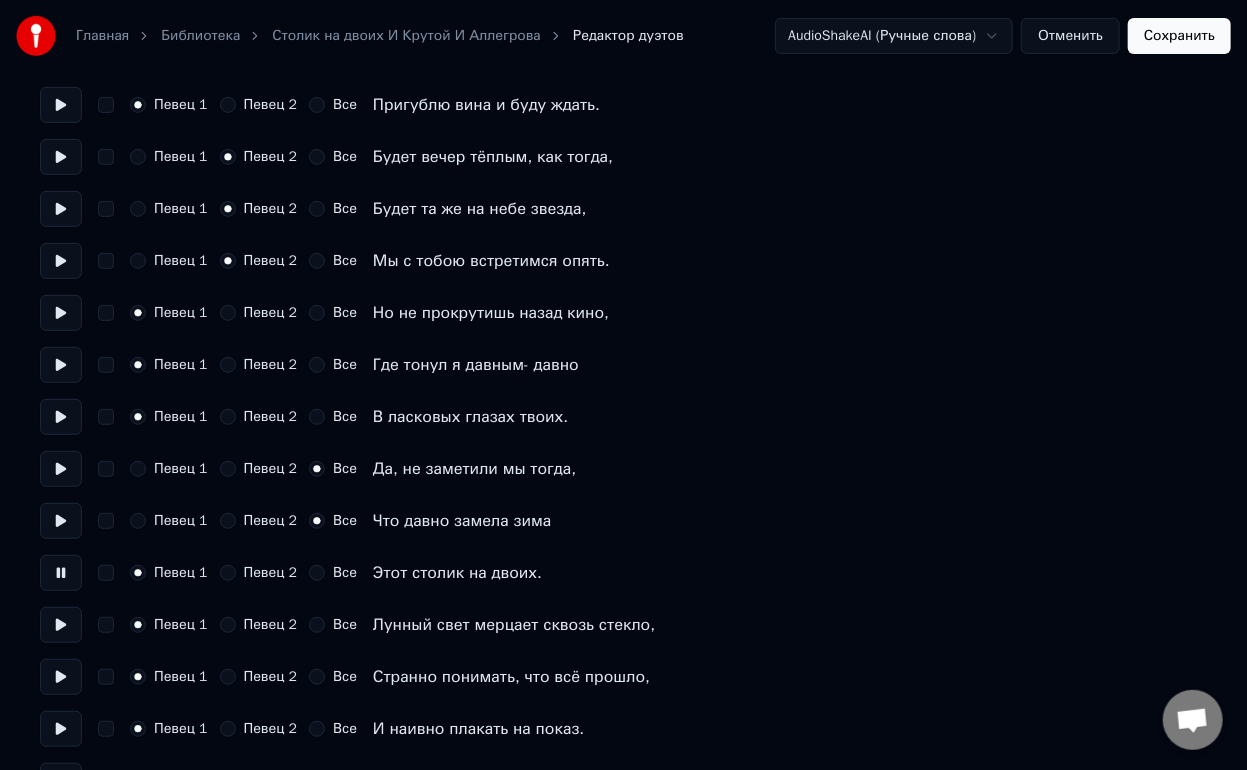 click on "Все" at bounding box center [317, 573] 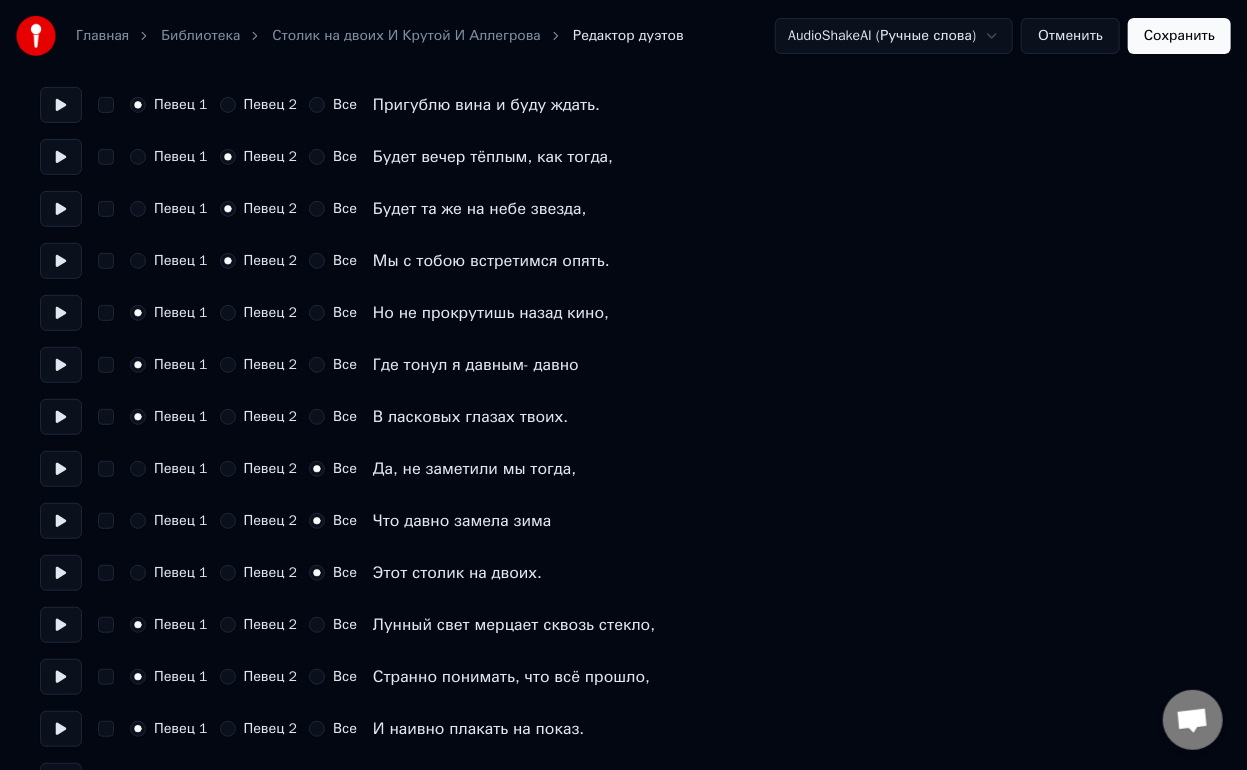 click at bounding box center (61, 625) 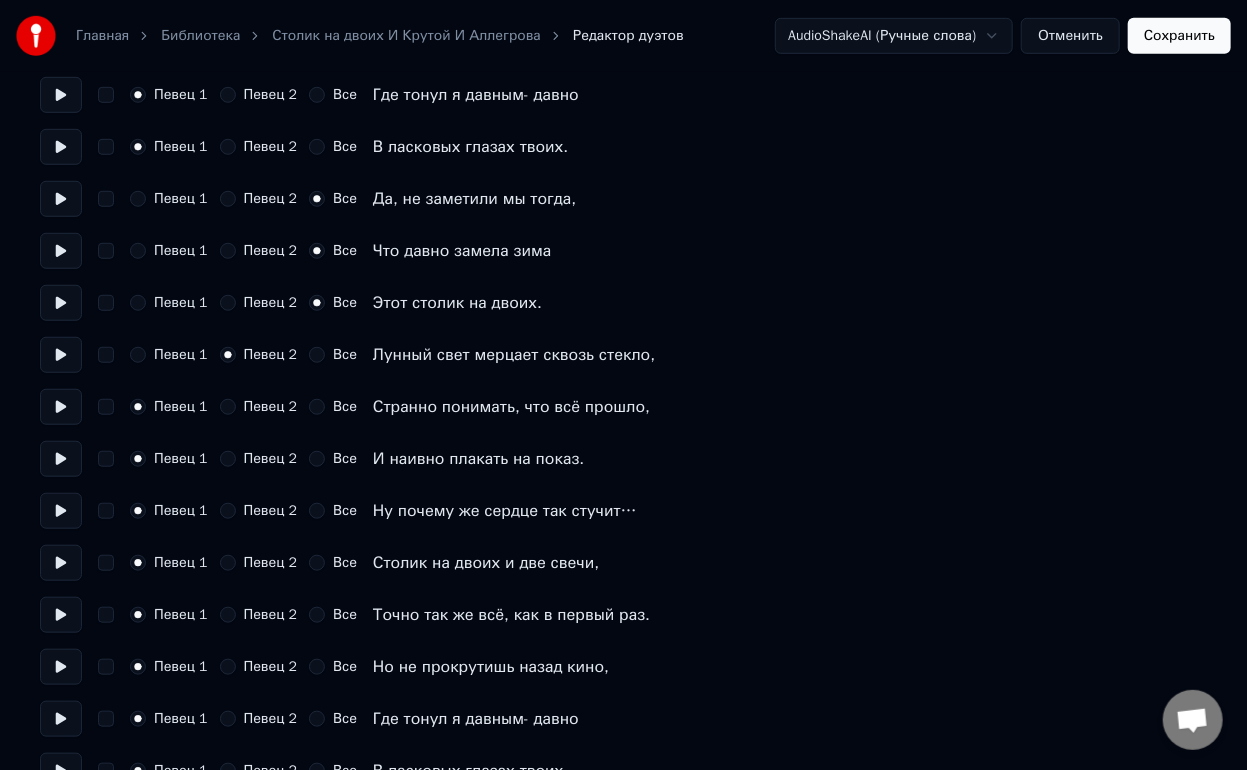 scroll, scrollTop: 528, scrollLeft: 0, axis: vertical 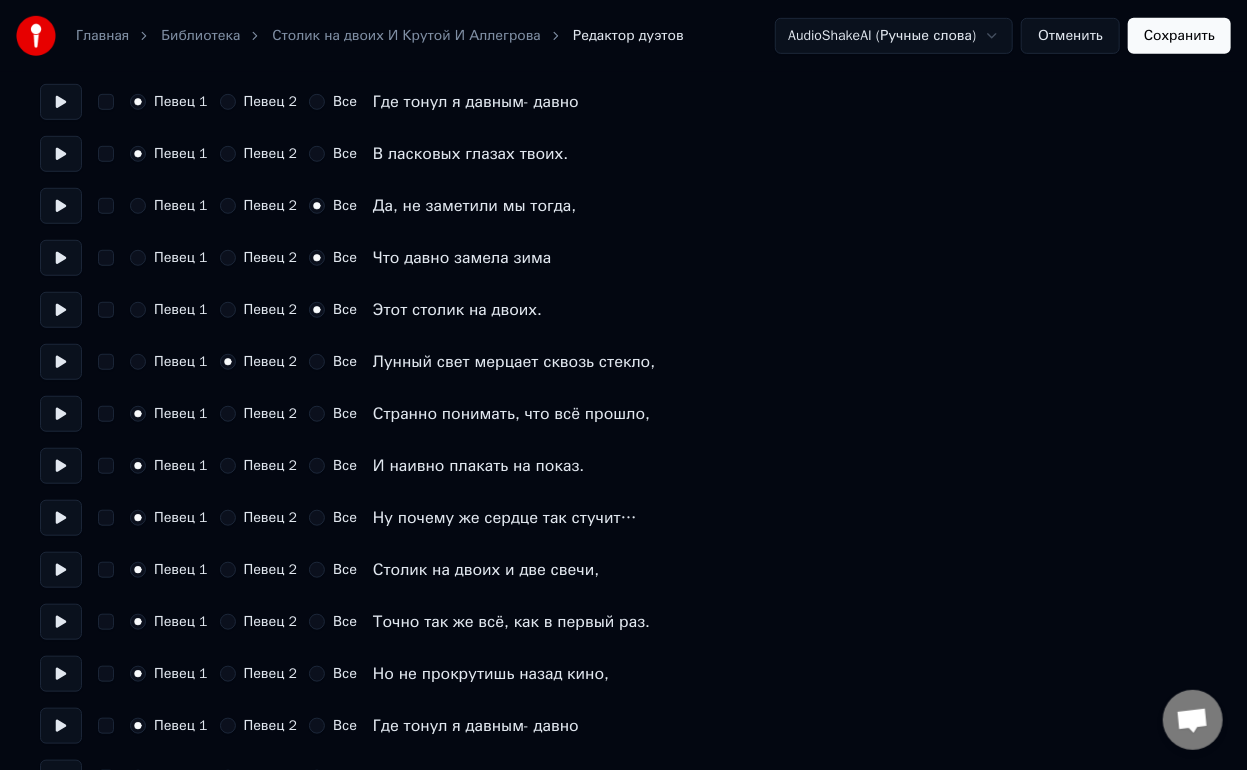 click at bounding box center [61, 414] 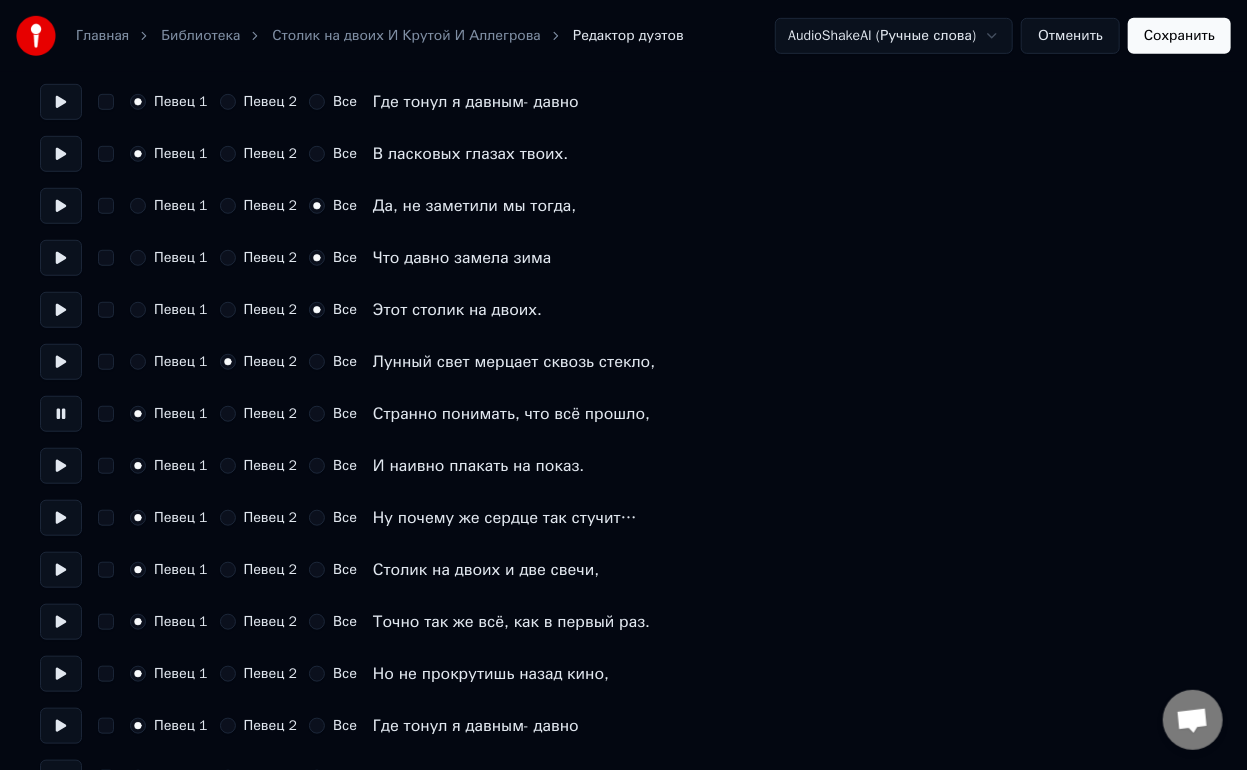 click on "Певец 2" at bounding box center [228, 414] 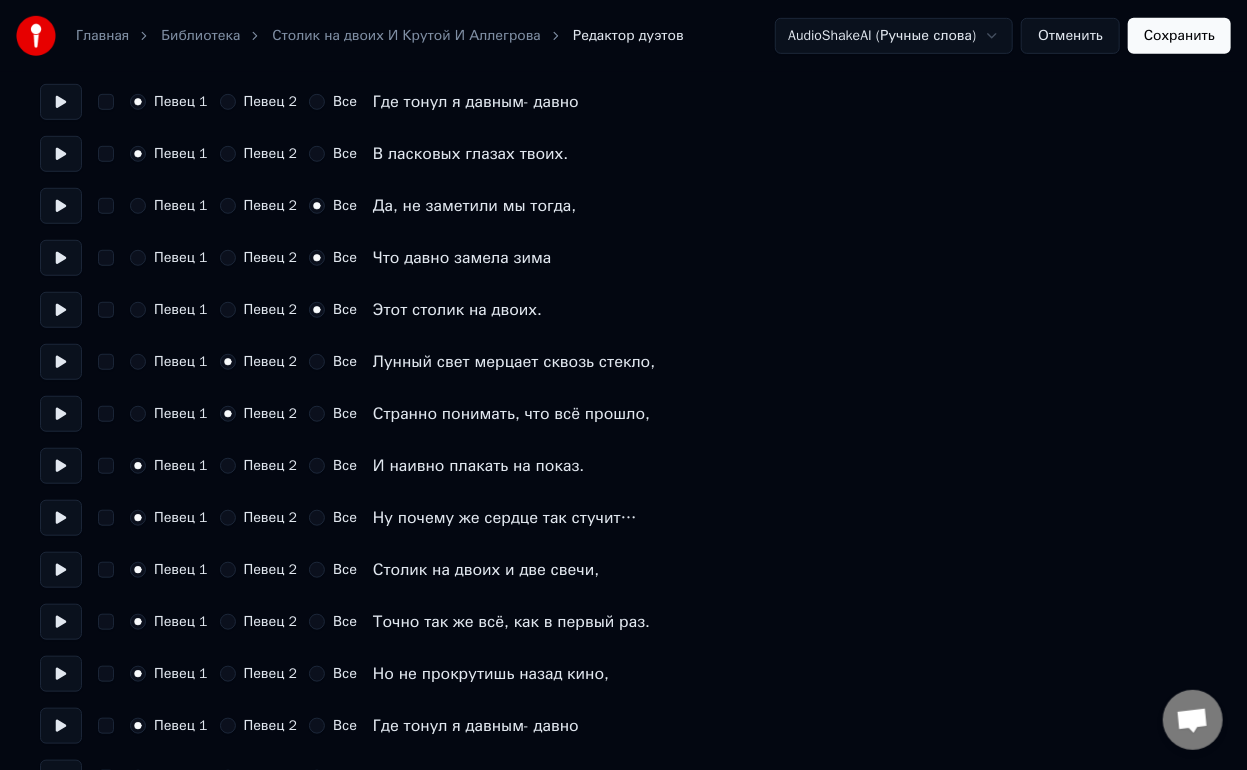 click at bounding box center (61, 466) 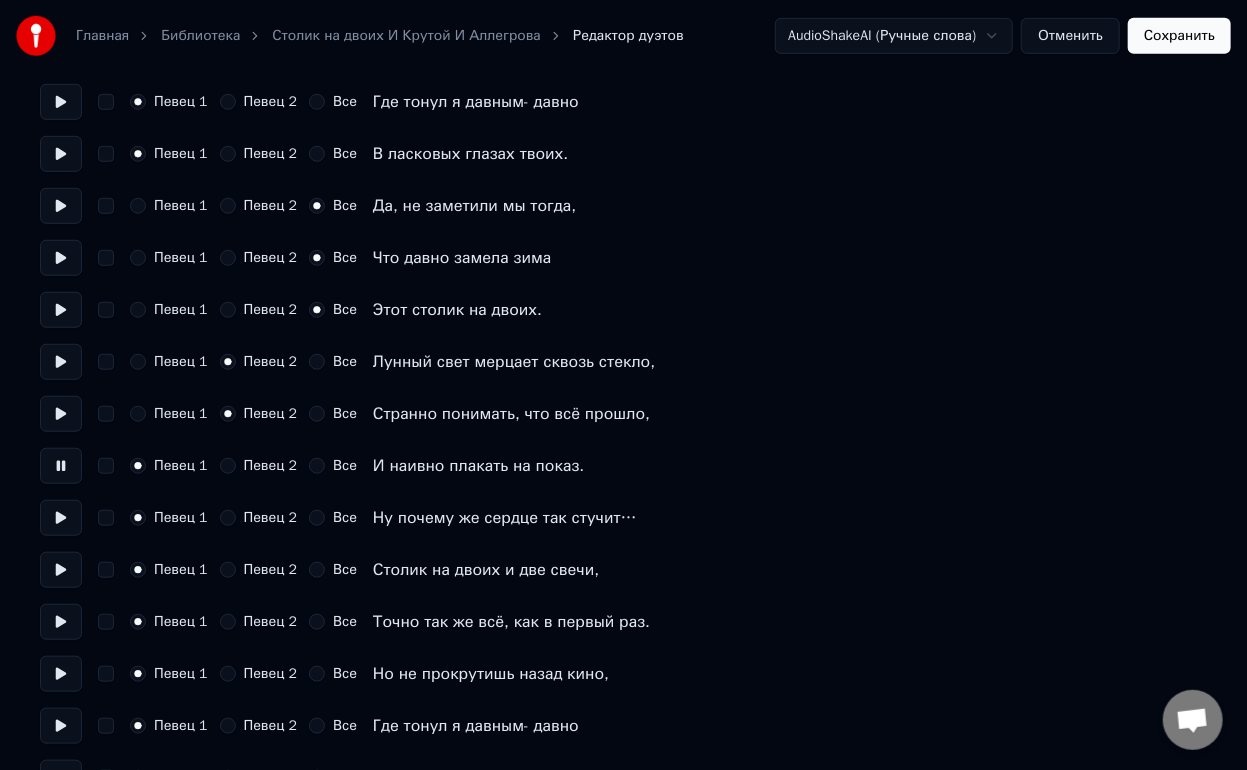 click on "Певец 2" at bounding box center (228, 466) 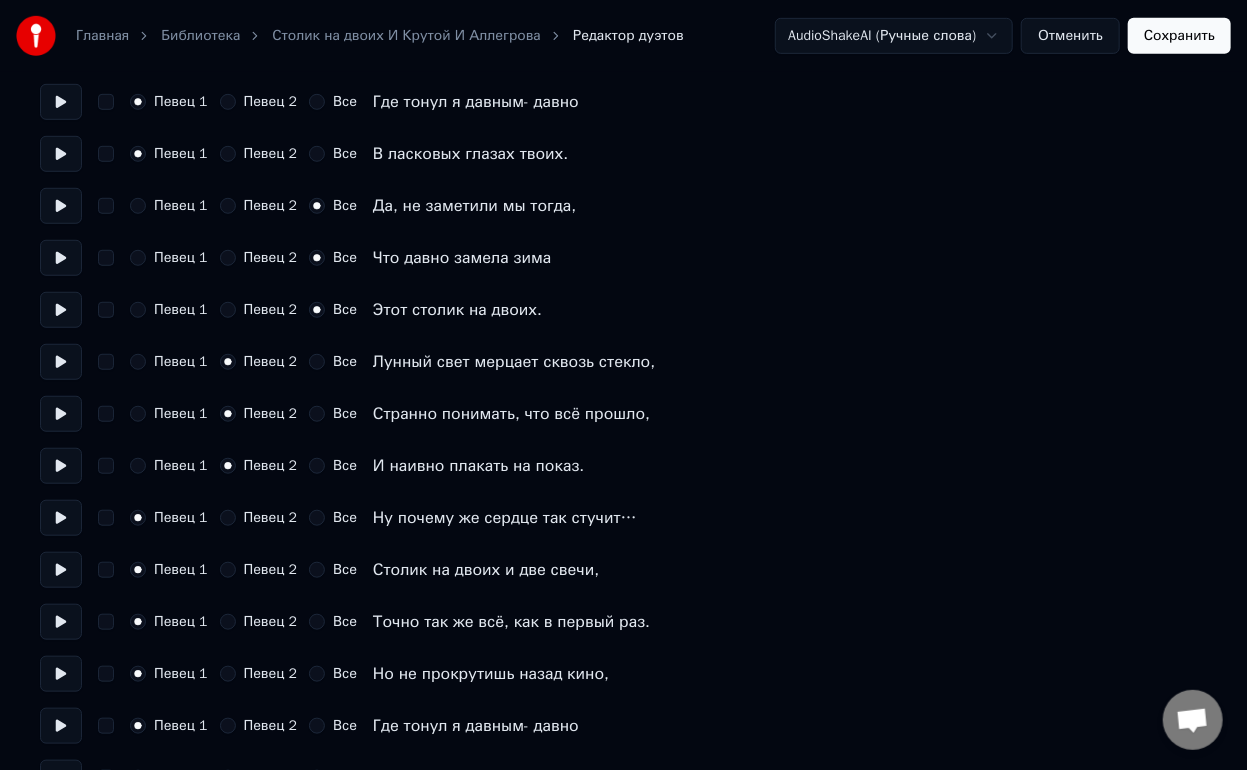 click at bounding box center [61, 518] 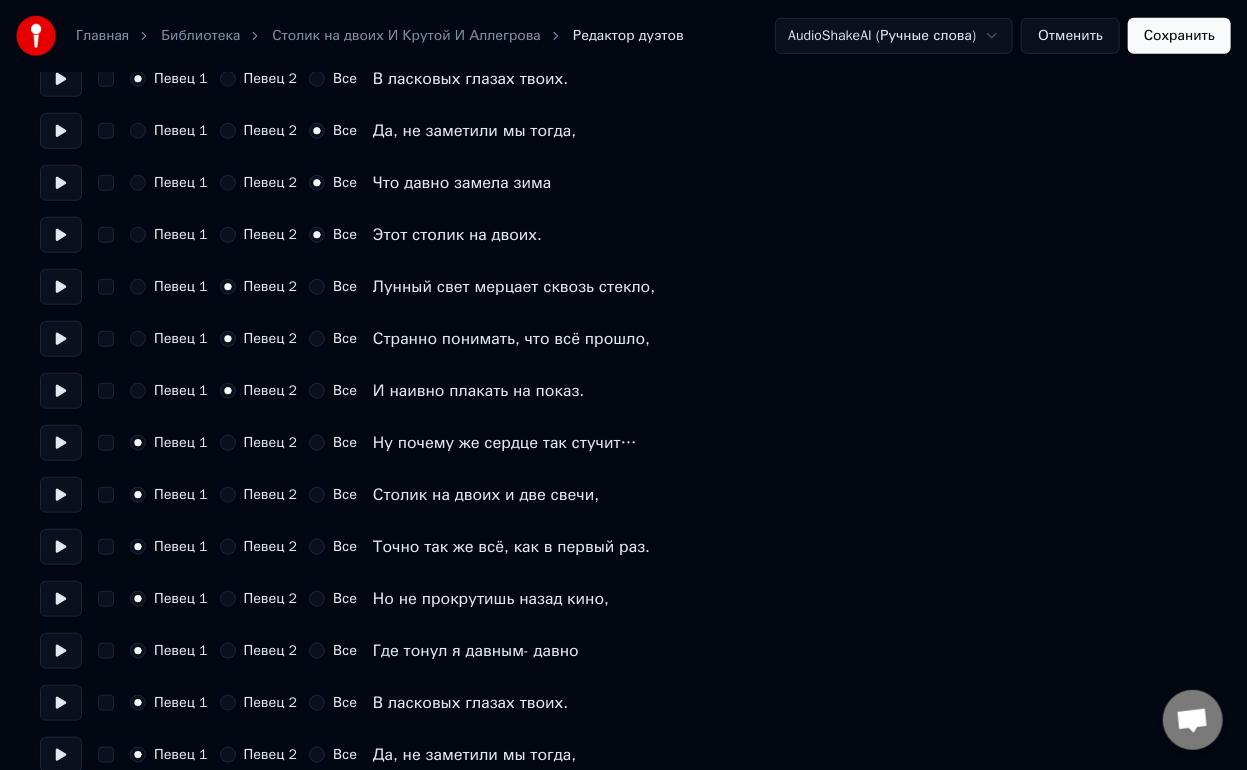 scroll, scrollTop: 604, scrollLeft: 0, axis: vertical 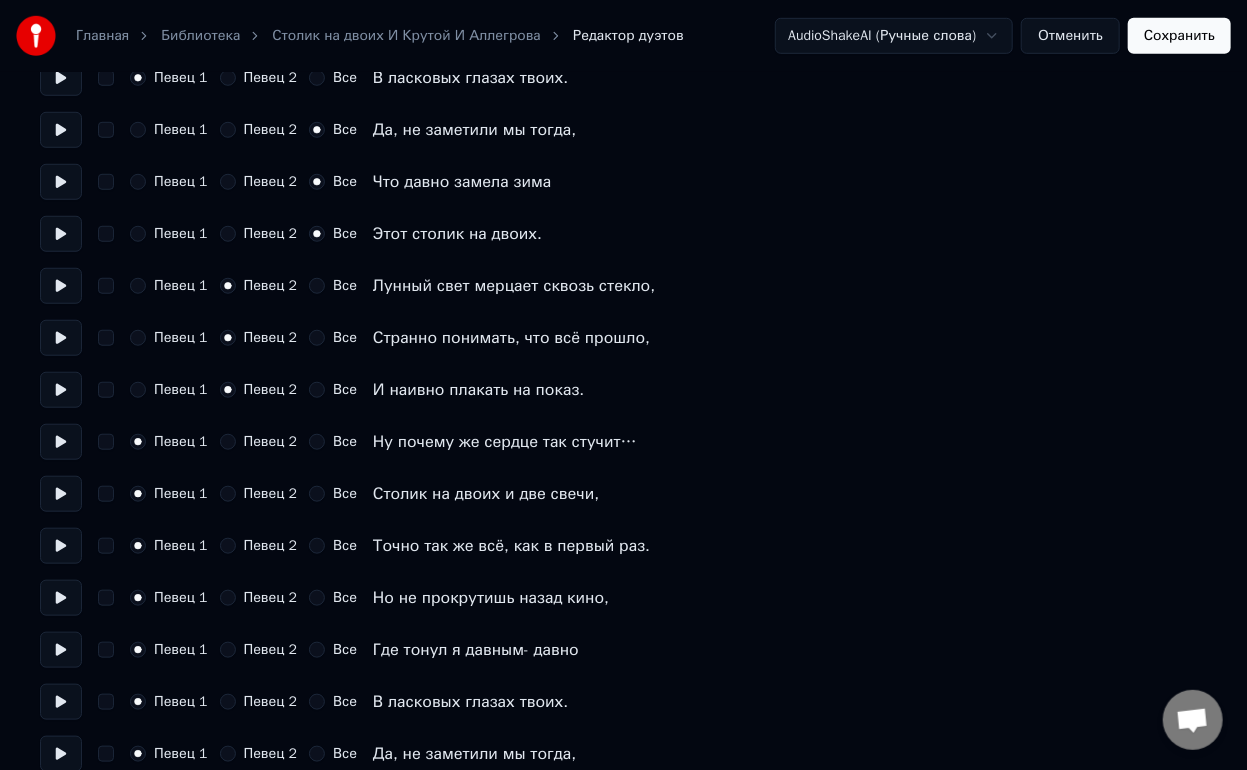 click at bounding box center [61, 494] 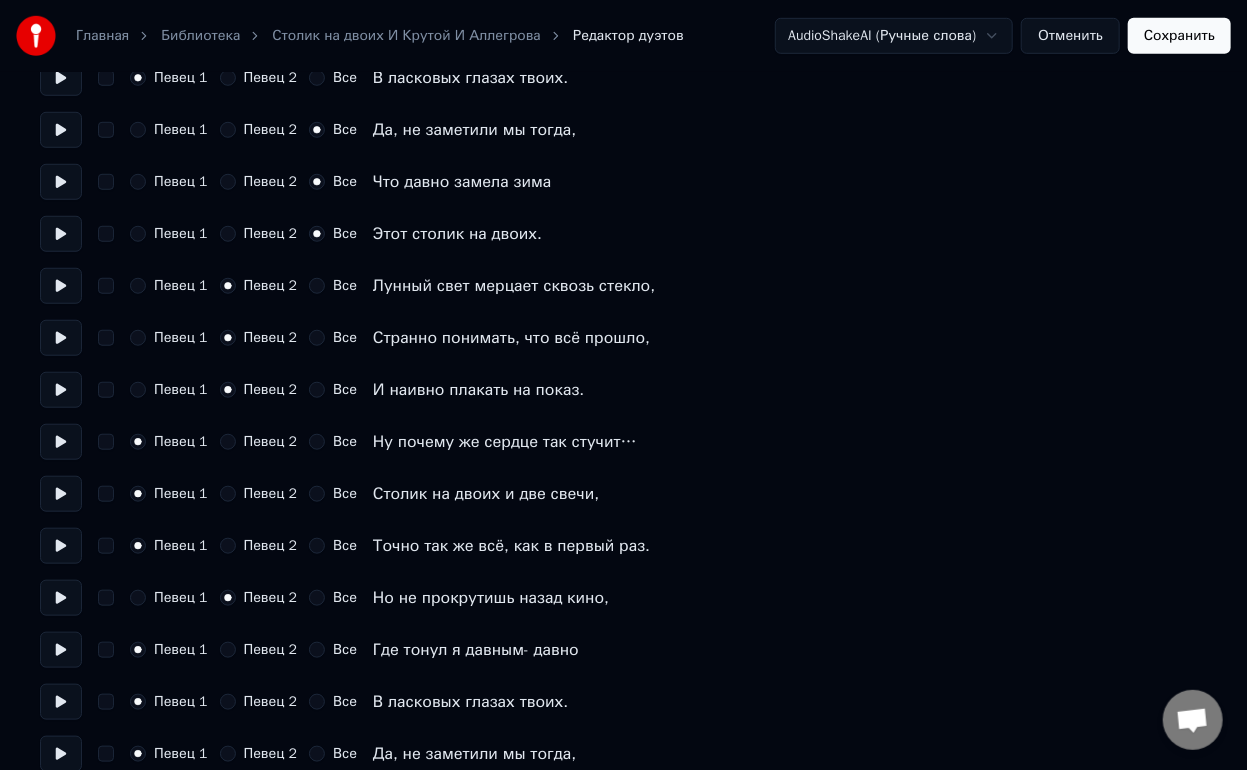 click at bounding box center [61, 598] 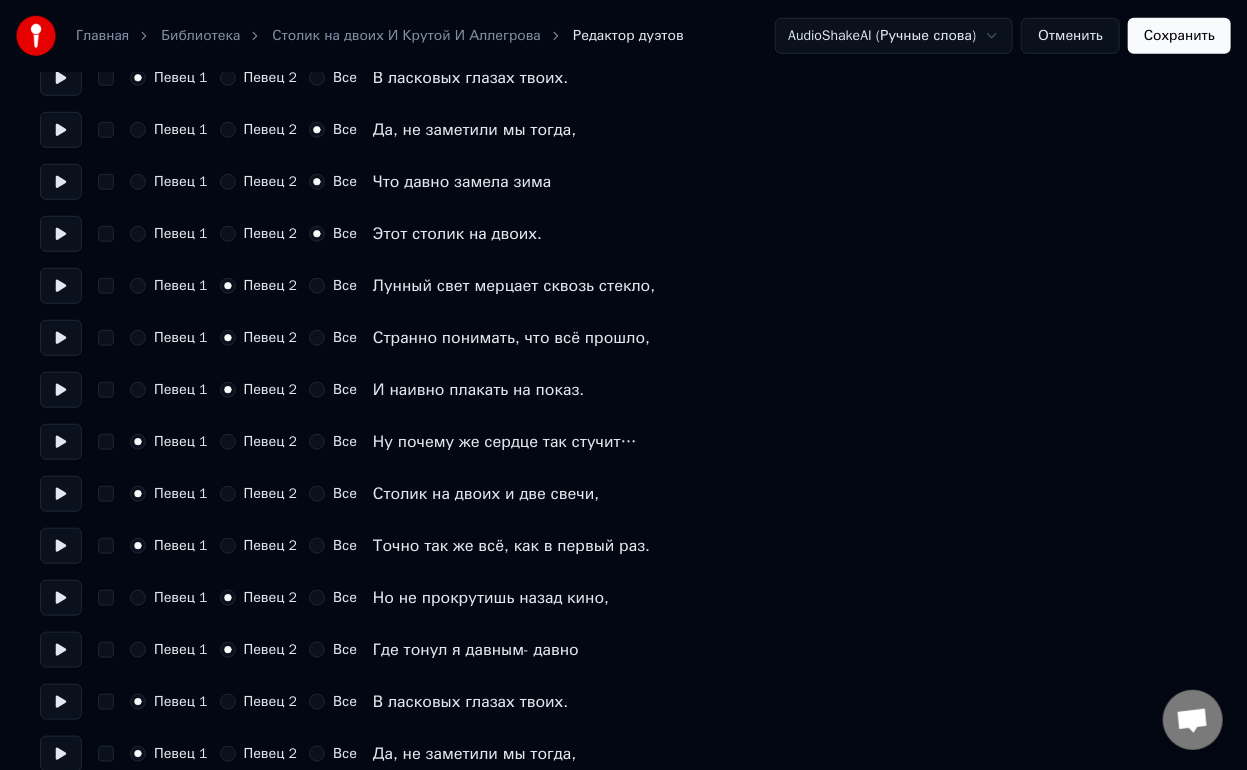click at bounding box center (61, 650) 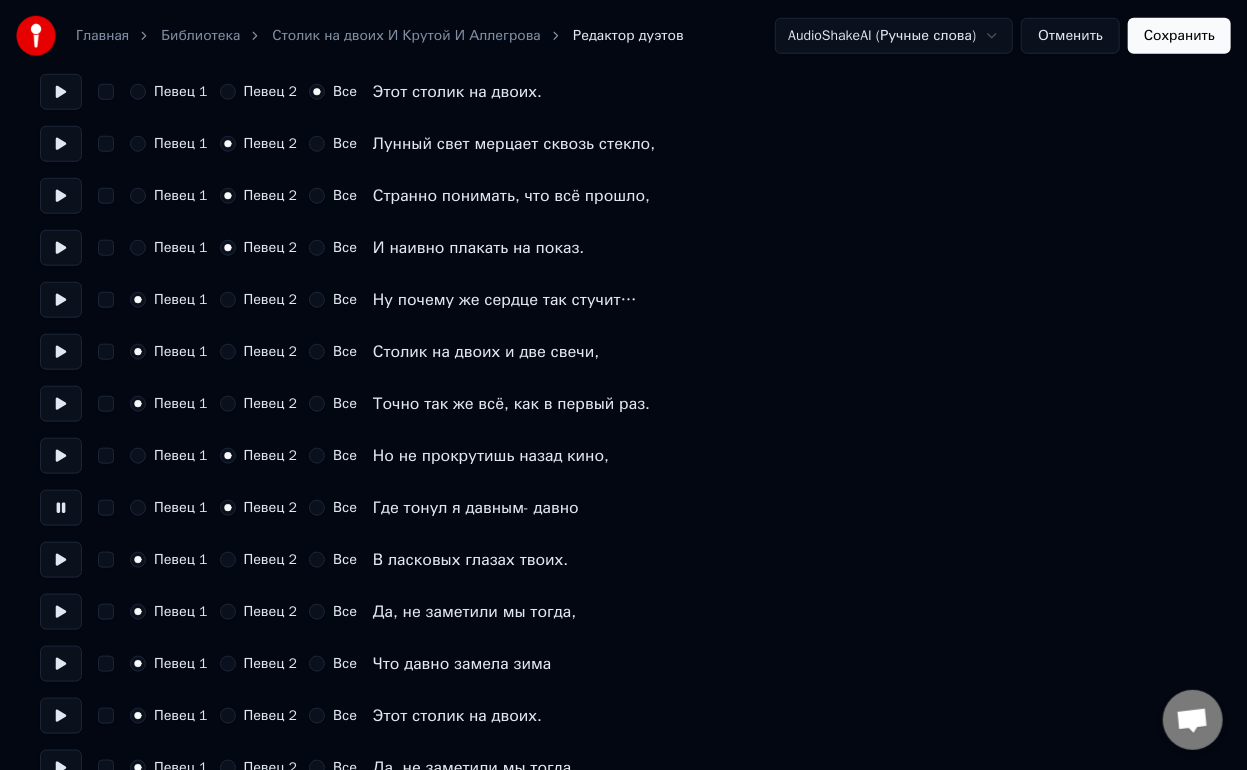 scroll, scrollTop: 743, scrollLeft: 0, axis: vertical 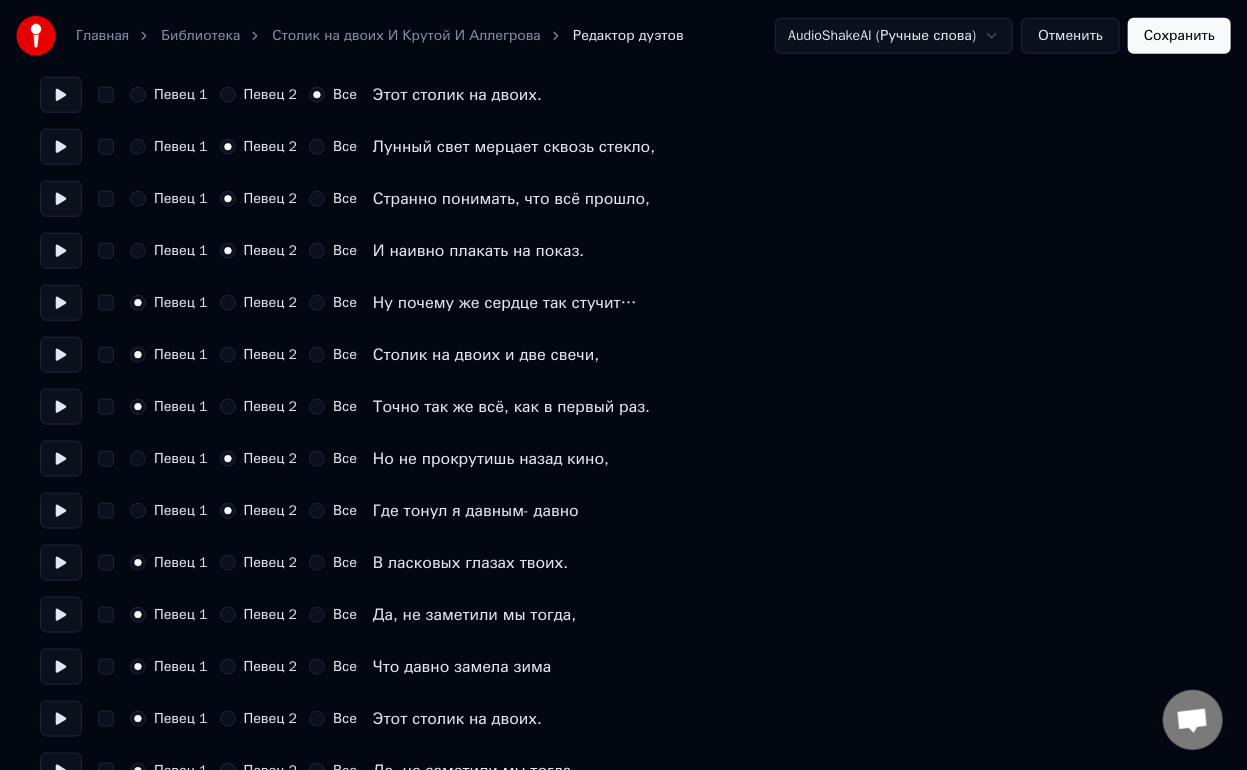 click at bounding box center (61, 563) 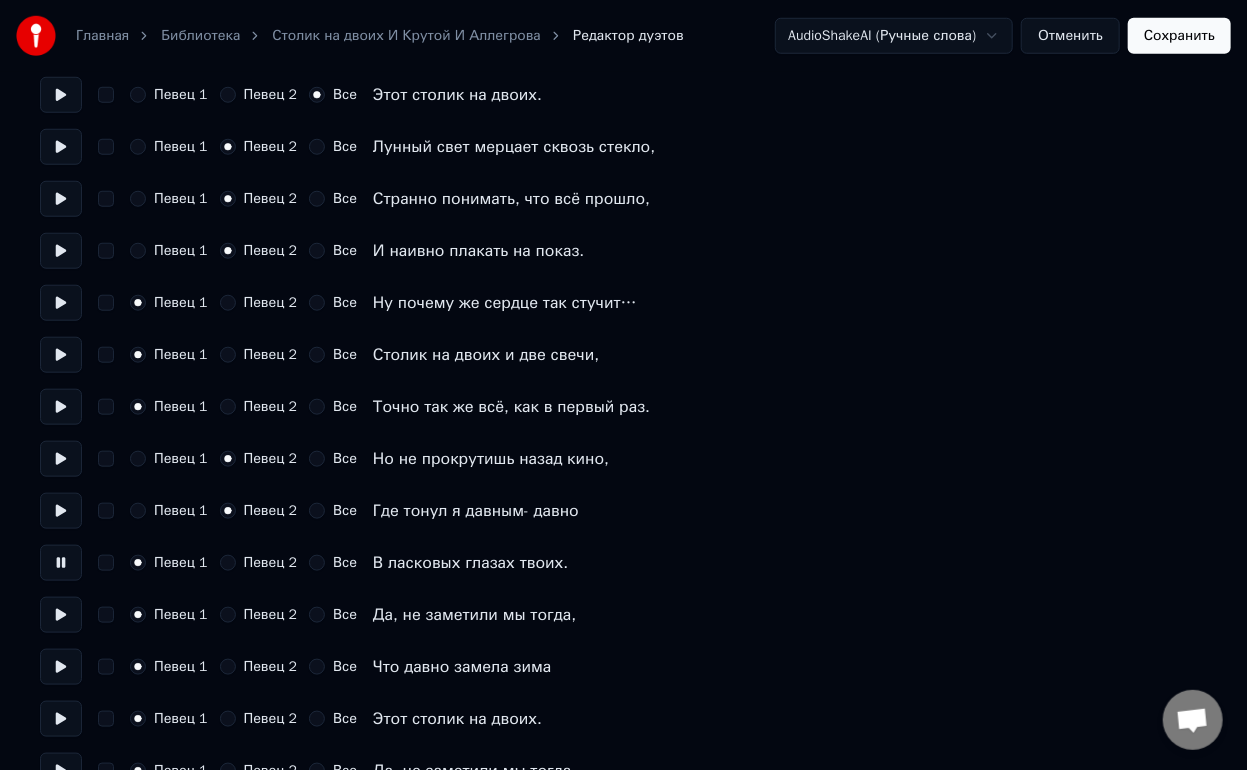 click on "Певец 2" at bounding box center (228, 563) 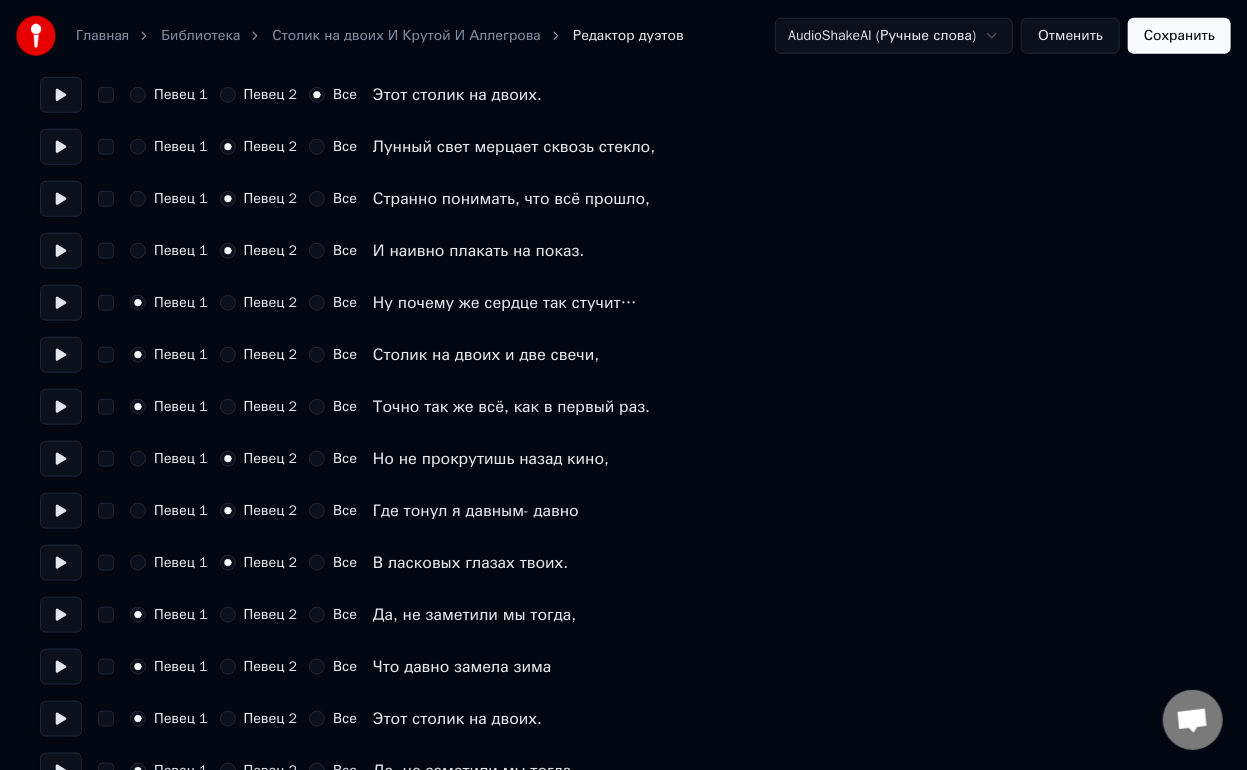 click at bounding box center [61, 615] 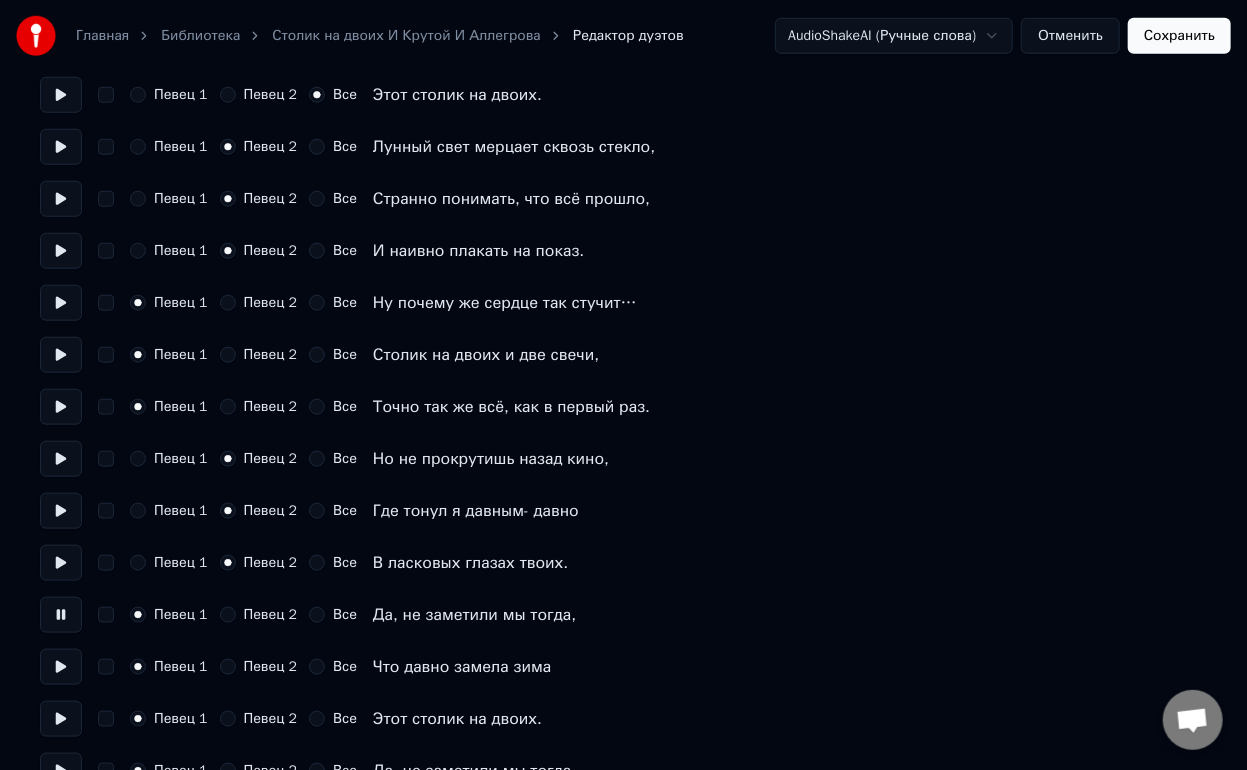 click on "Все" at bounding box center [317, 615] 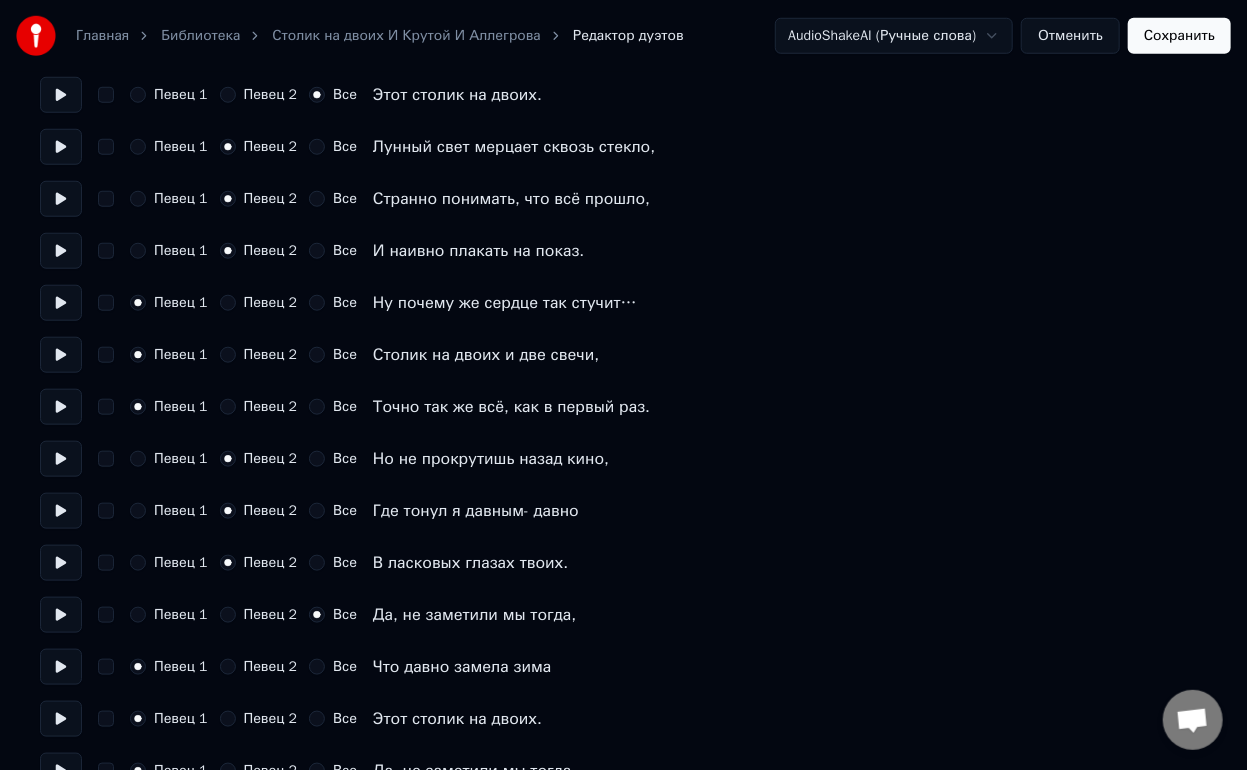 click at bounding box center [61, 667] 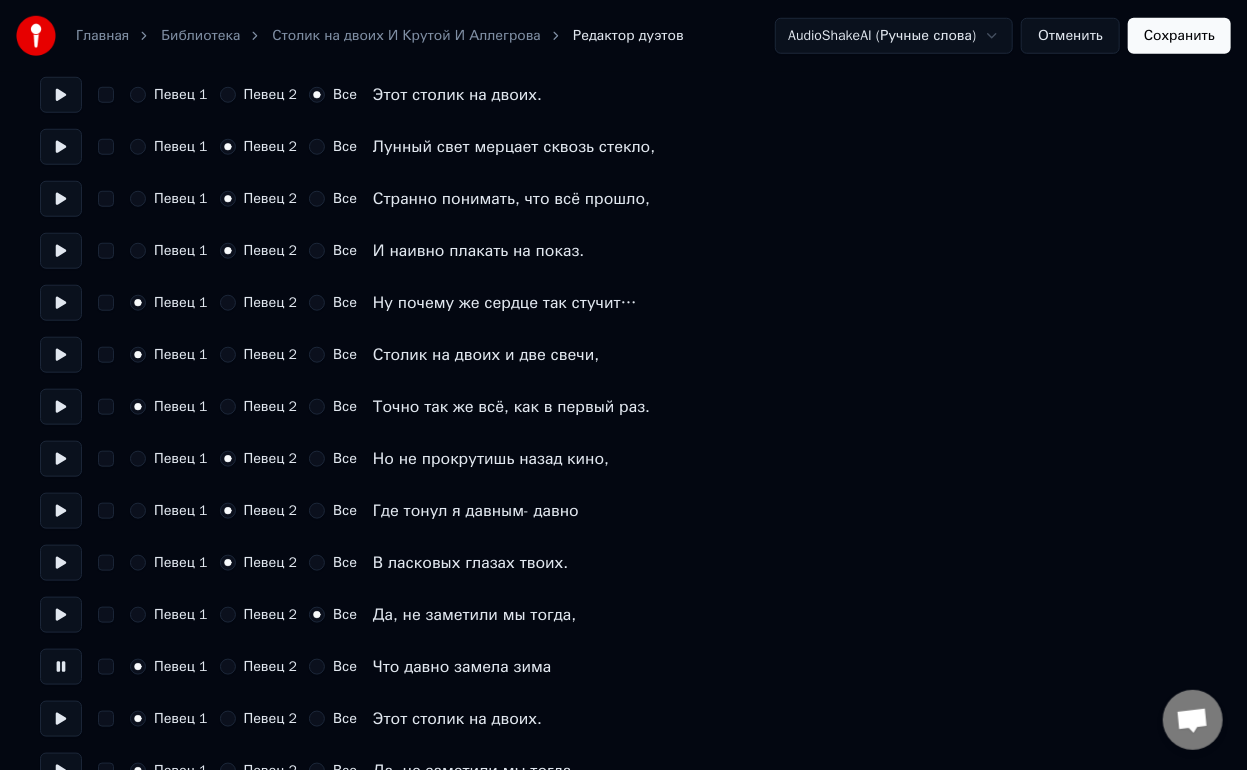 click on "Все" at bounding box center [317, 667] 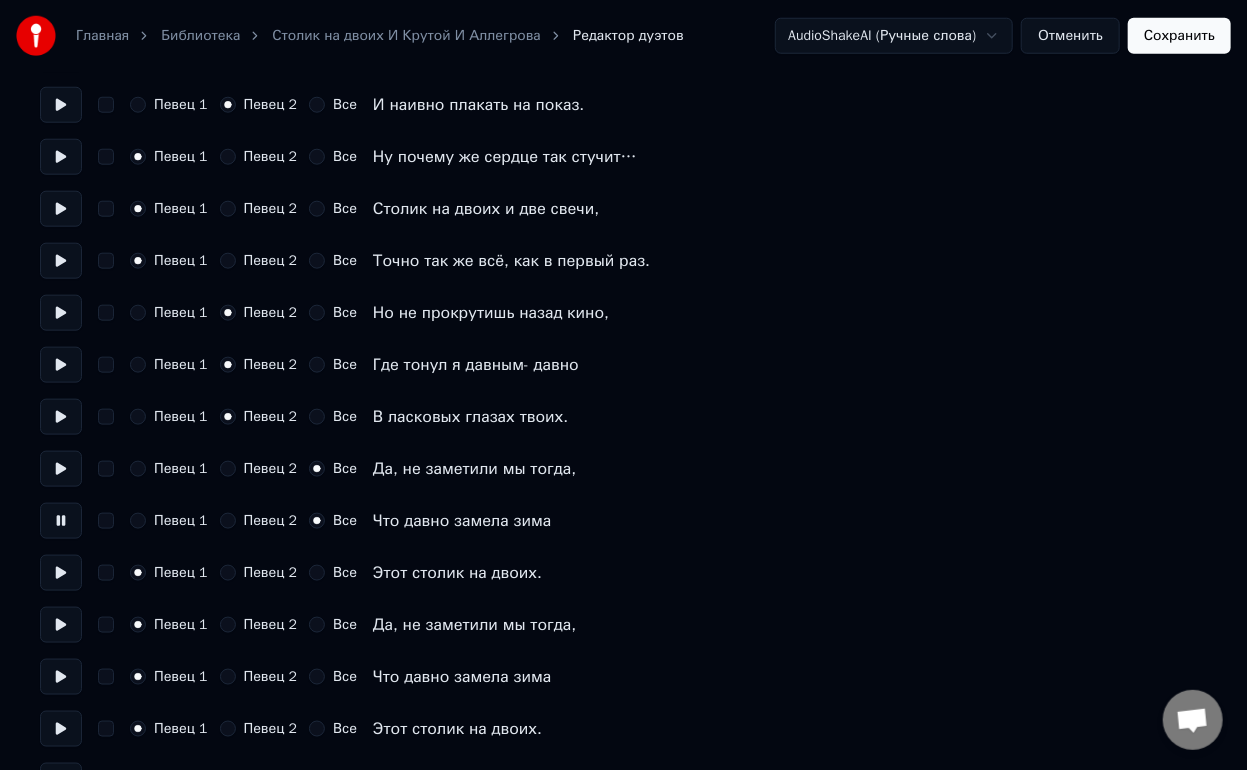 scroll, scrollTop: 907, scrollLeft: 0, axis: vertical 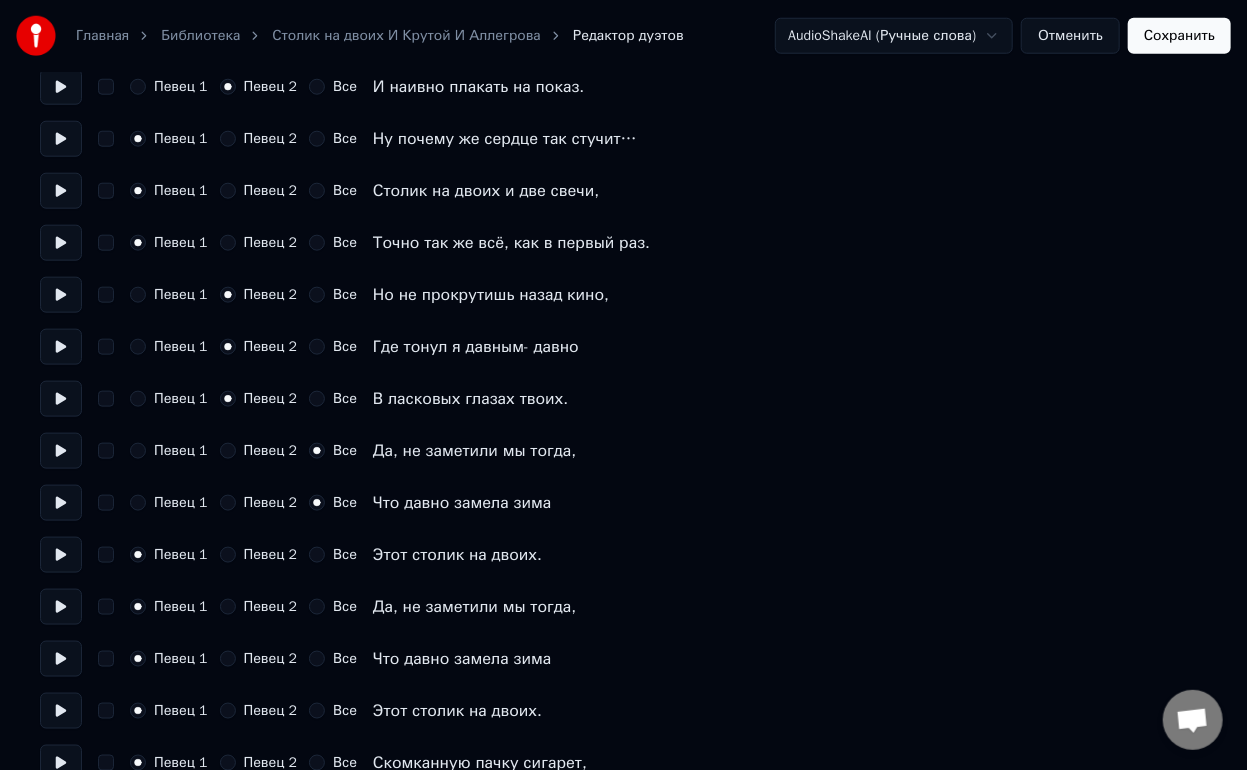 click at bounding box center [61, 555] 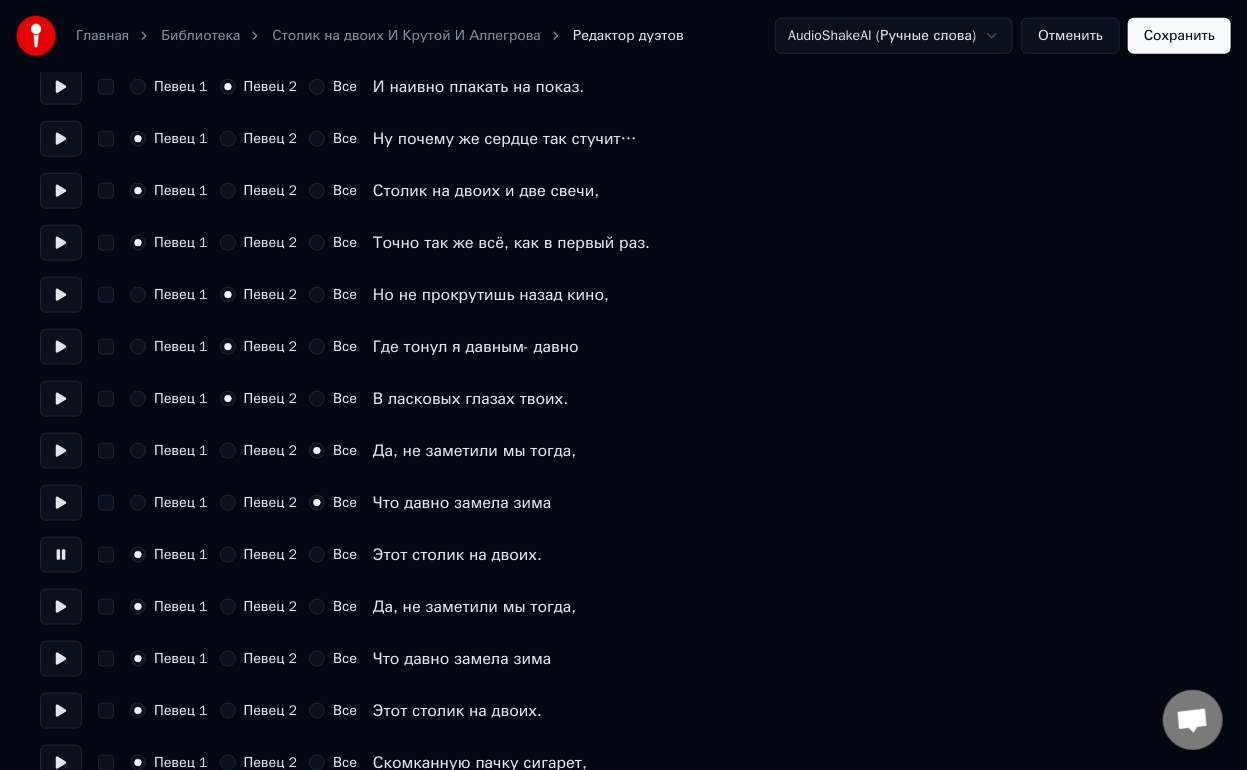 click on "Все" at bounding box center [317, 555] 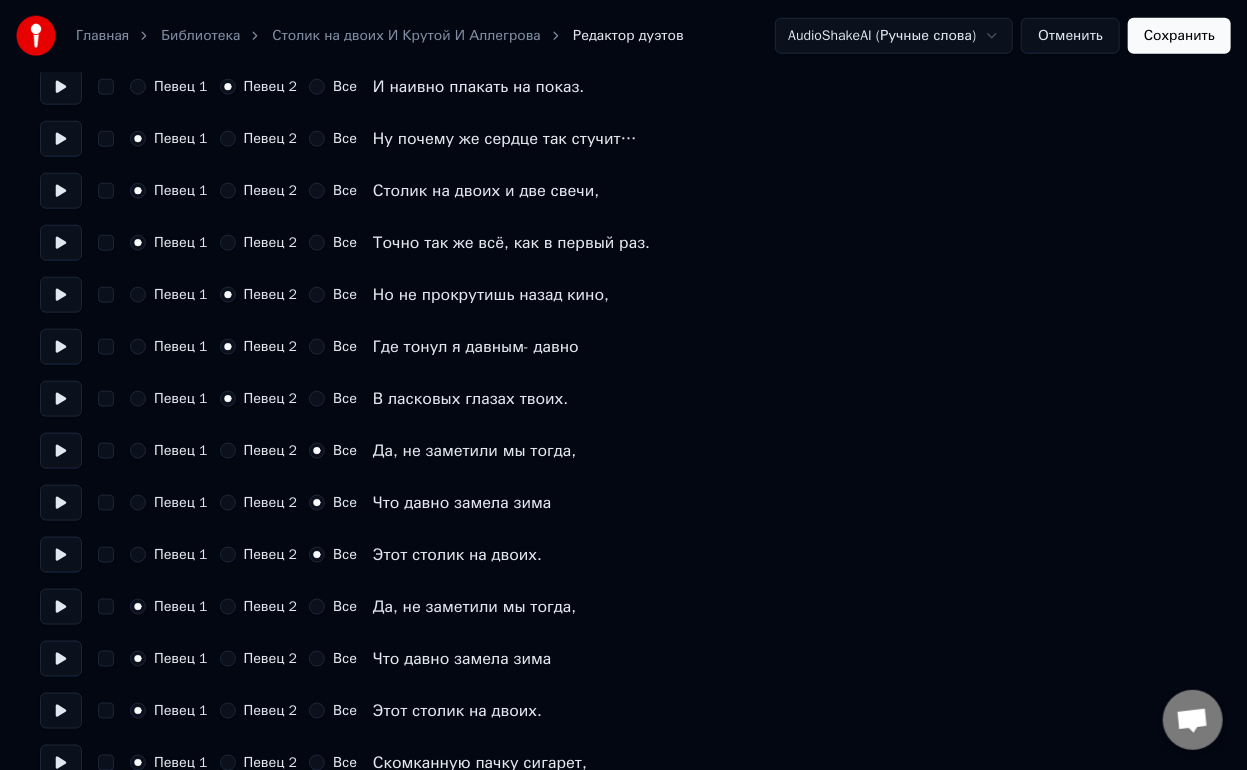 click at bounding box center (61, 607) 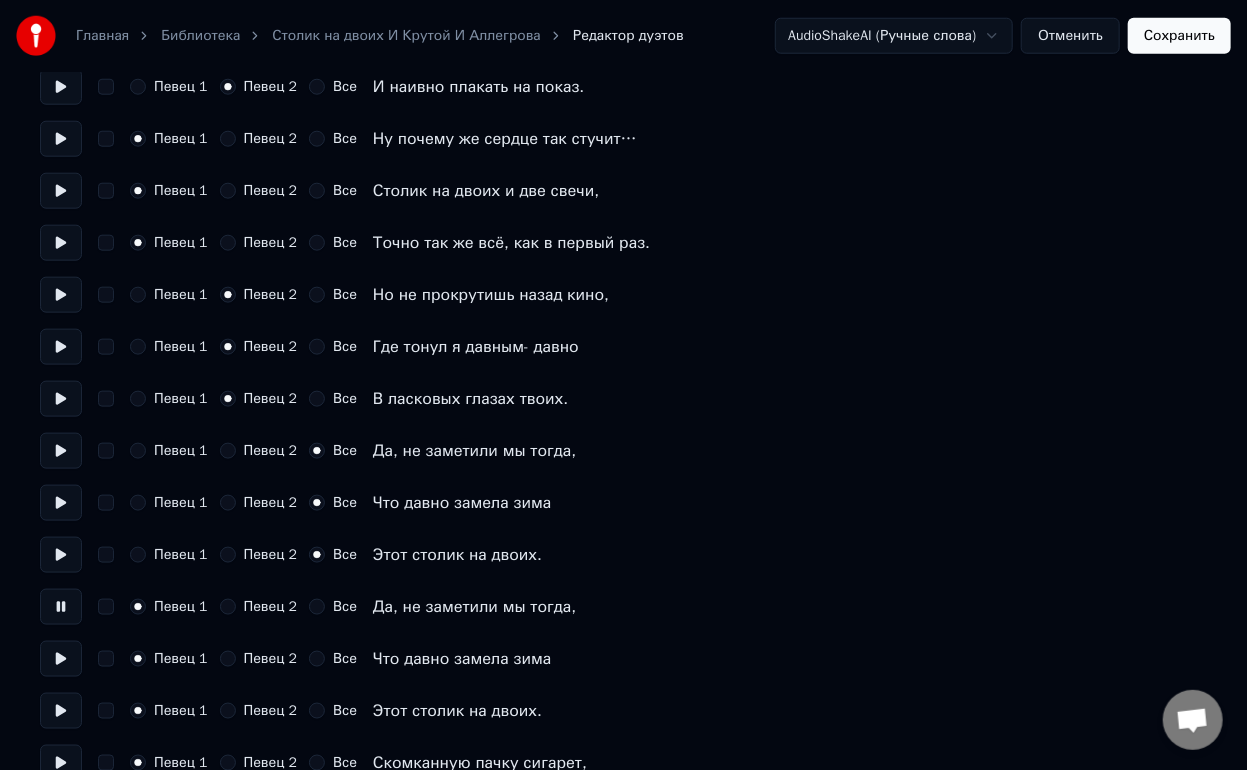 click at bounding box center [61, 607] 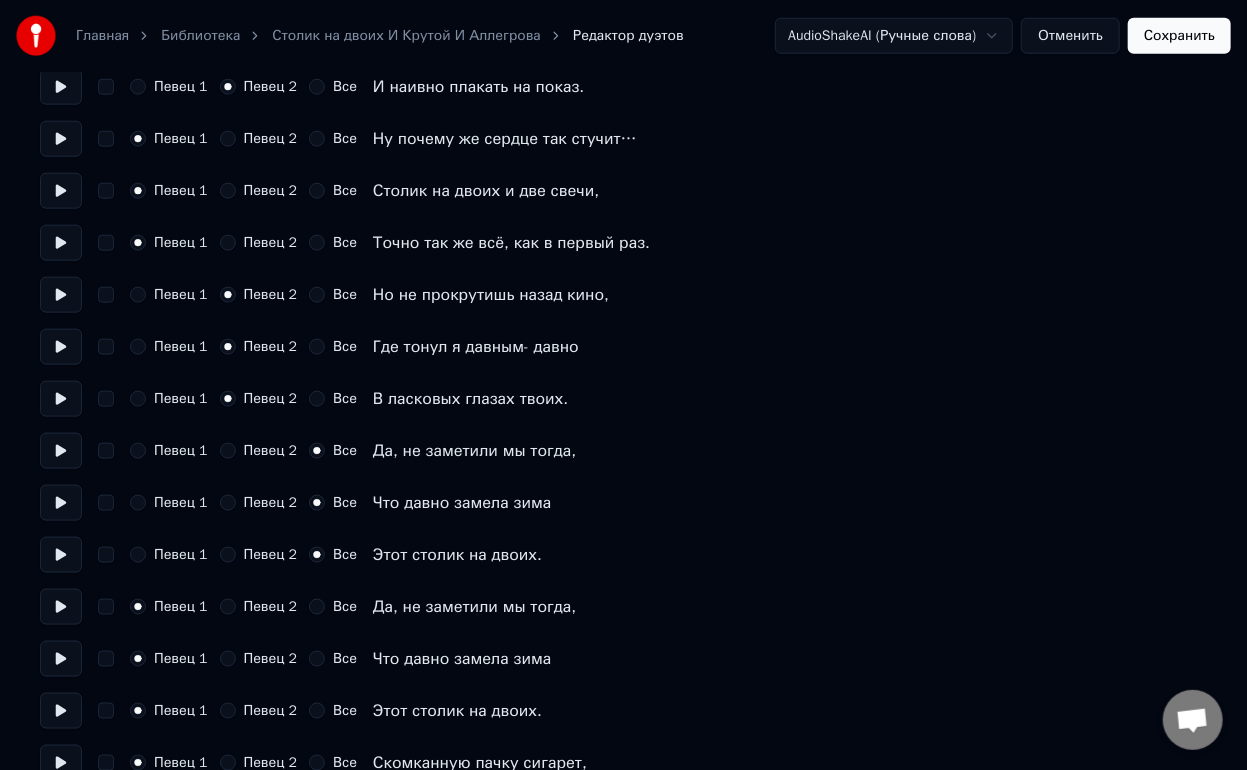click at bounding box center (61, 555) 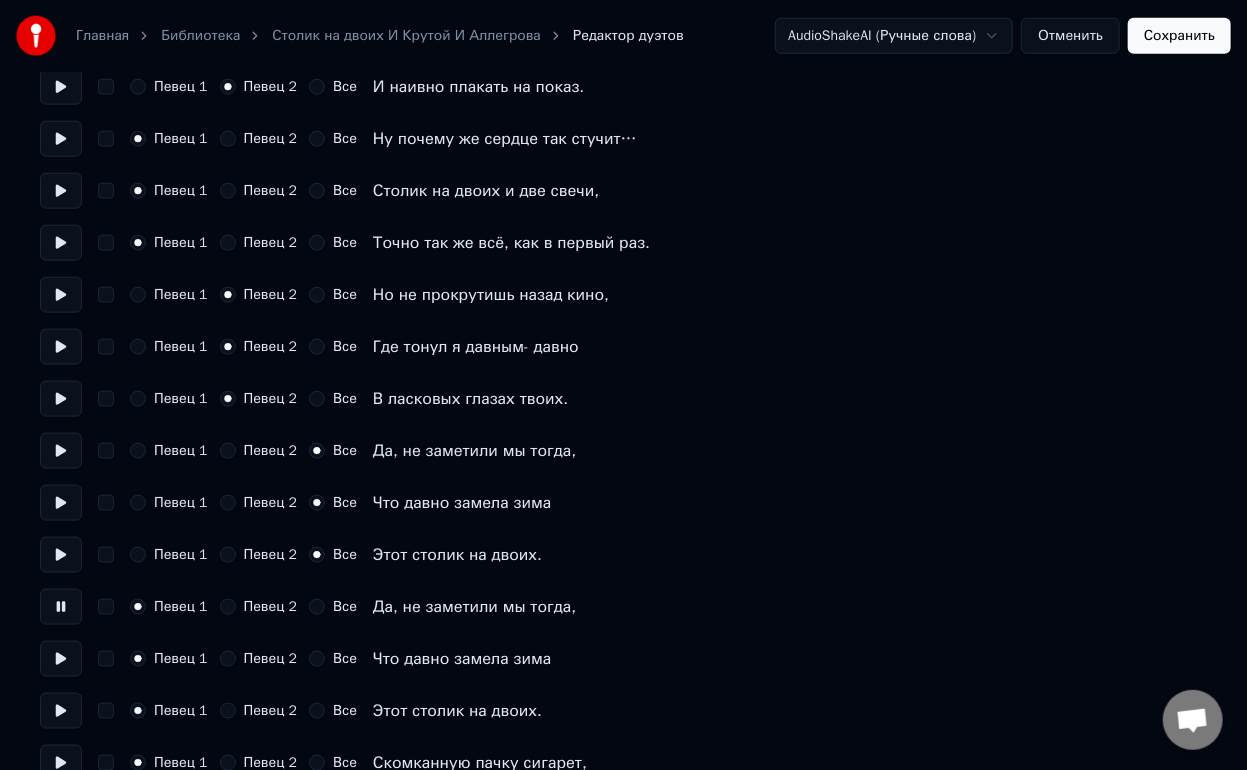 click on "Все" at bounding box center [317, 607] 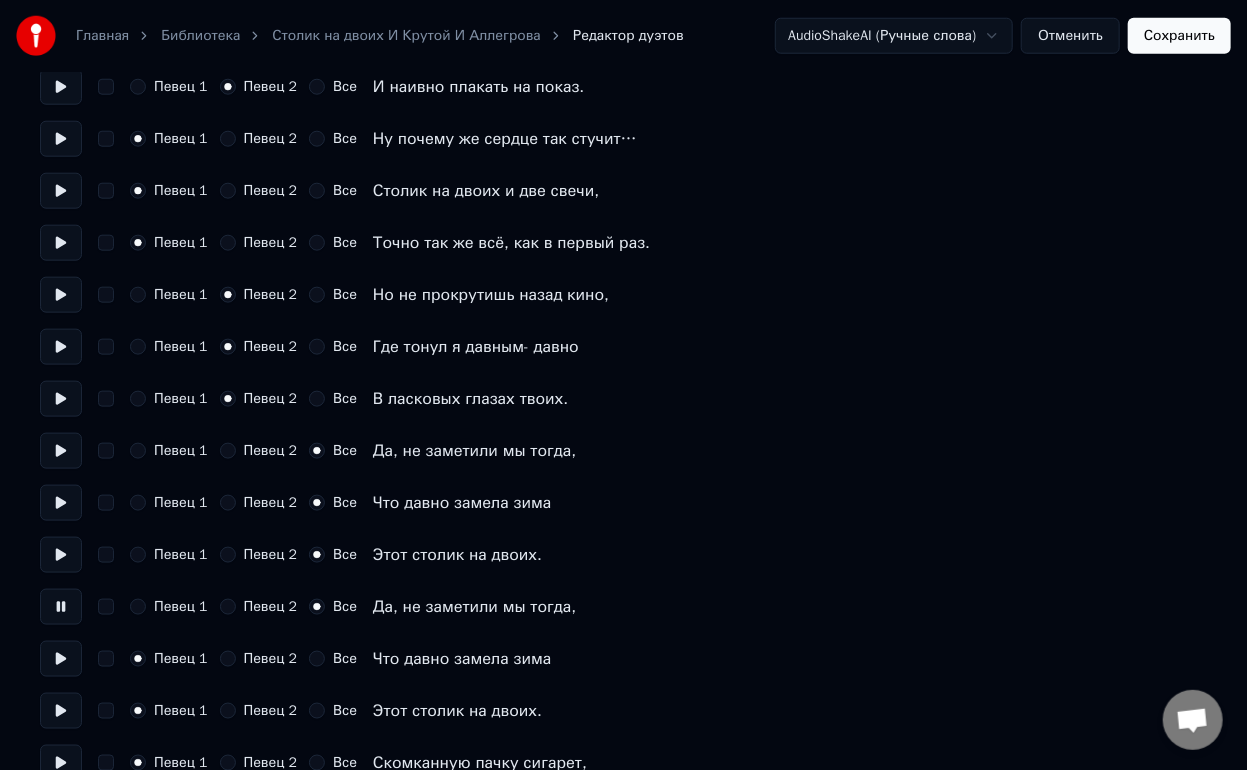 click at bounding box center (61, 659) 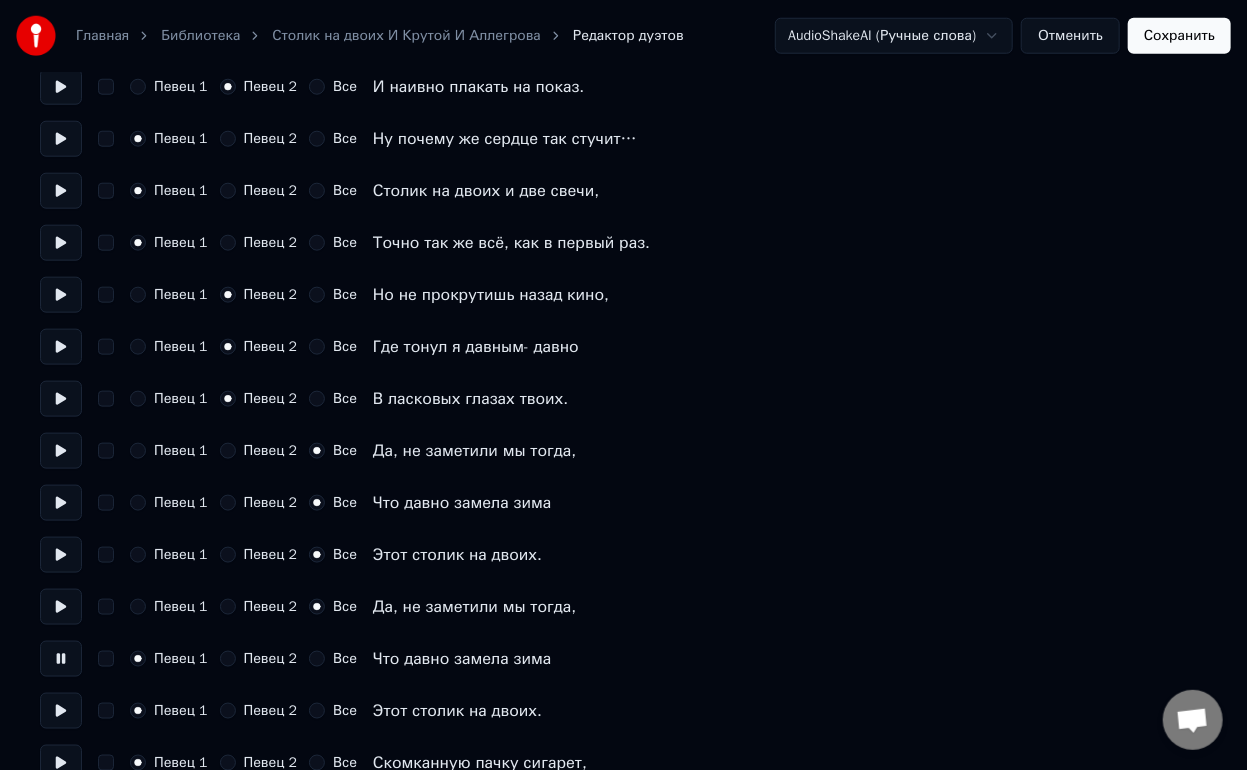 click on "Все" at bounding box center (317, 659) 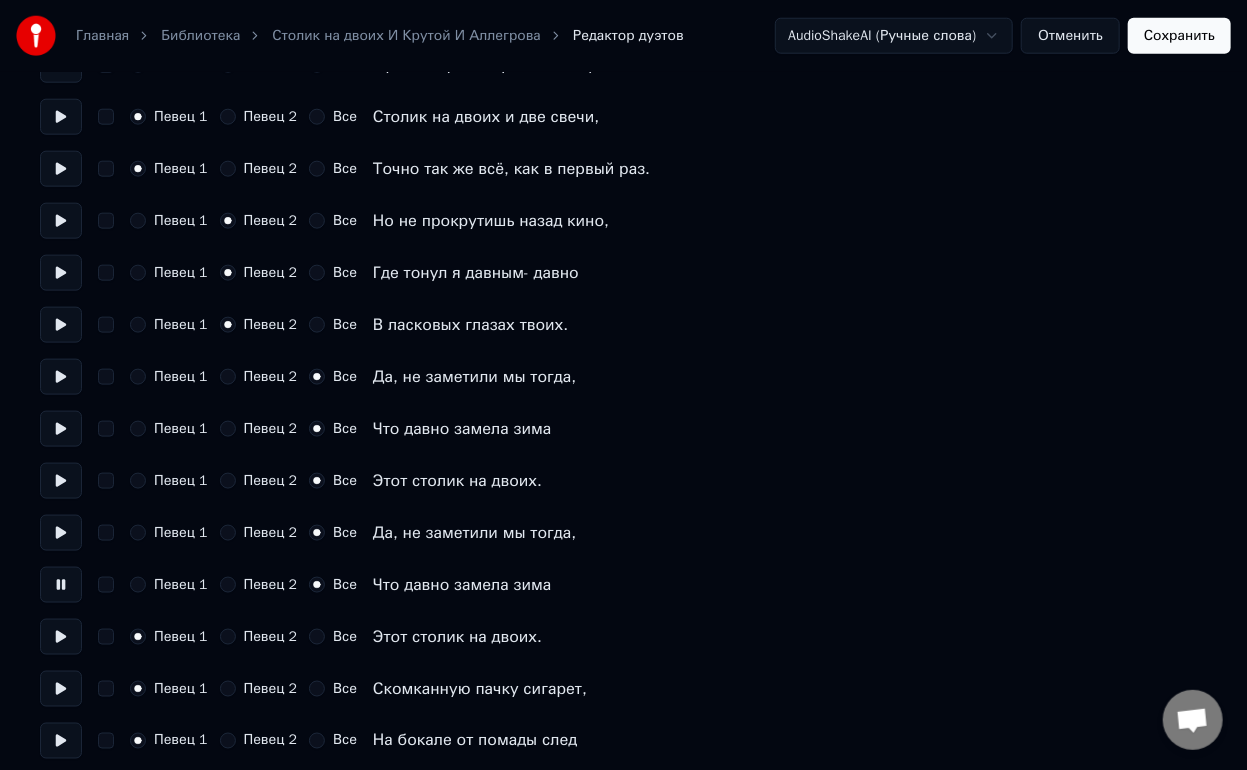 scroll, scrollTop: 982, scrollLeft: 0, axis: vertical 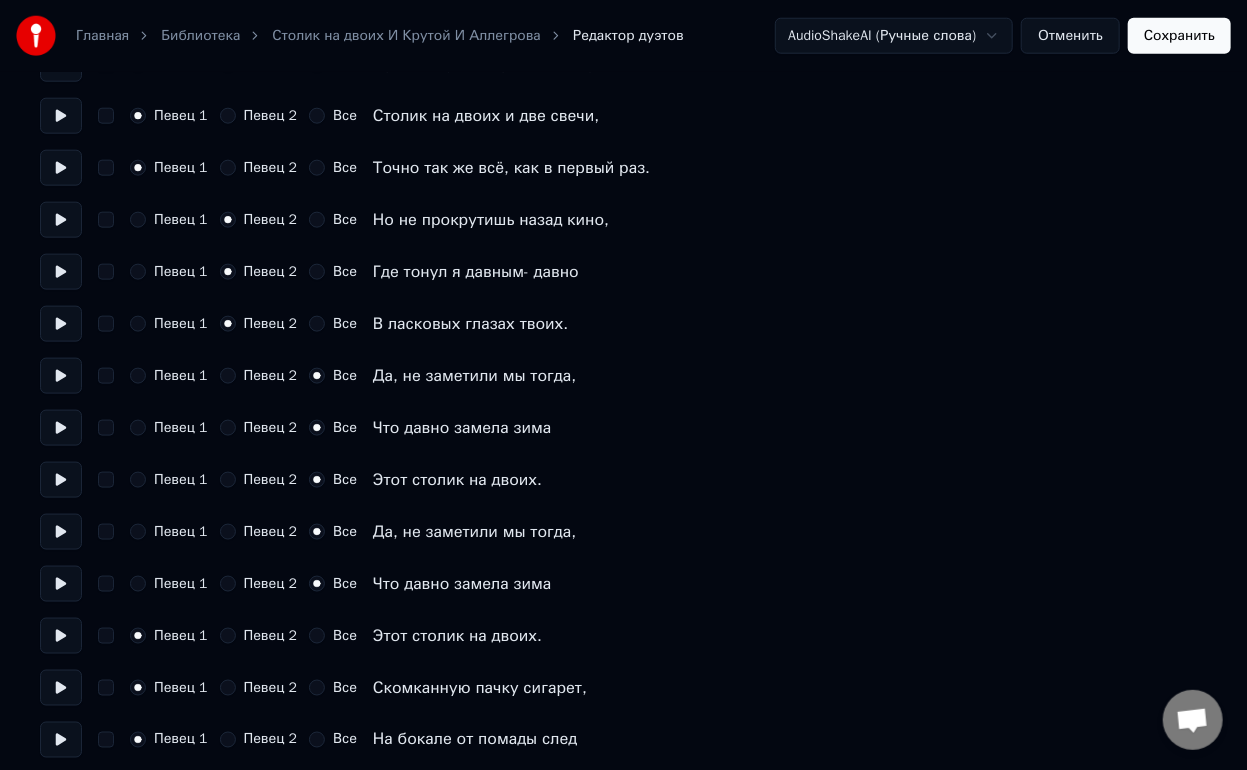 click at bounding box center (61, 636) 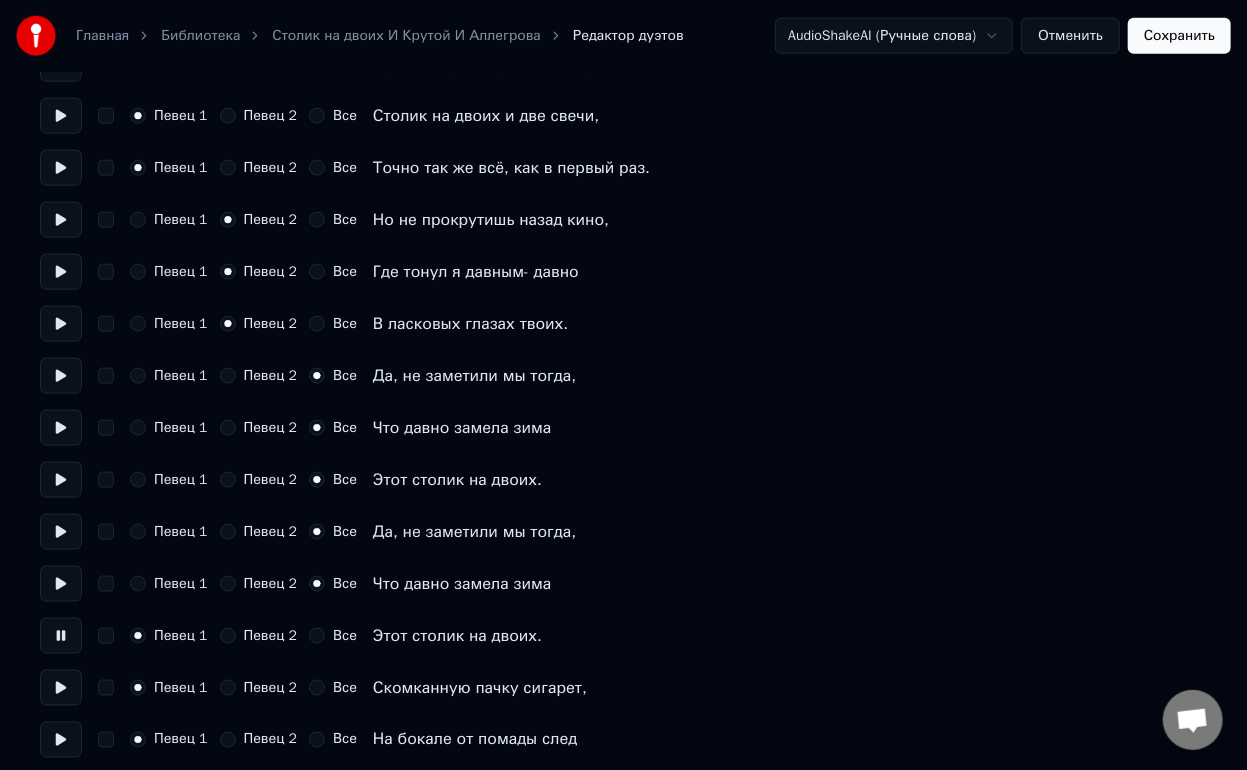 click on "Все" at bounding box center [317, 636] 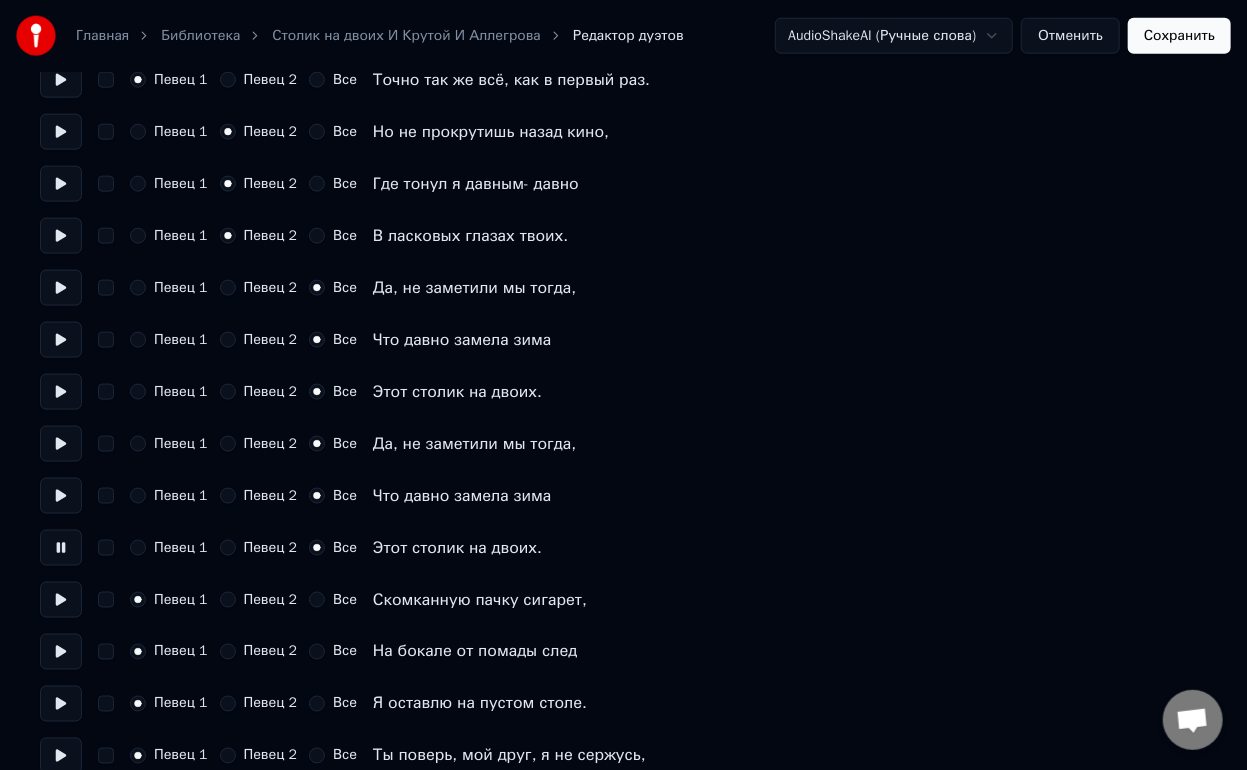 scroll, scrollTop: 1071, scrollLeft: 0, axis: vertical 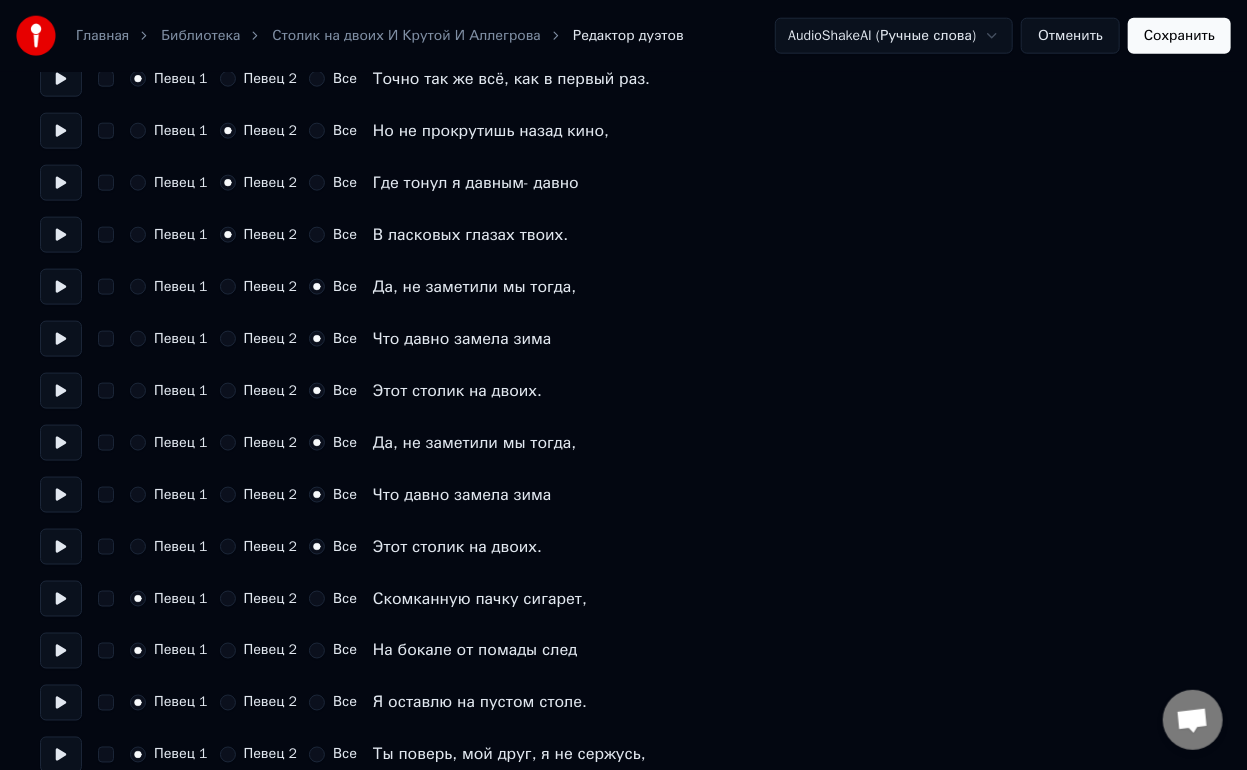 click at bounding box center (61, 599) 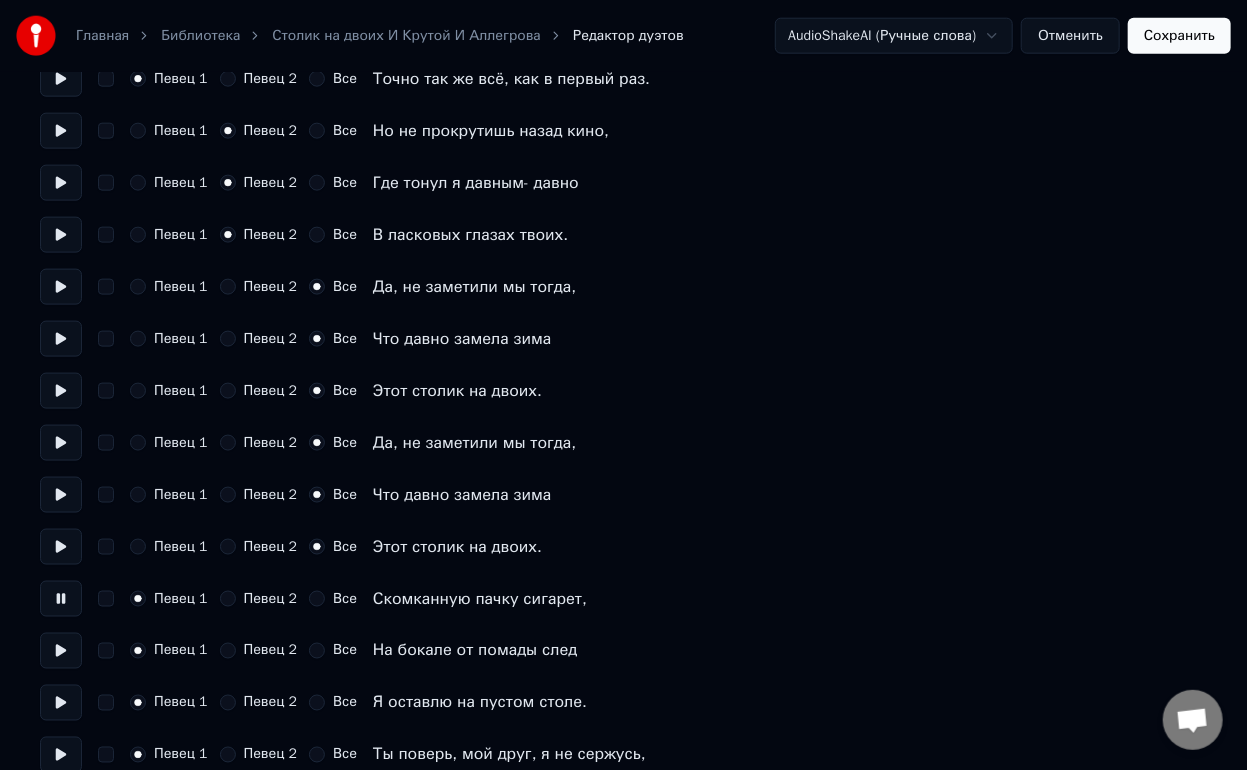 click on "Певец 2" at bounding box center (228, 599) 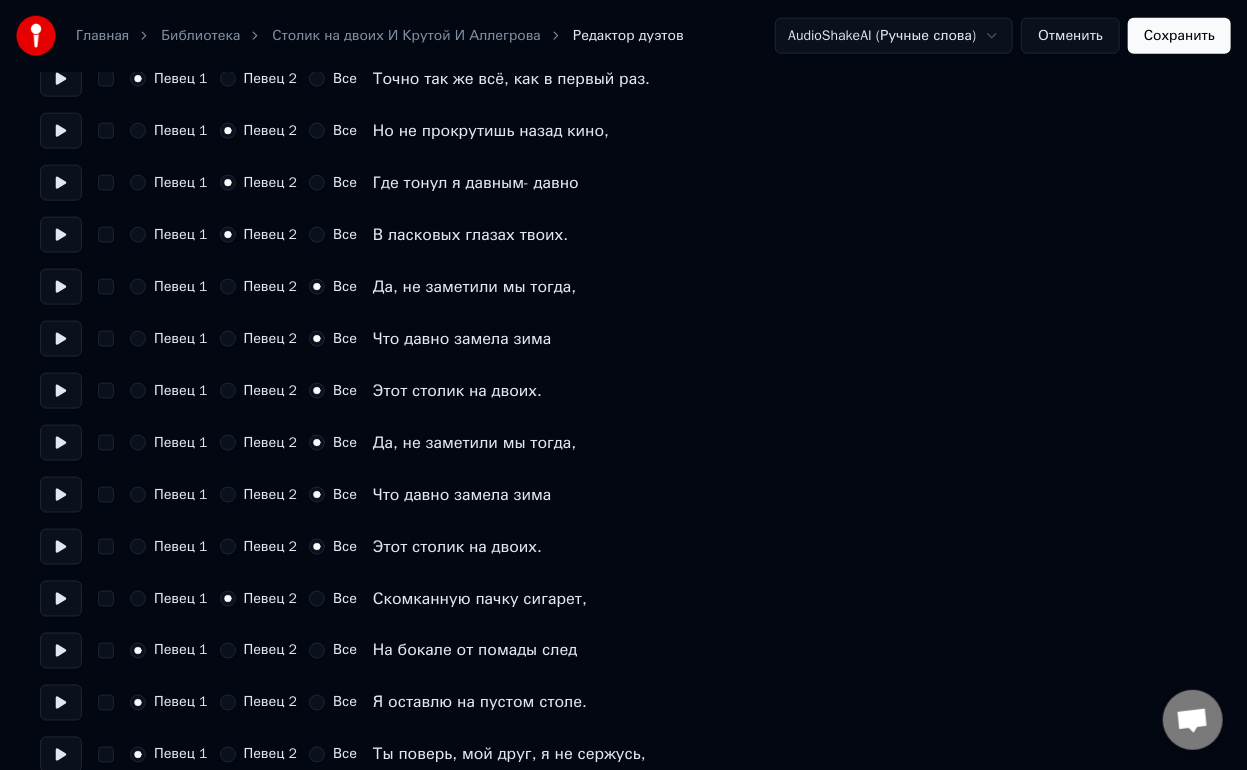 click at bounding box center [61, 651] 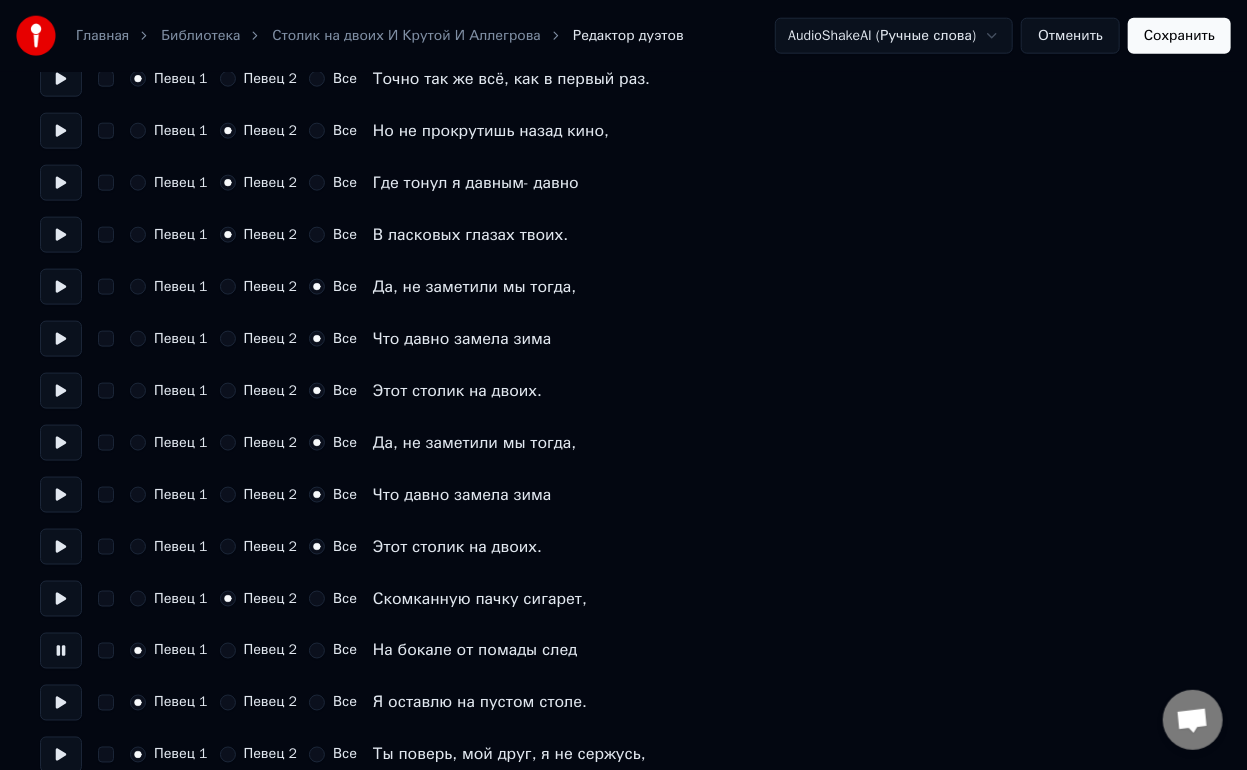 click on "Певец 2" at bounding box center (228, 651) 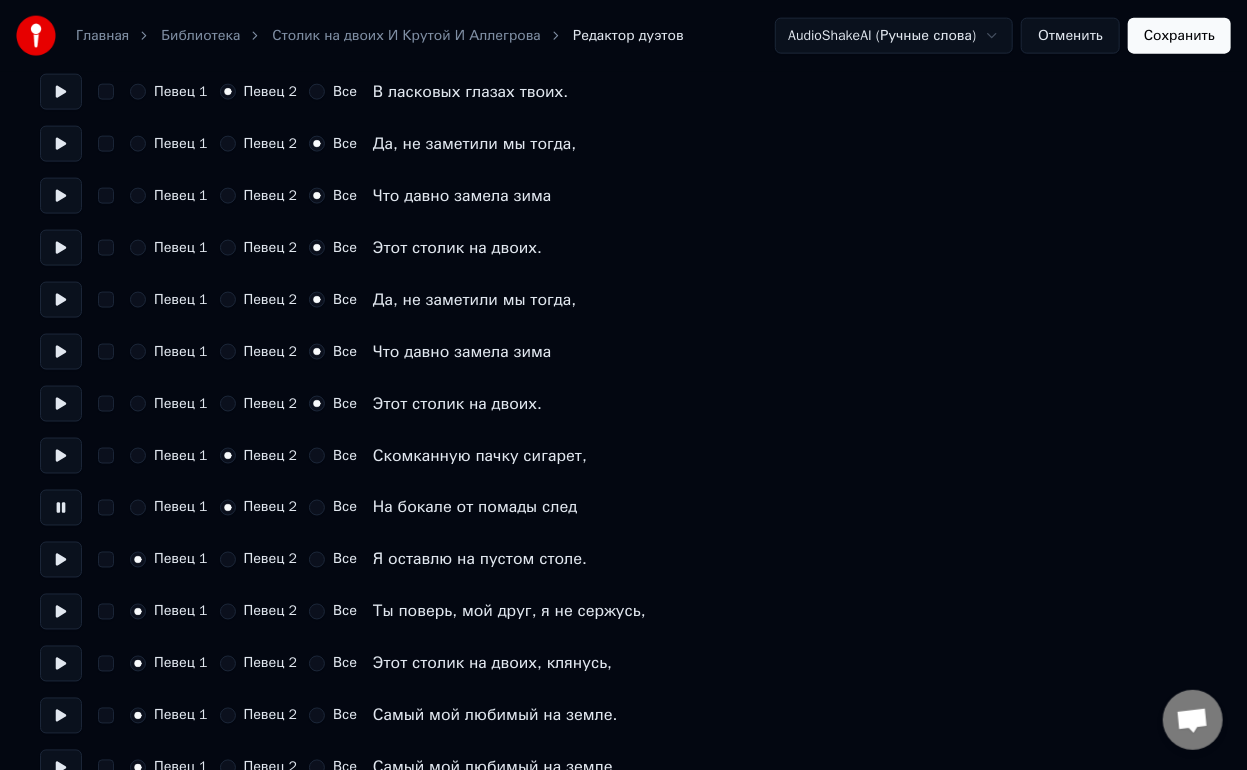 scroll, scrollTop: 1225, scrollLeft: 0, axis: vertical 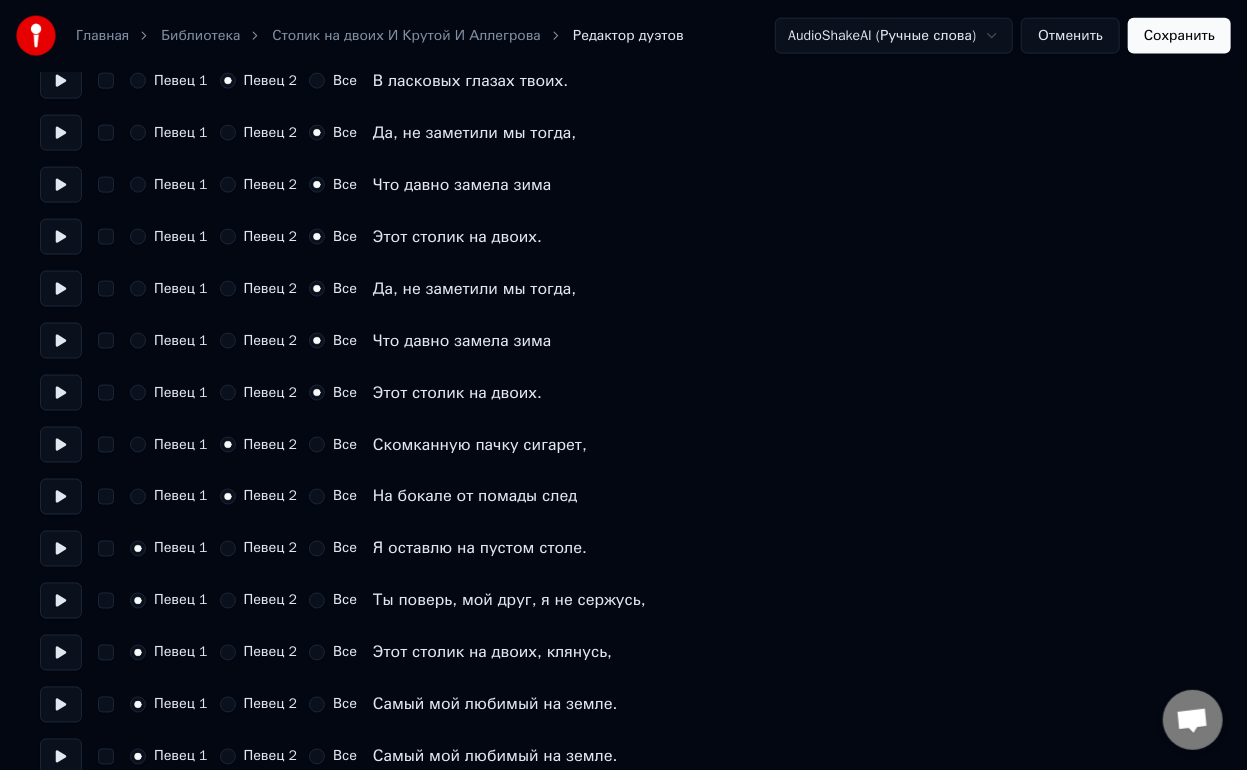 click at bounding box center (61, 549) 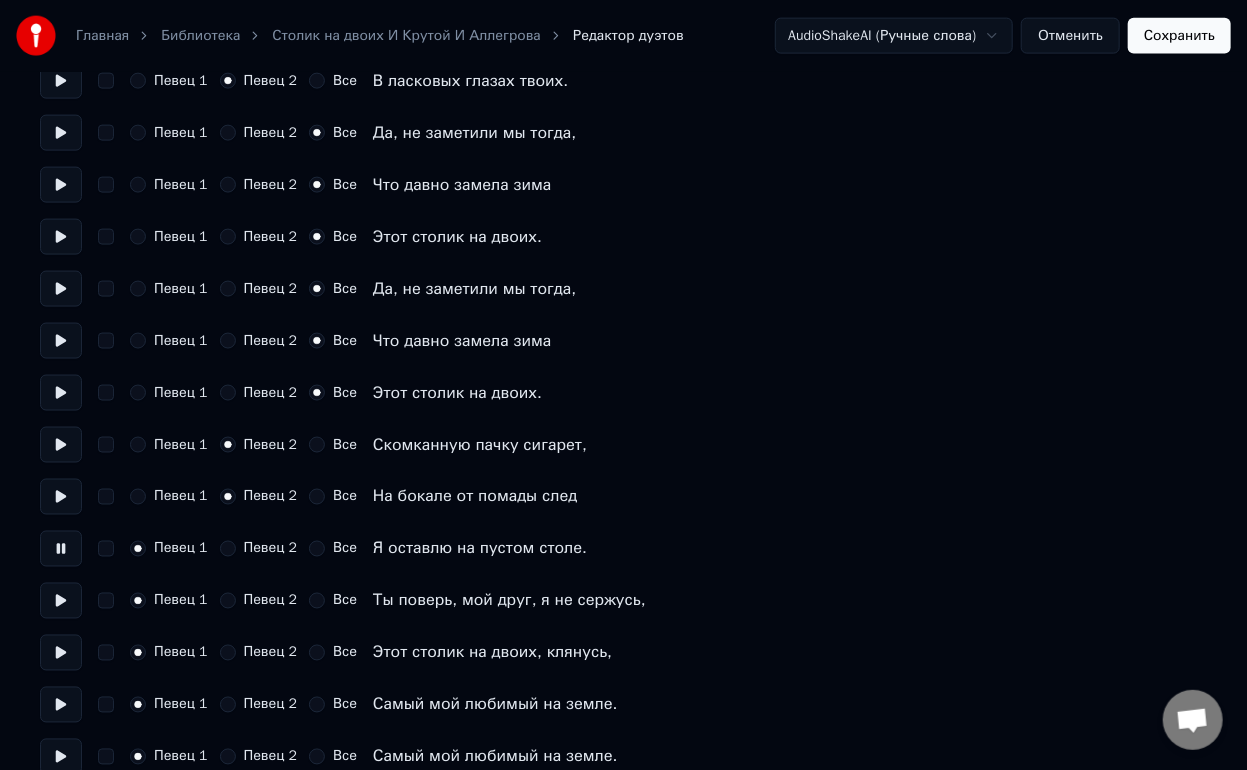 click on "Певец 2" at bounding box center [228, 549] 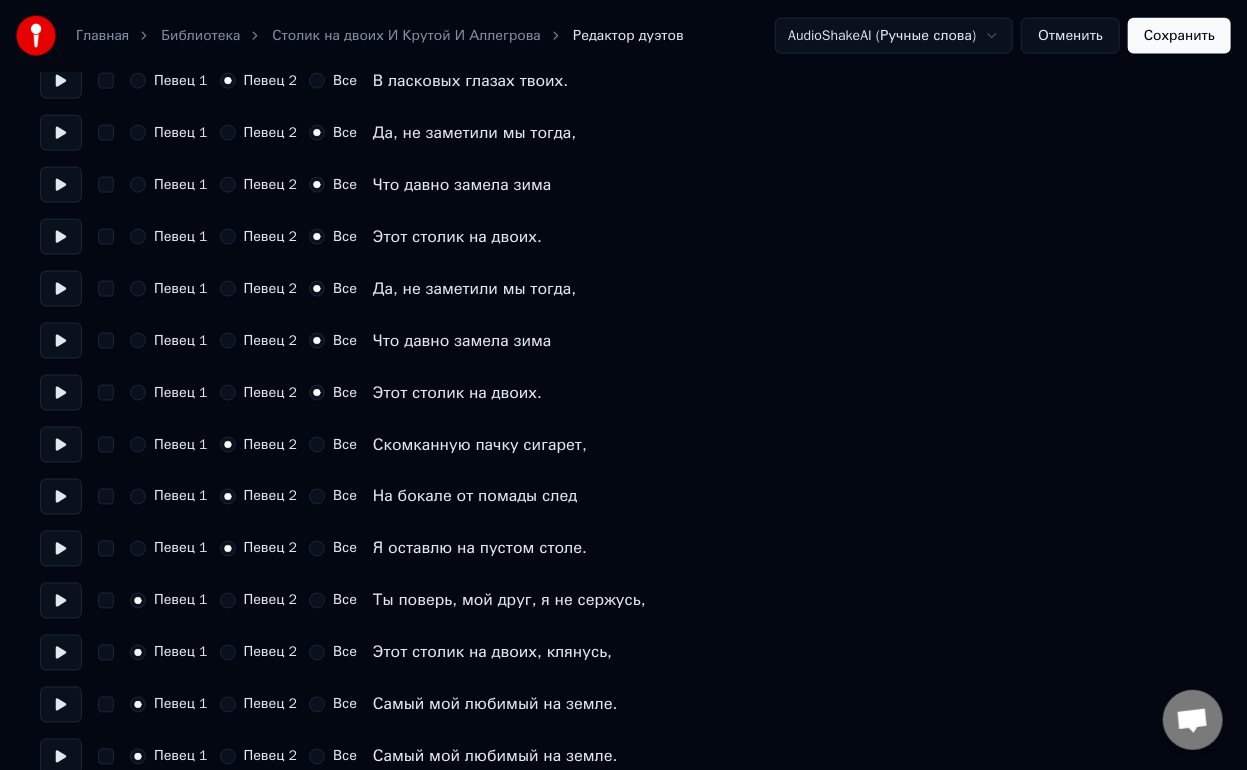 click at bounding box center [61, 601] 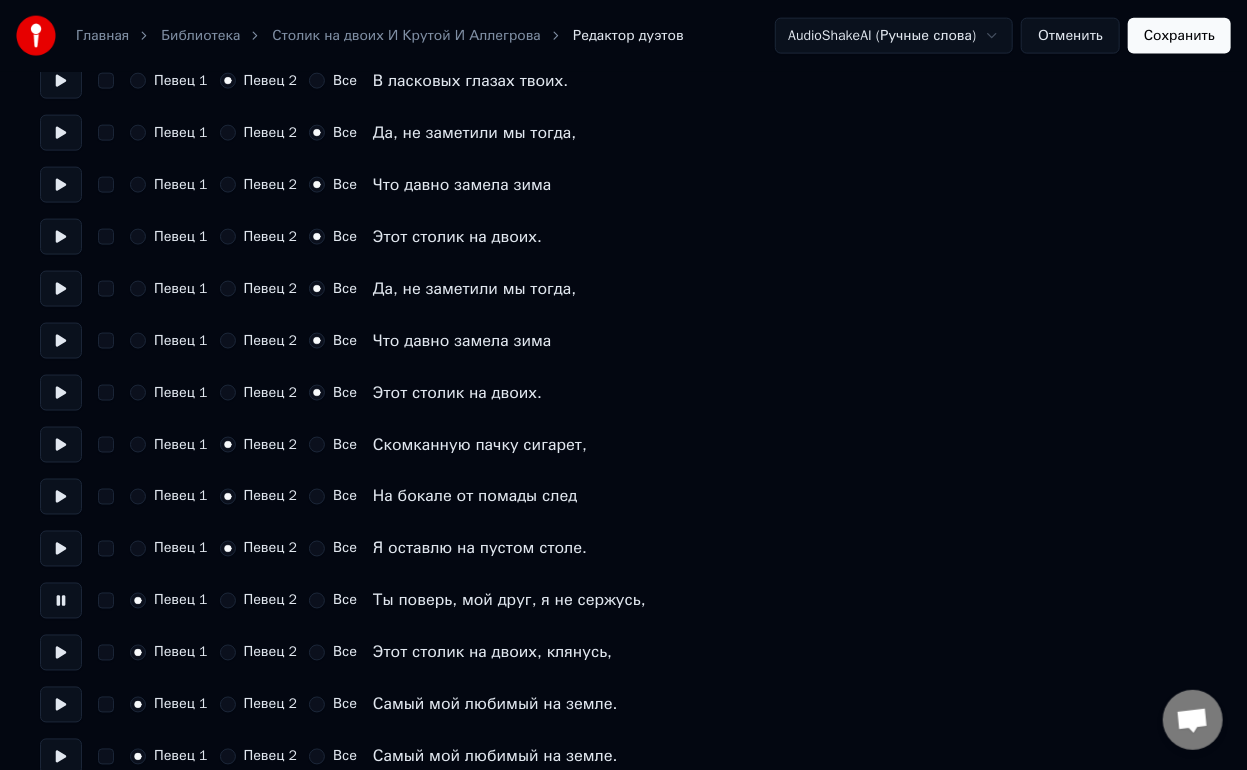 scroll, scrollTop: 1249, scrollLeft: 0, axis: vertical 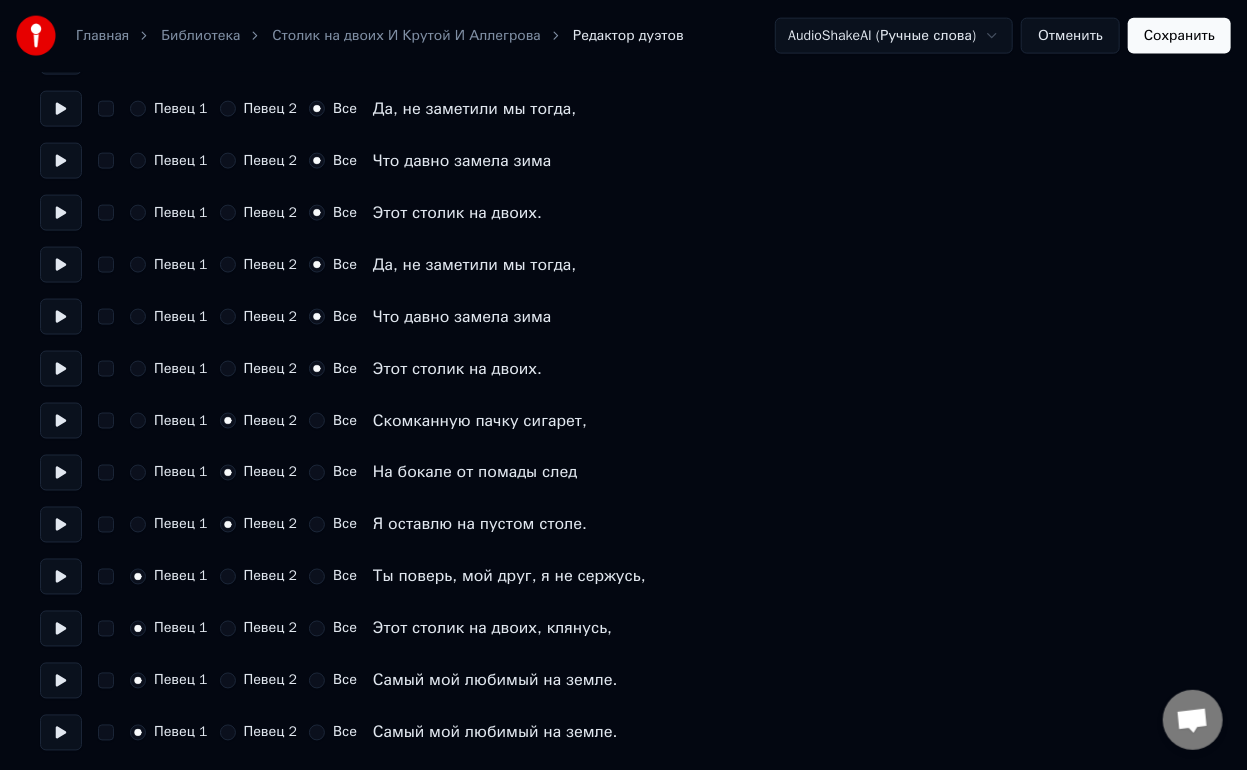 click at bounding box center (61, 629) 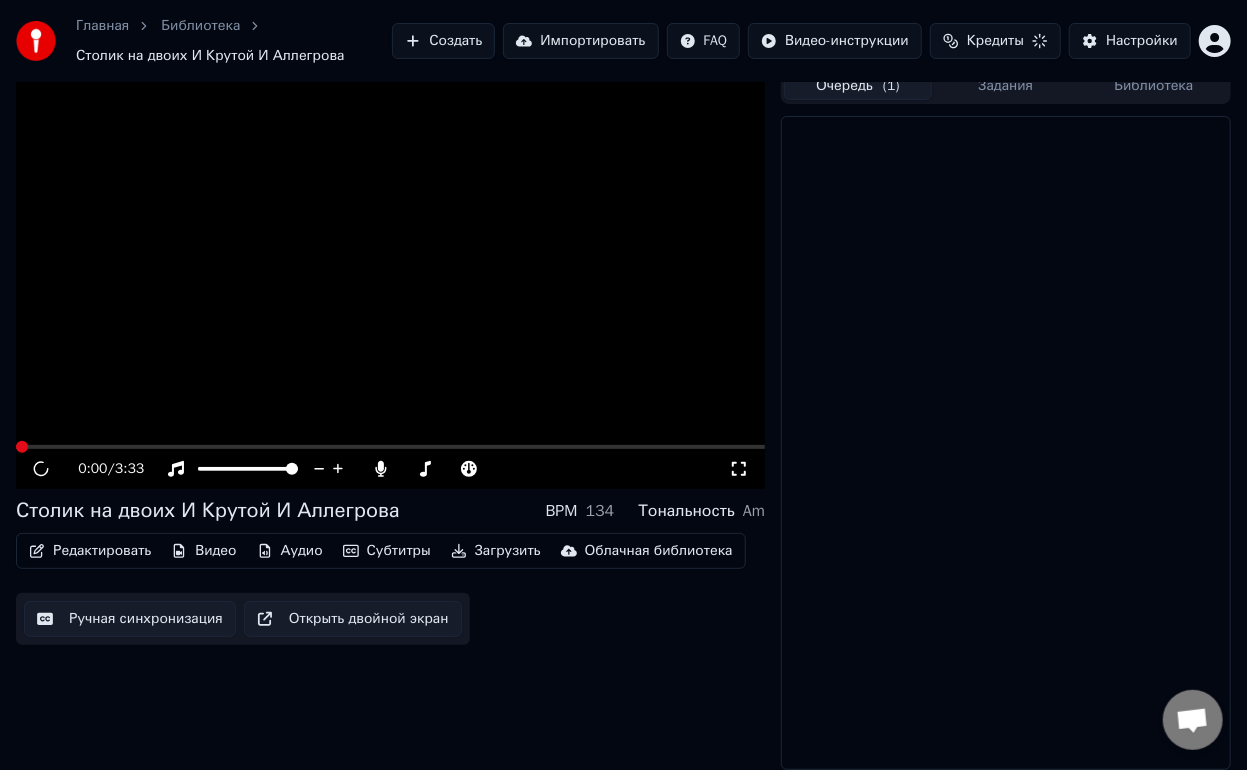 scroll, scrollTop: 14, scrollLeft: 0, axis: vertical 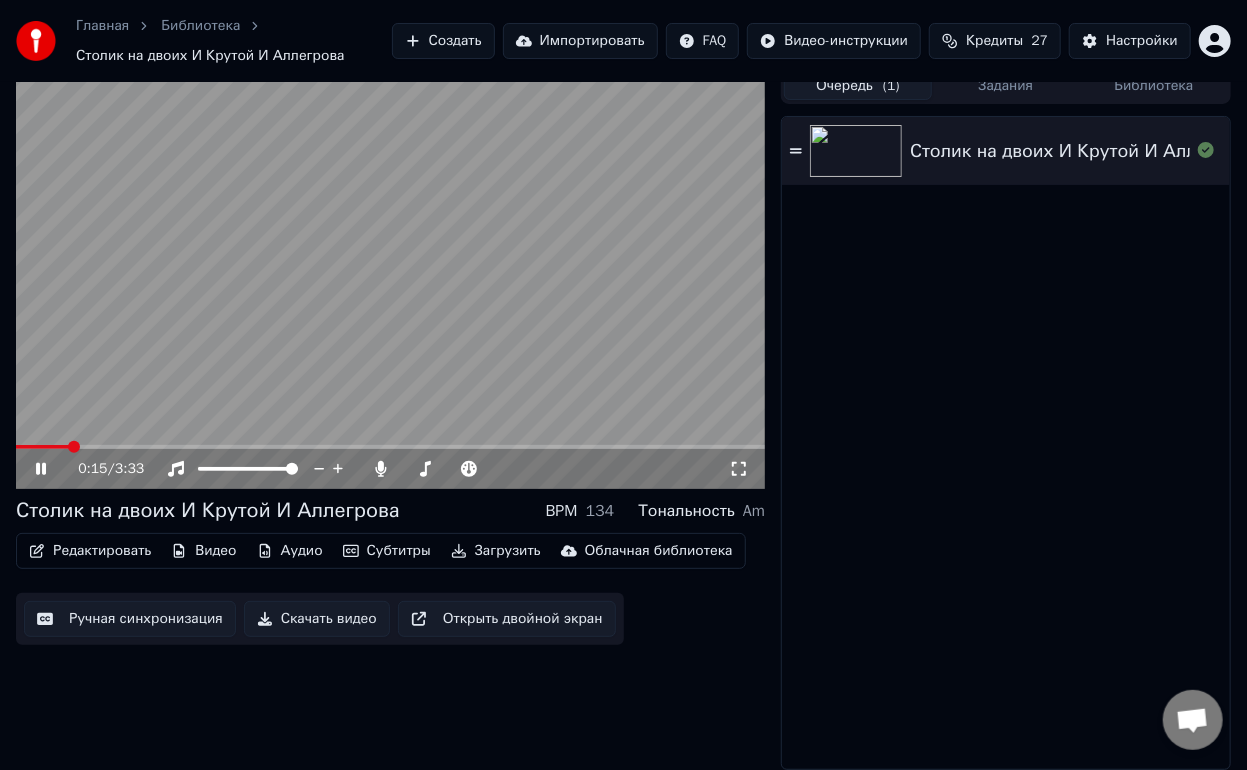 click at bounding box center [390, 447] 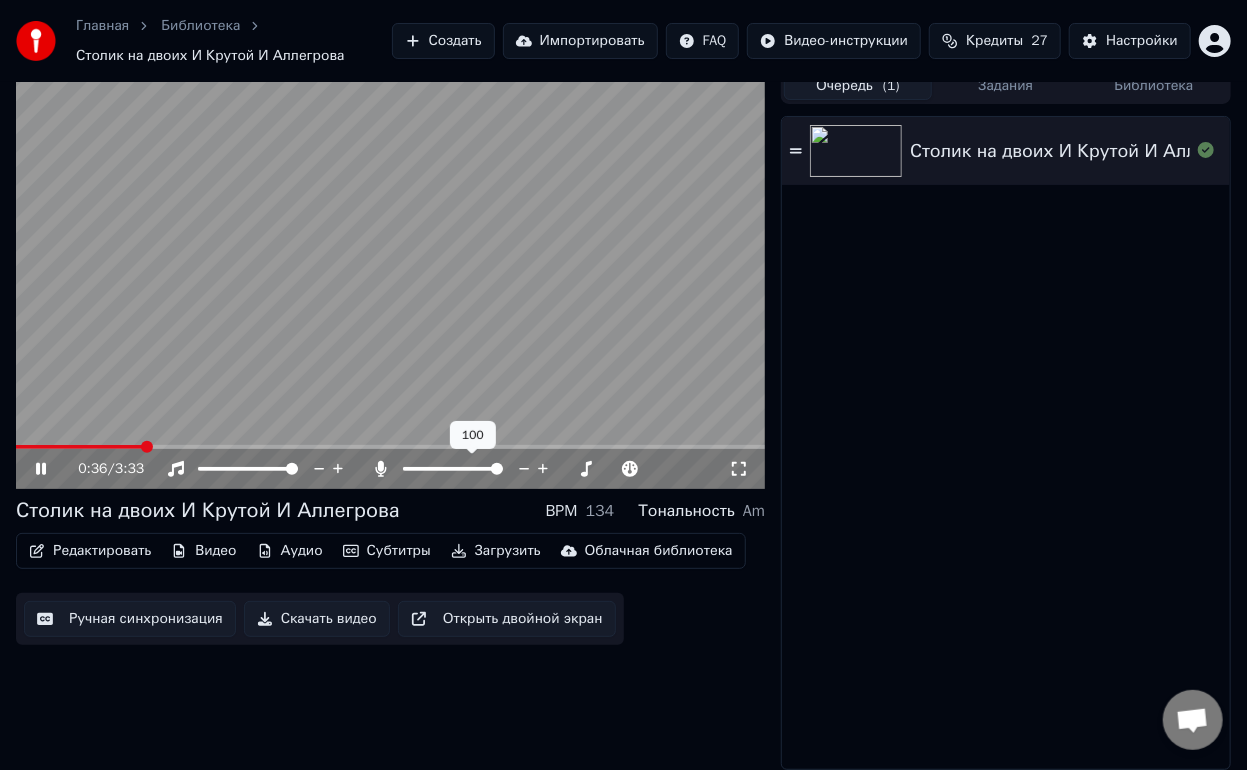 click 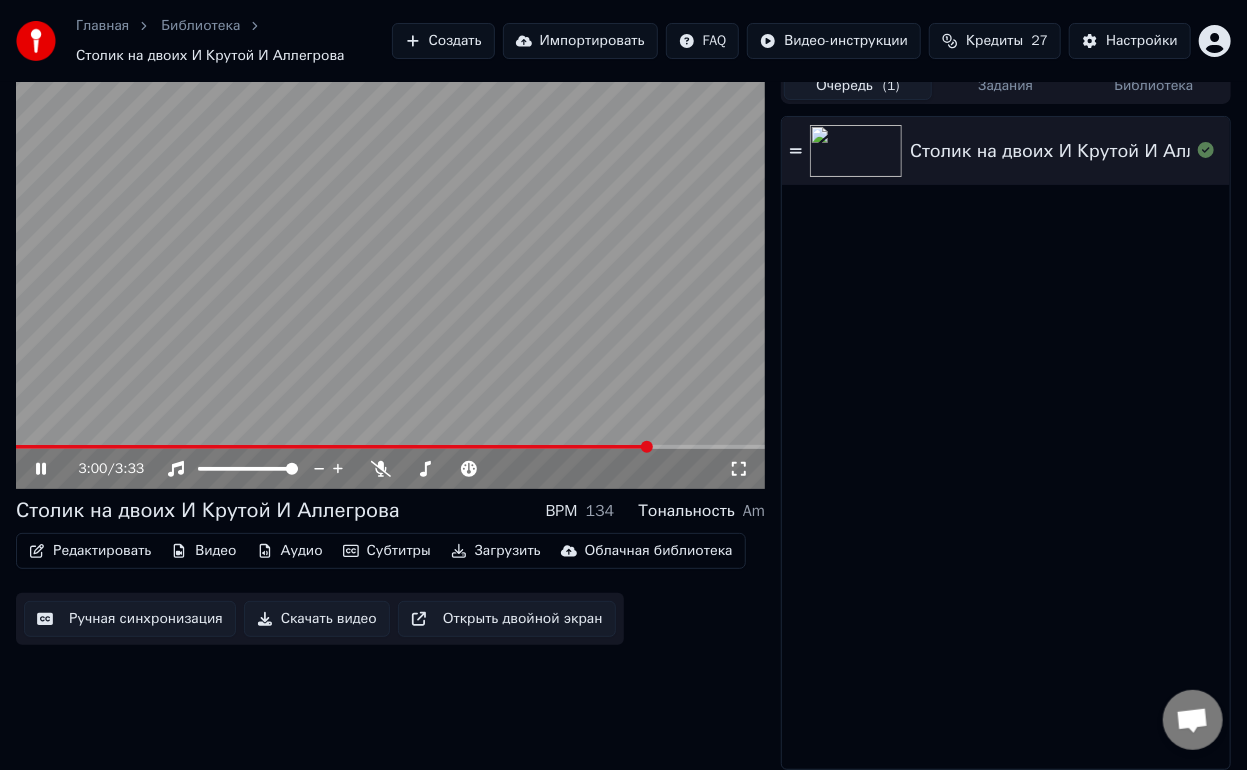 click 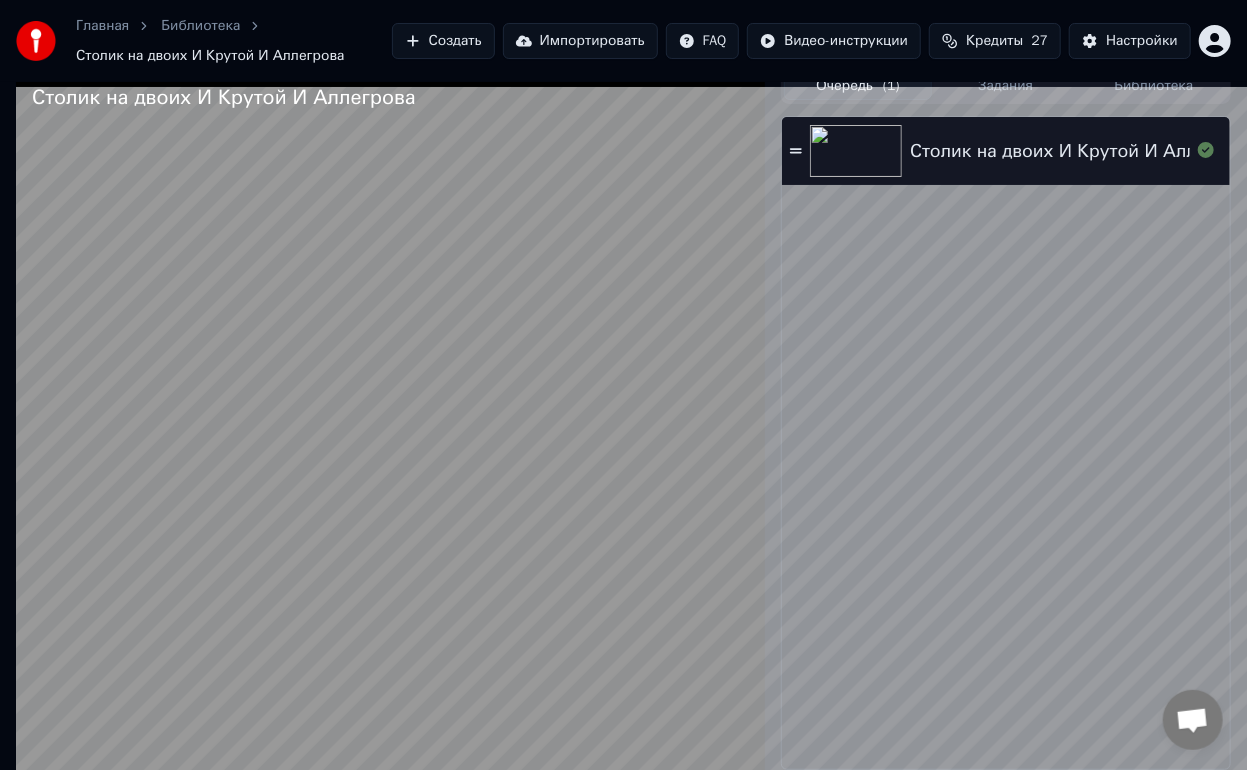 scroll, scrollTop: 0, scrollLeft: 0, axis: both 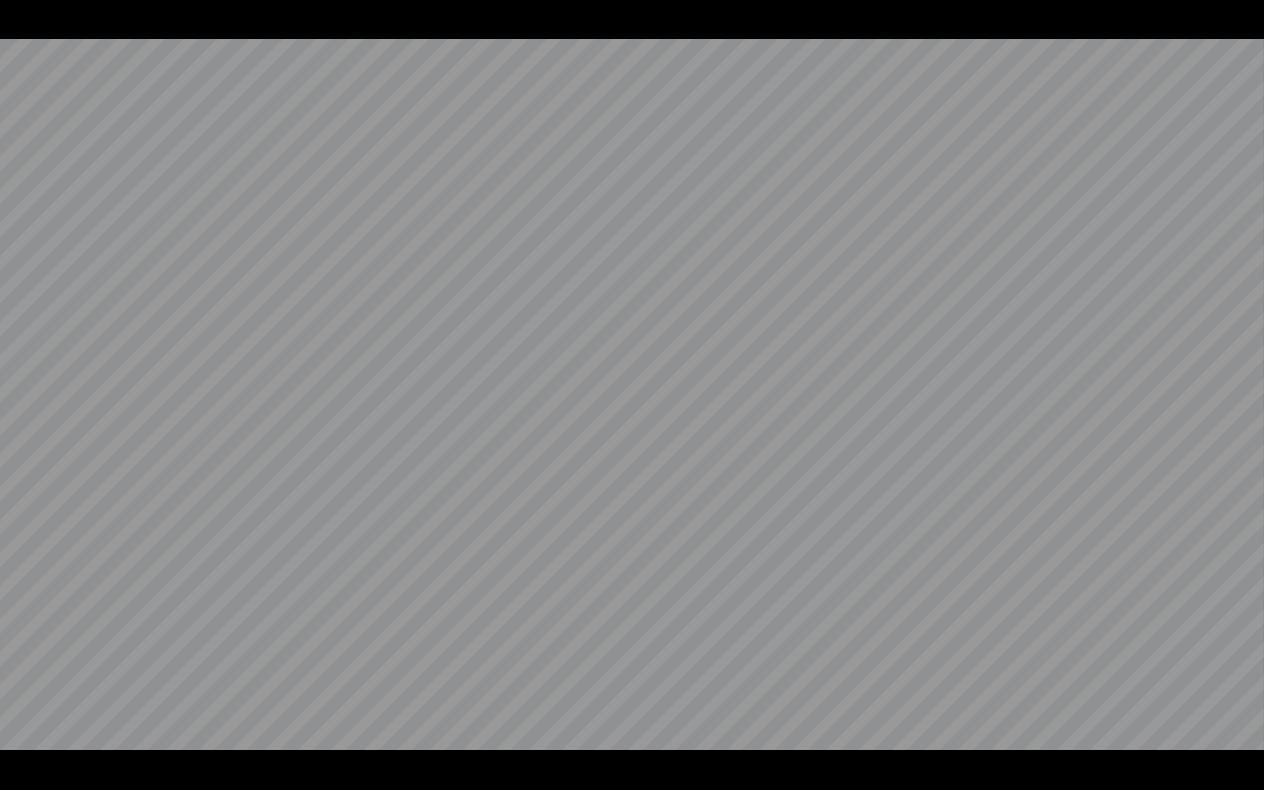 click at bounding box center [632, 395] 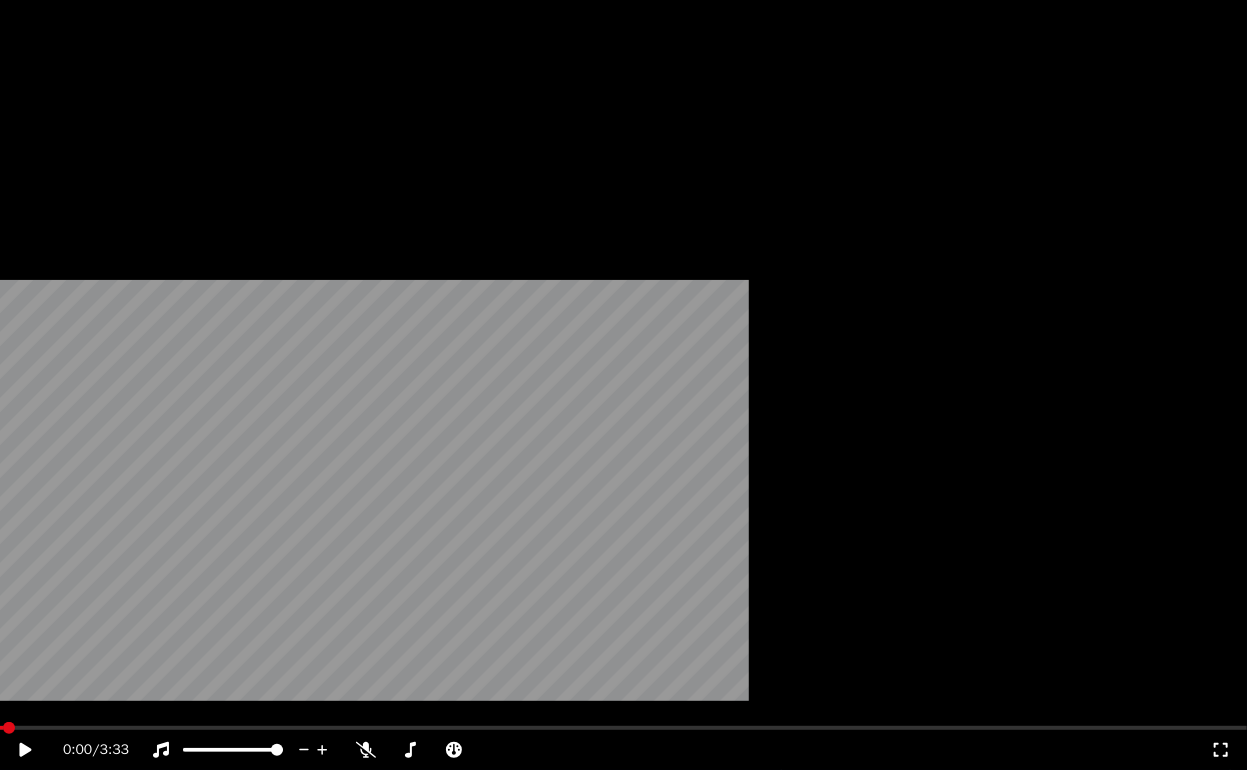 click on "Загрузить" at bounding box center [496, 144] 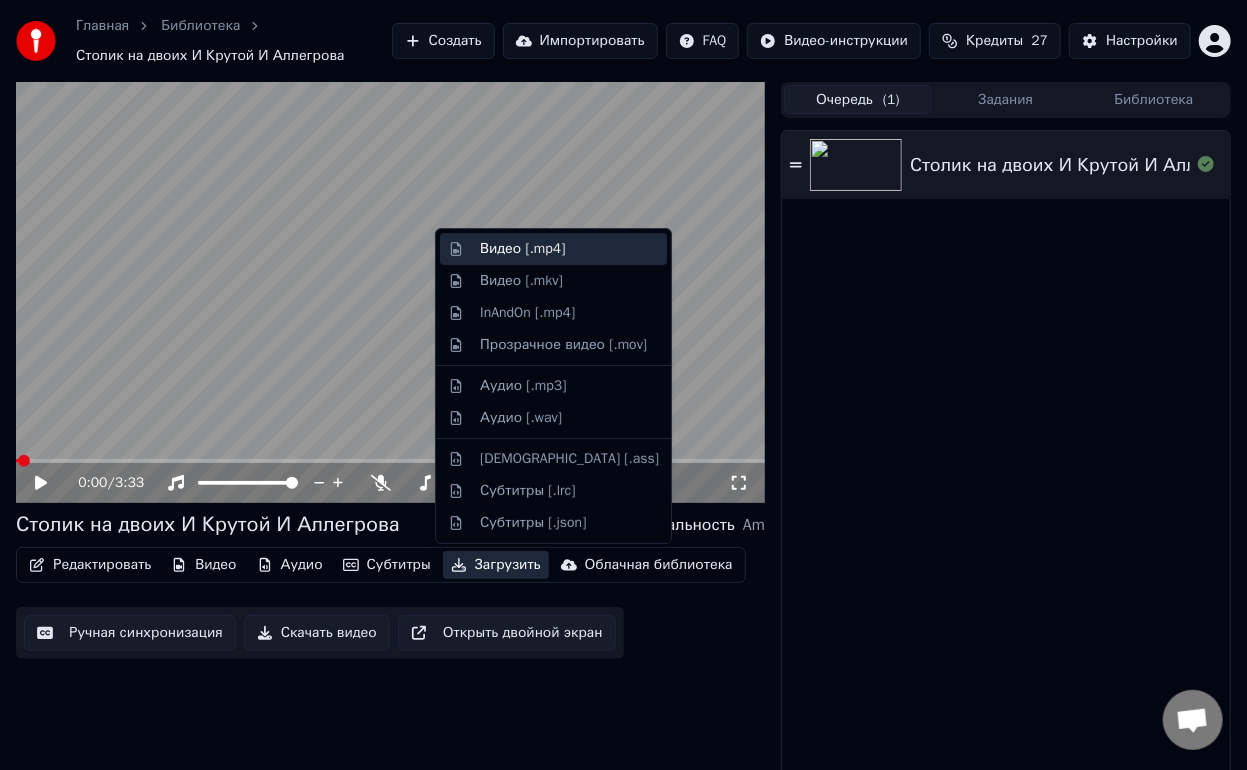 click on "Видео [.mp4]" at bounding box center (569, 249) 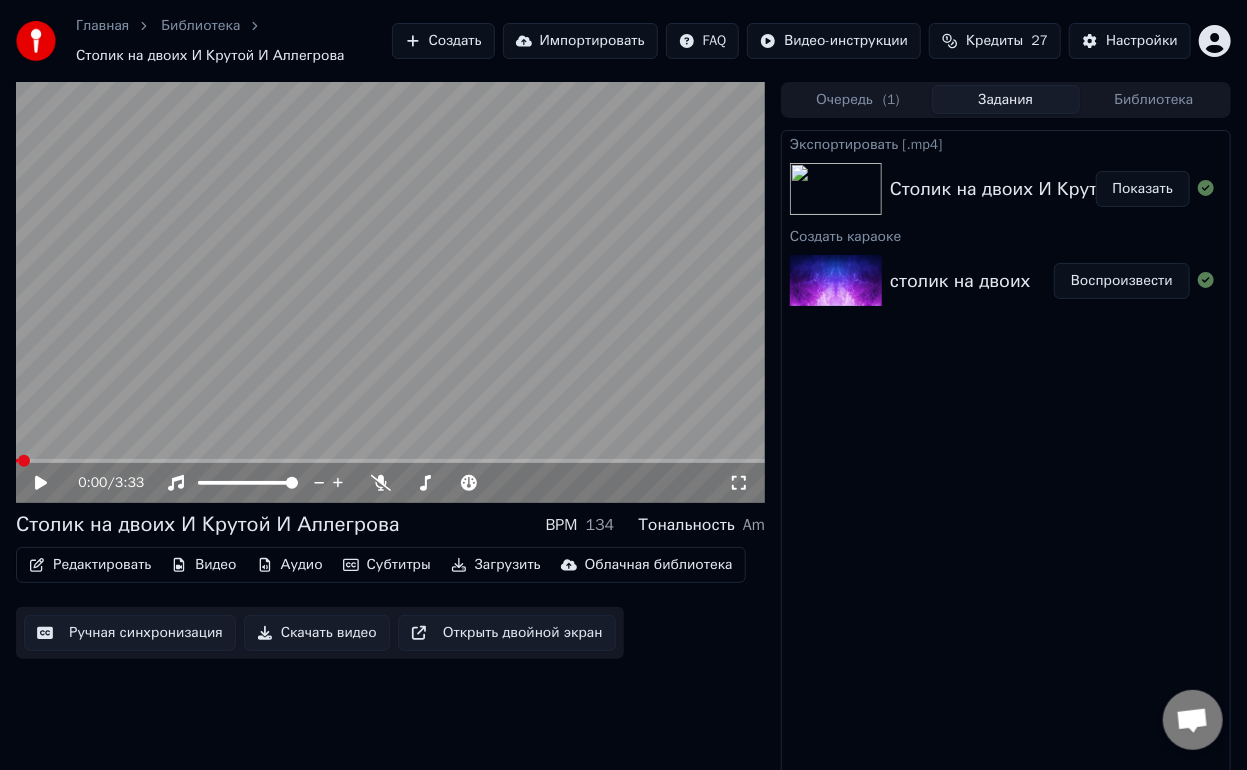 click on "Показать" at bounding box center [1143, 189] 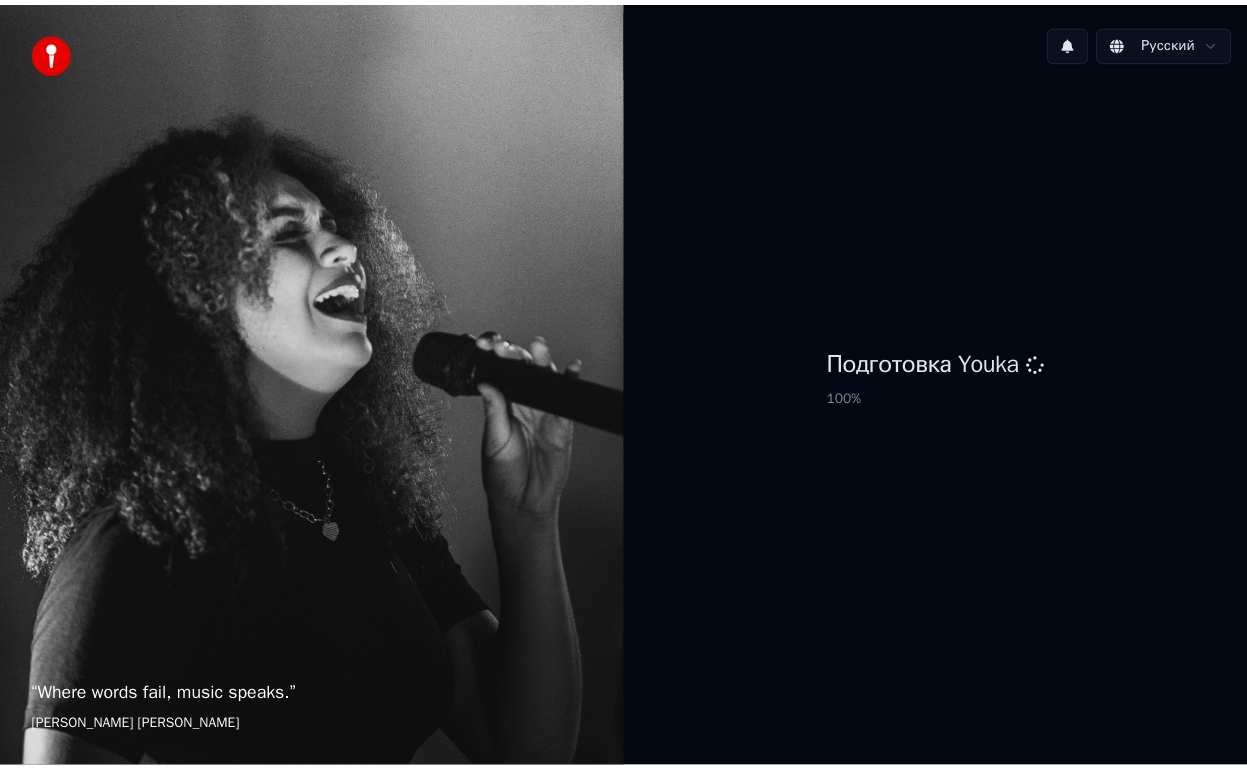 scroll, scrollTop: 0, scrollLeft: 0, axis: both 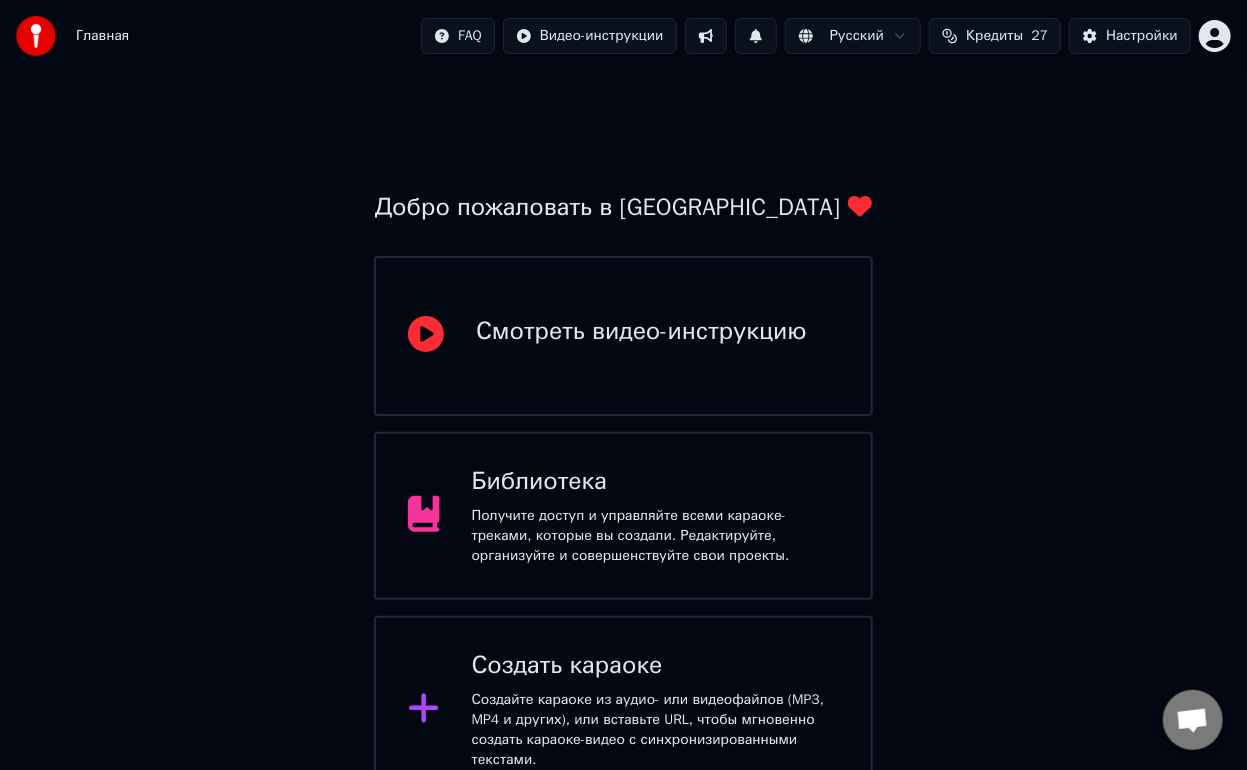 click on "Создайте караоке из аудио- или видеофайлов (MP3, MP4 и других), или вставьте URL, чтобы мгновенно создать караоке-видео с синхронизированными текстами." at bounding box center [655, 730] 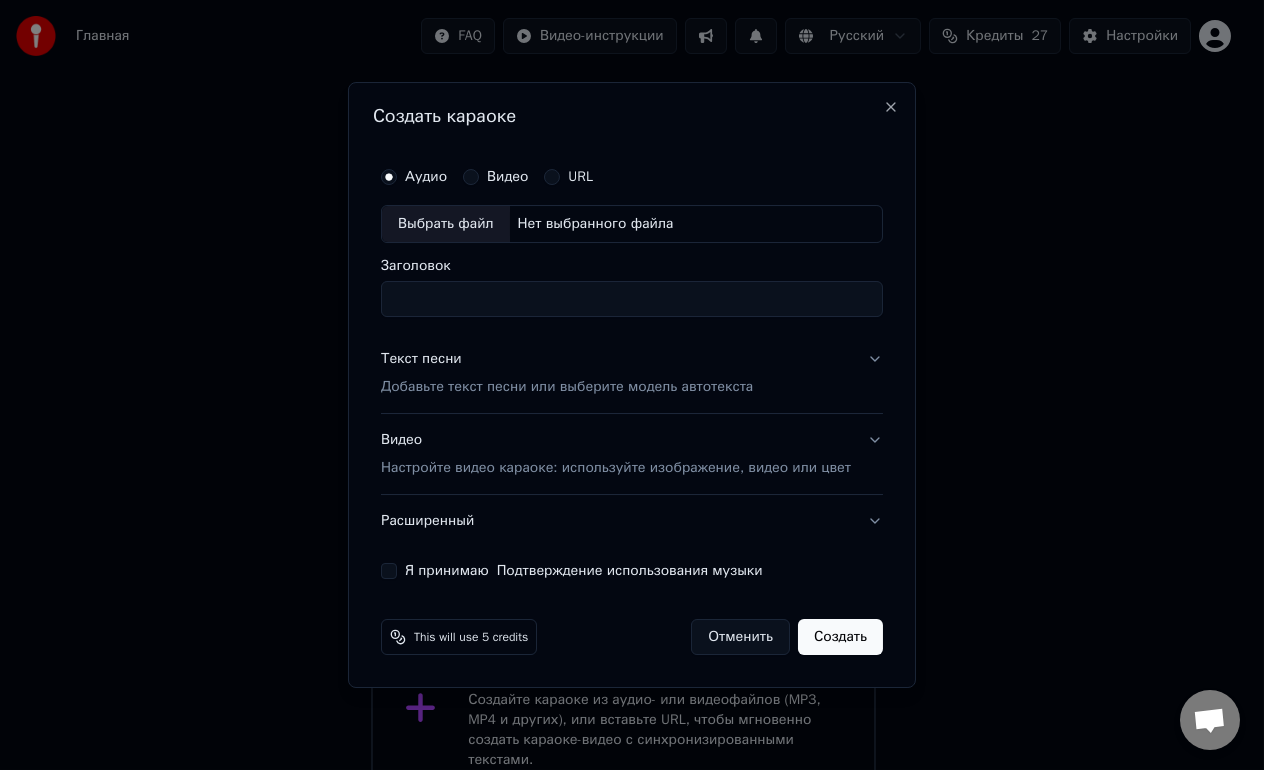 click on "Видео" at bounding box center (471, 177) 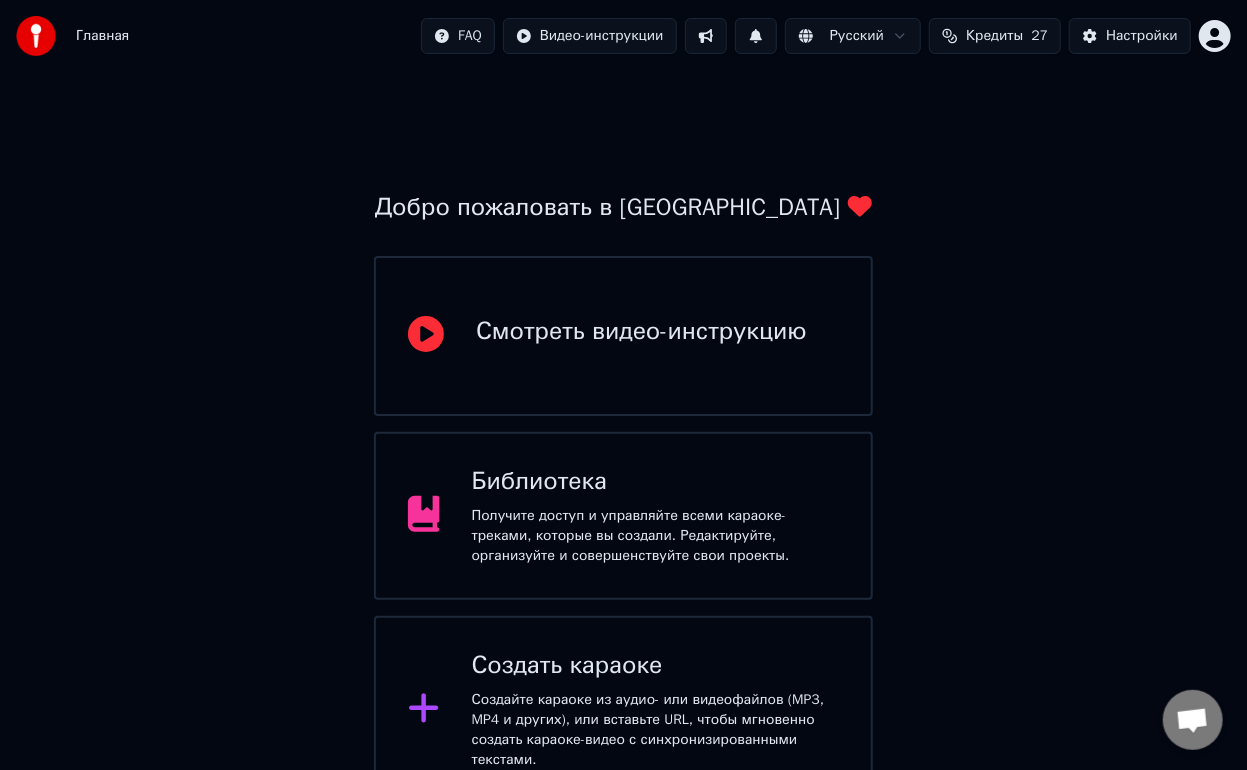 click on "Библиотека" at bounding box center [655, 482] 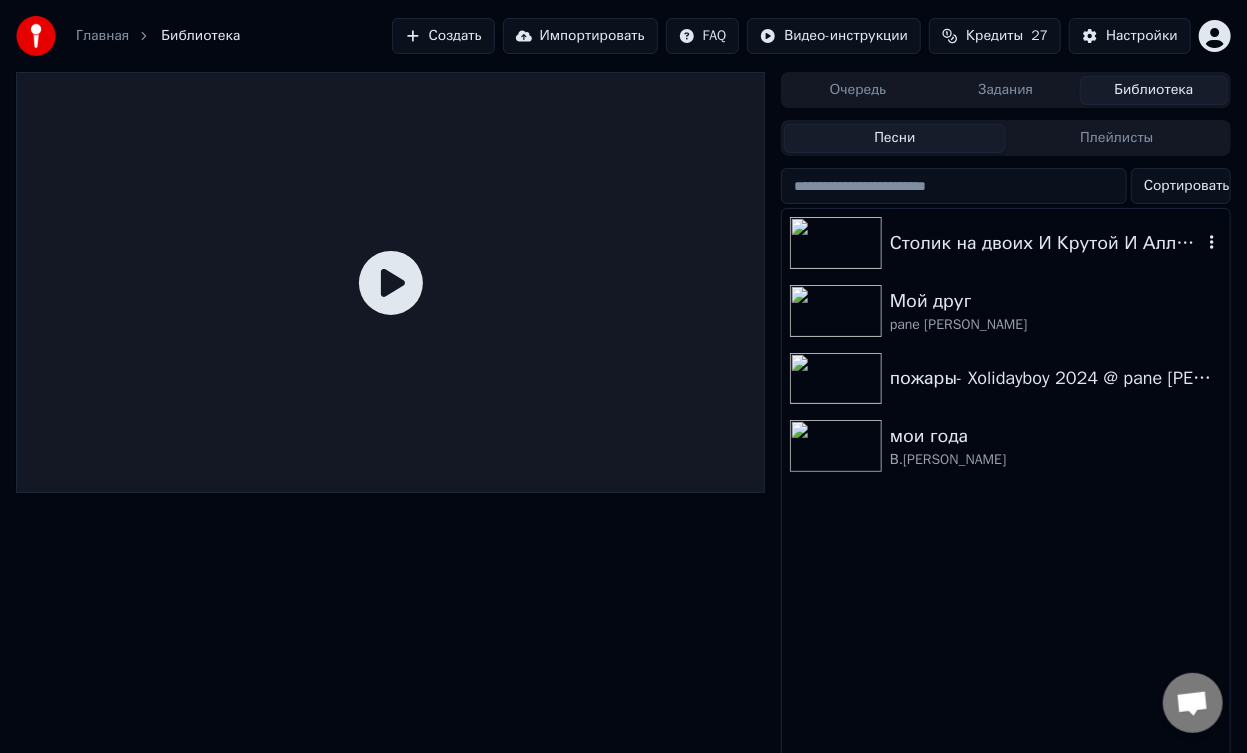 click on "Столик на двоих                           И Крутой   И Аллегрова" at bounding box center (1046, 243) 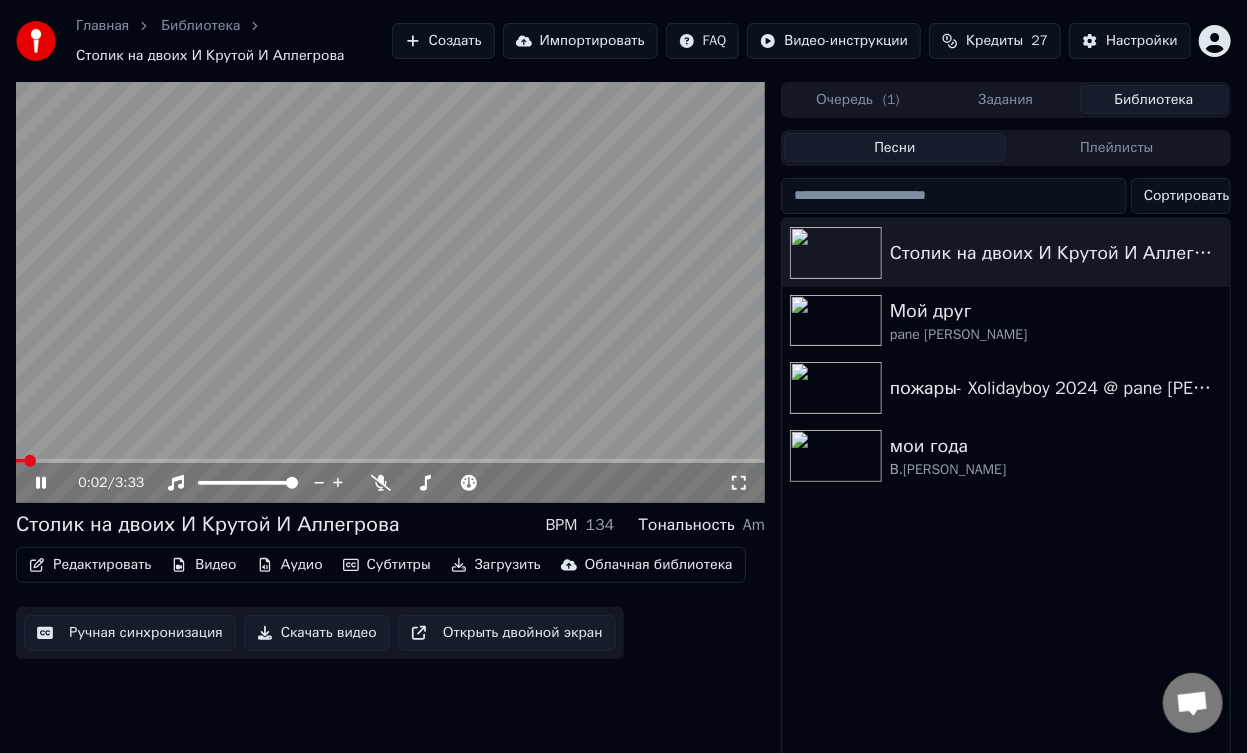click 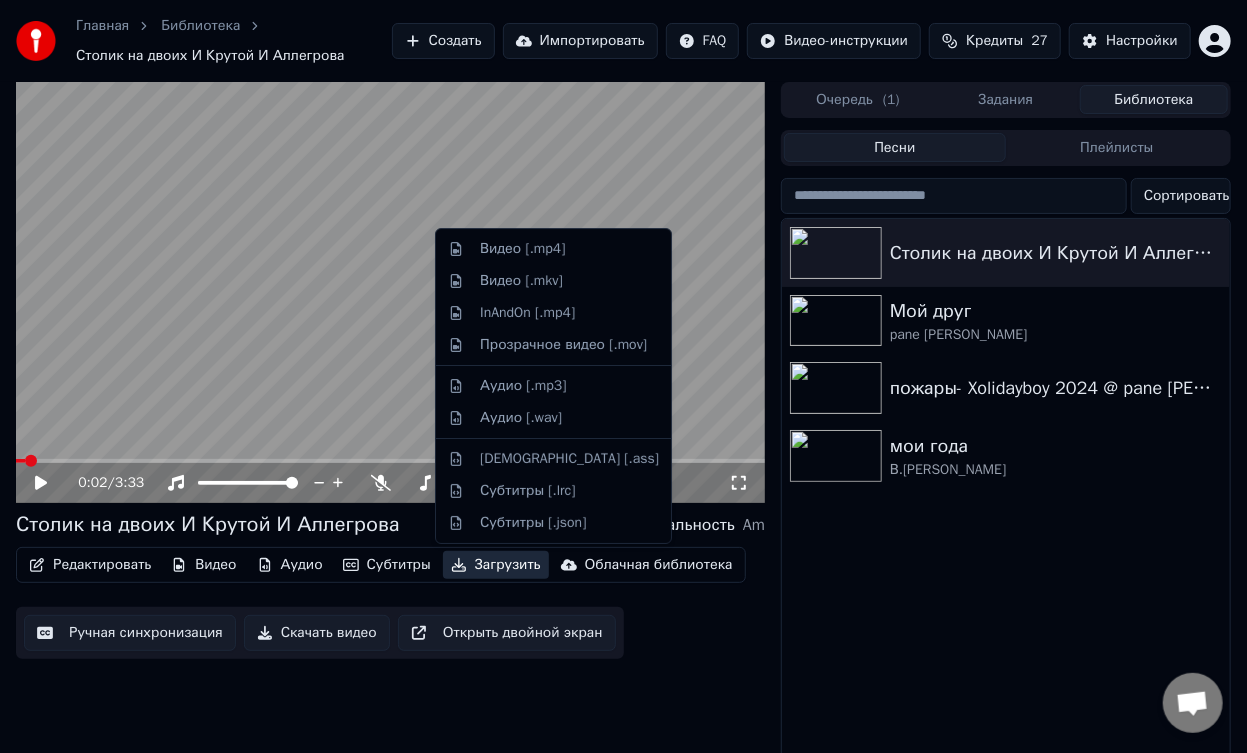 click on "Загрузить" at bounding box center [496, 565] 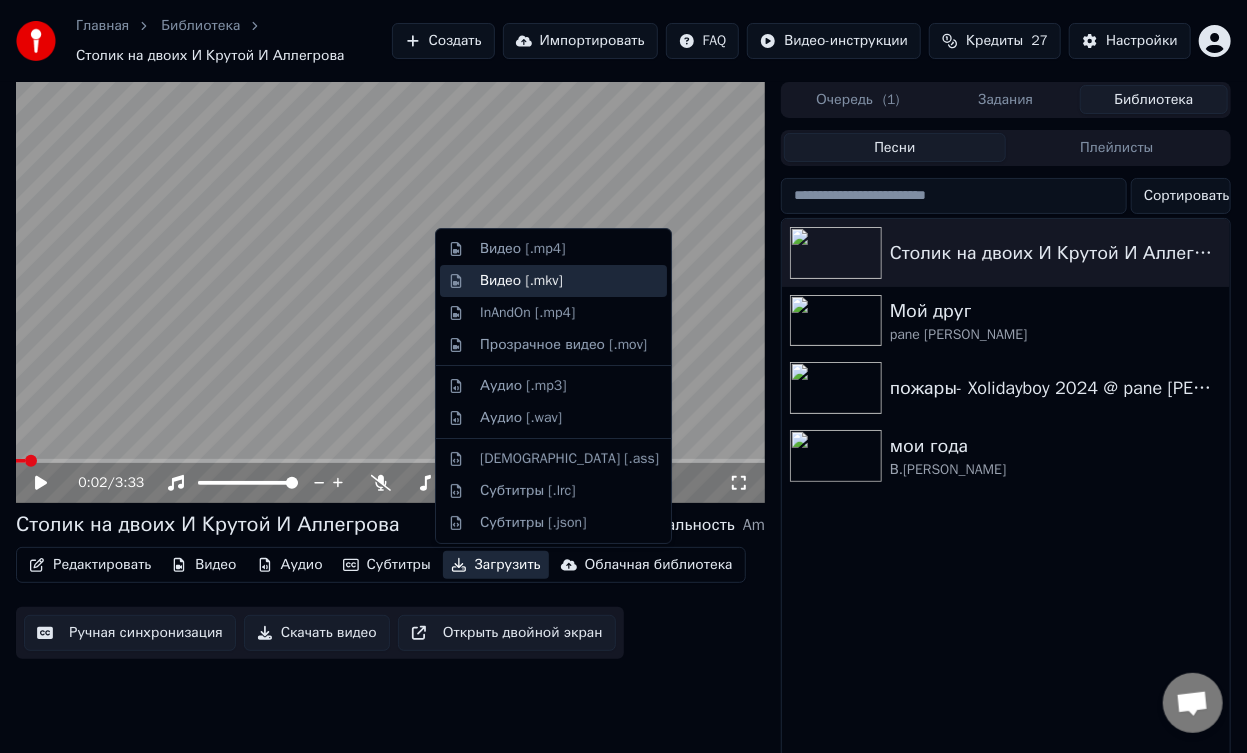 click on "Видео [.mkv]" at bounding box center [569, 281] 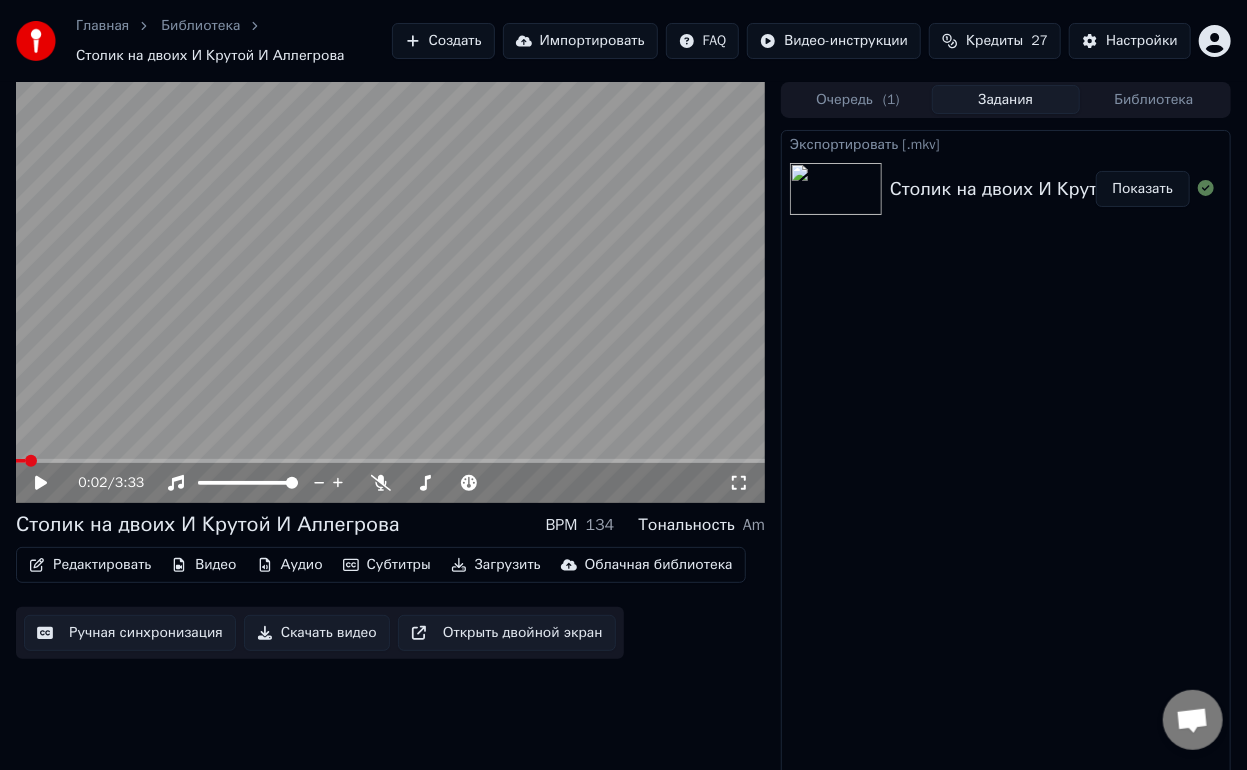 click at bounding box center [1206, 189] 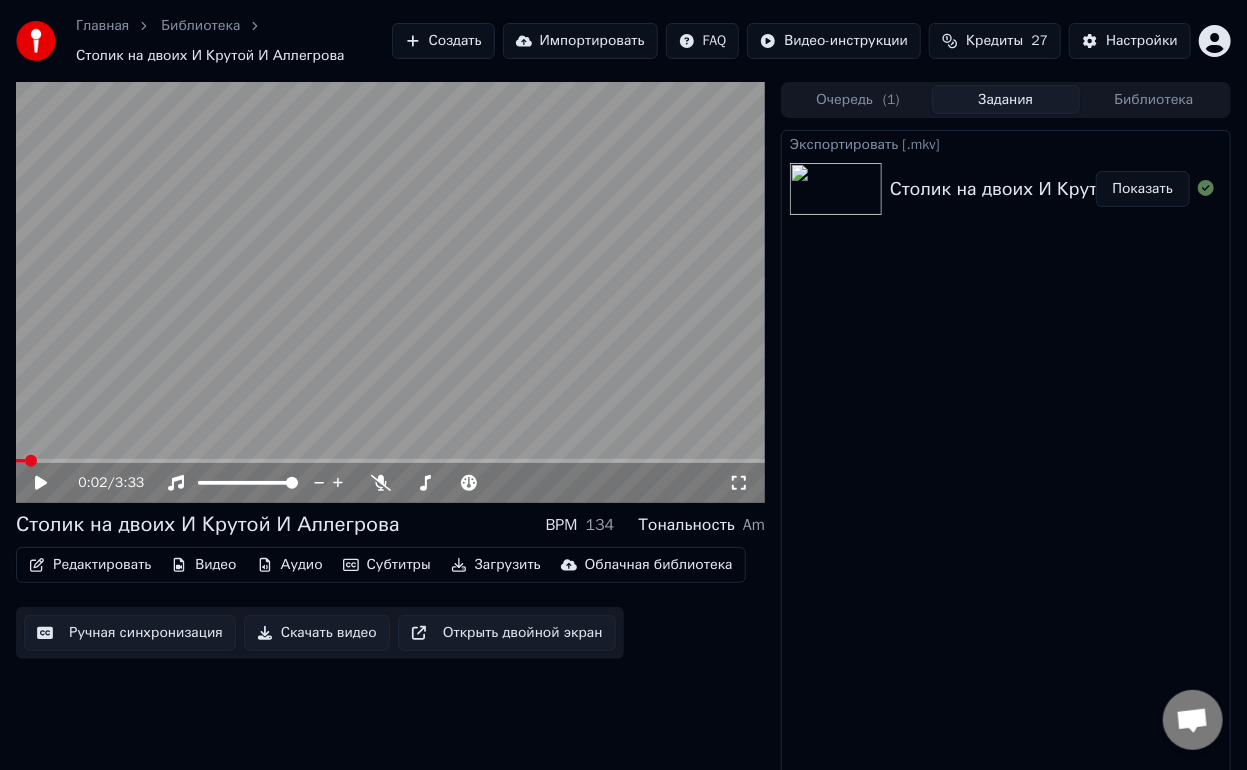 click on "Показать" at bounding box center [1143, 189] 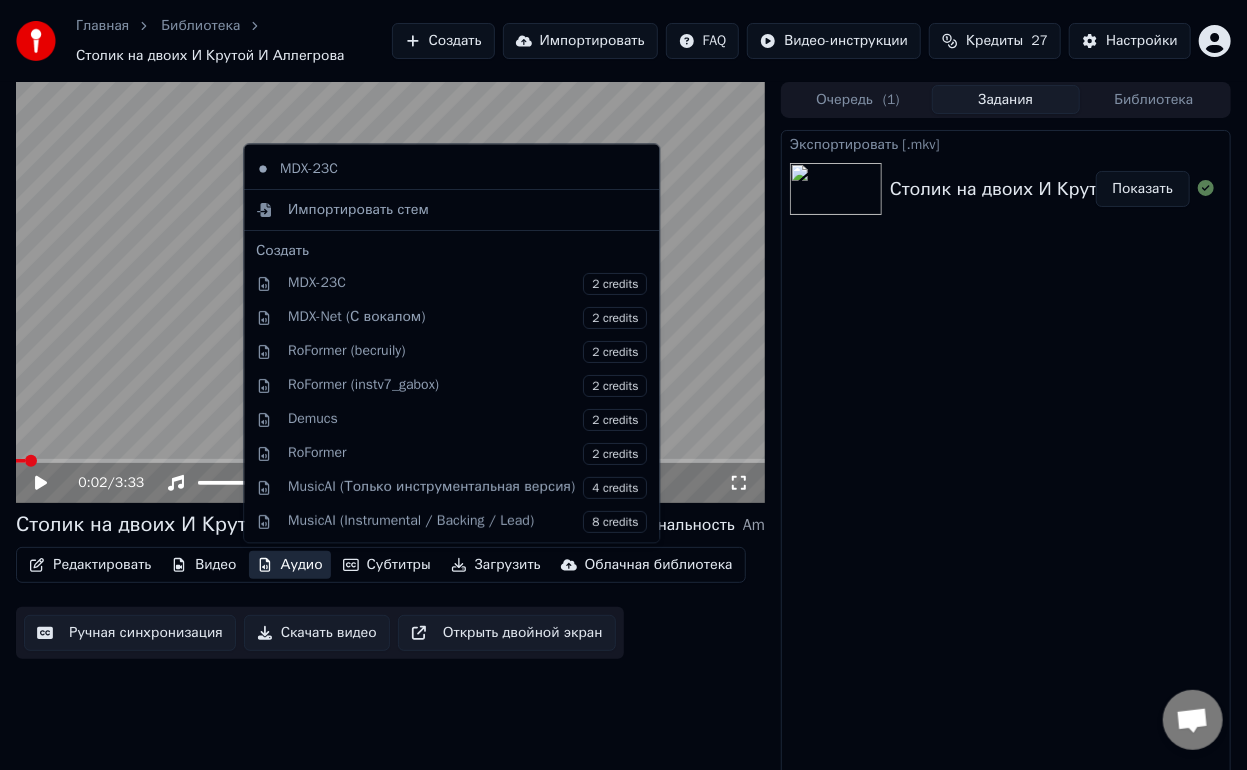 scroll, scrollTop: 199, scrollLeft: 0, axis: vertical 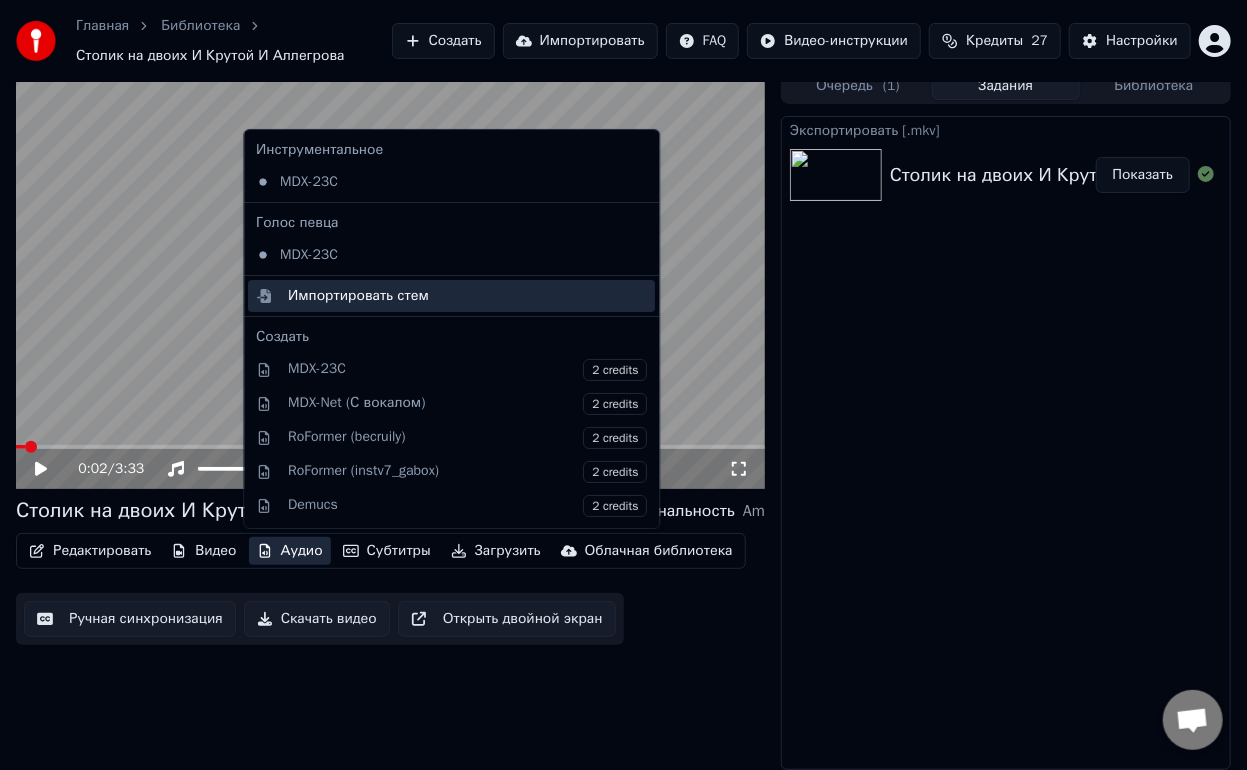 click on "Импортировать стем" at bounding box center (358, 296) 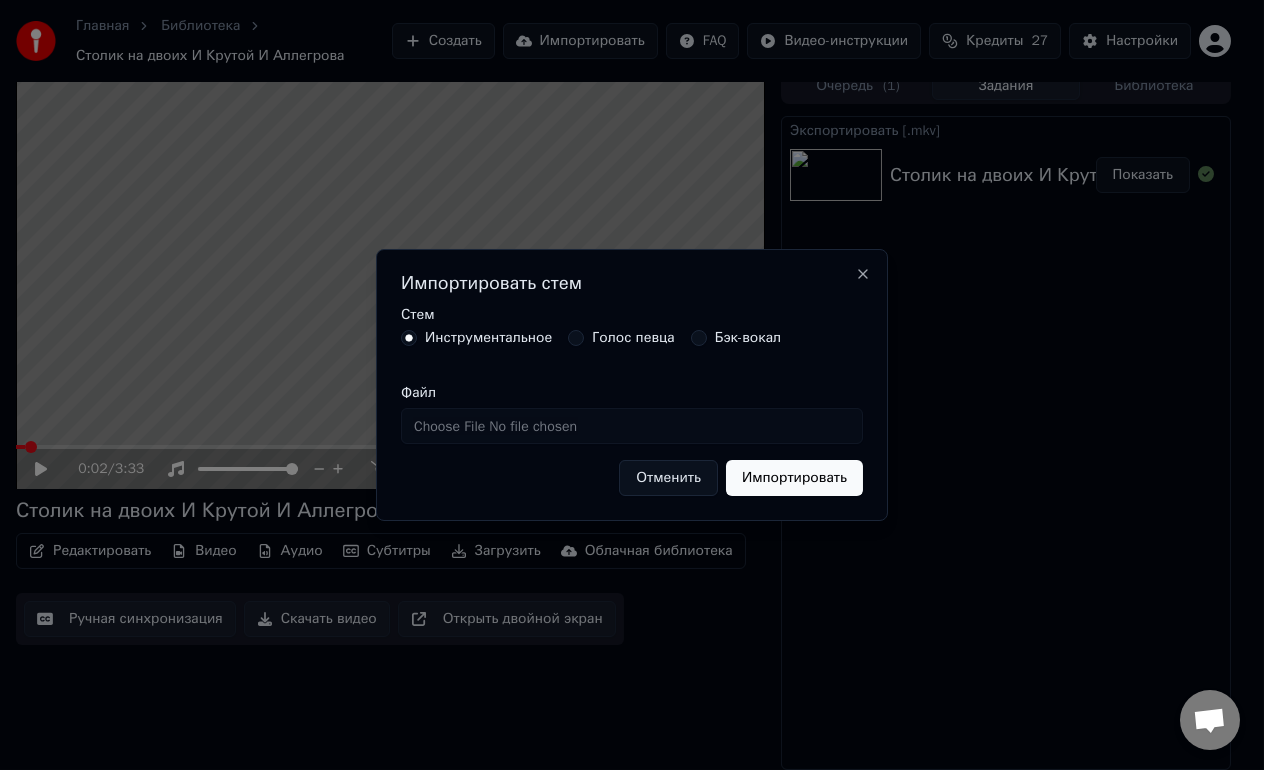 click on "Отменить" at bounding box center [668, 478] 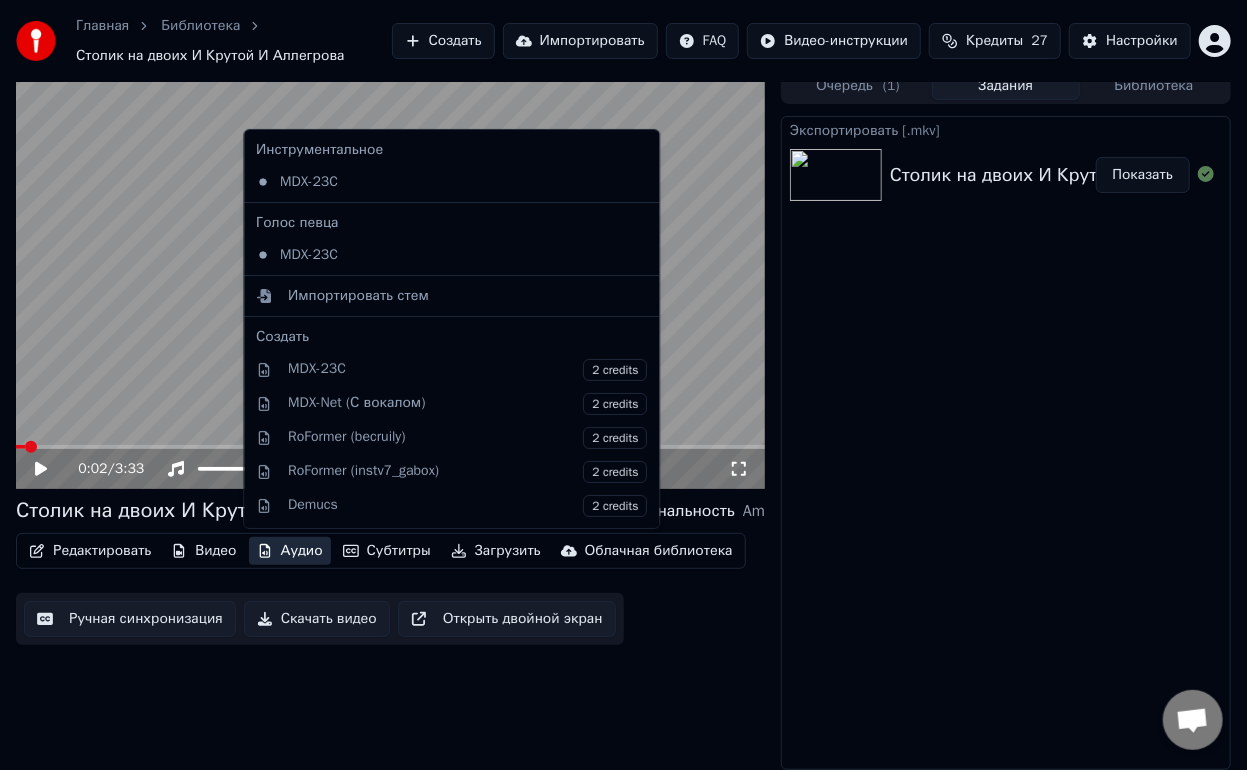 click on "Аудио" at bounding box center (290, 551) 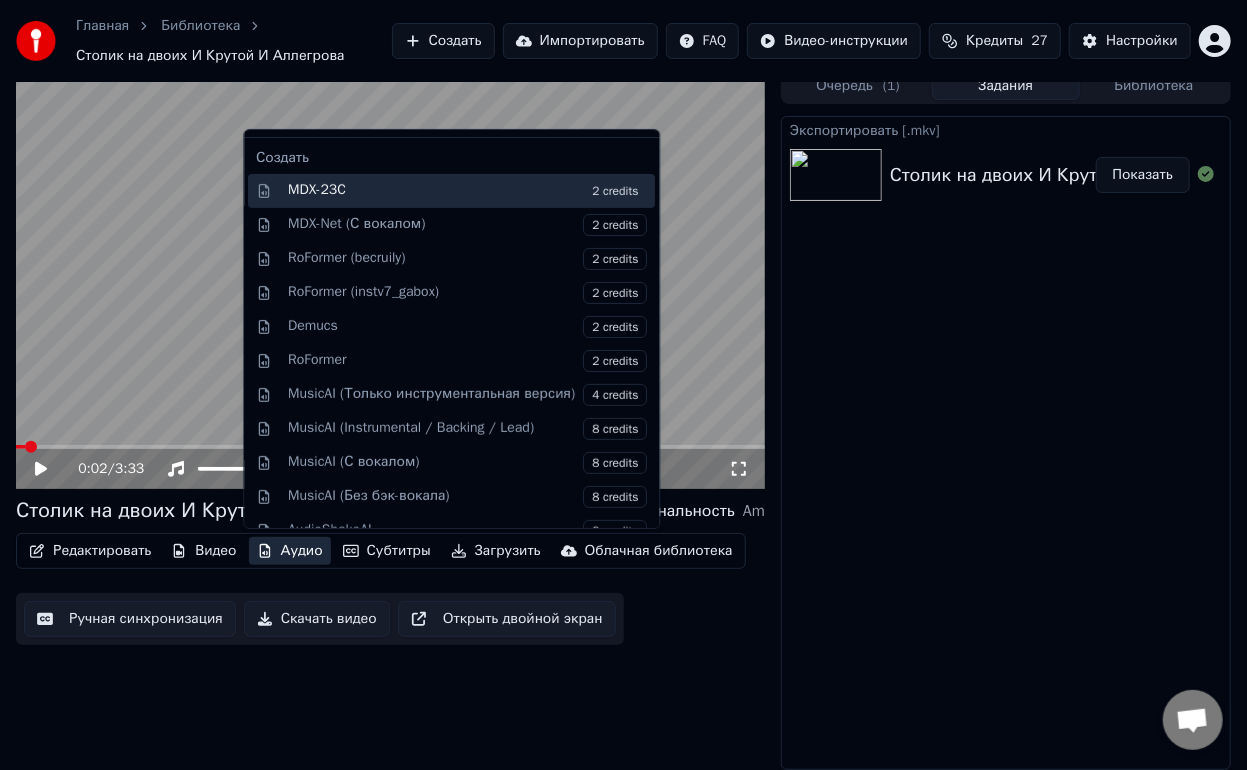 scroll, scrollTop: 199, scrollLeft: 0, axis: vertical 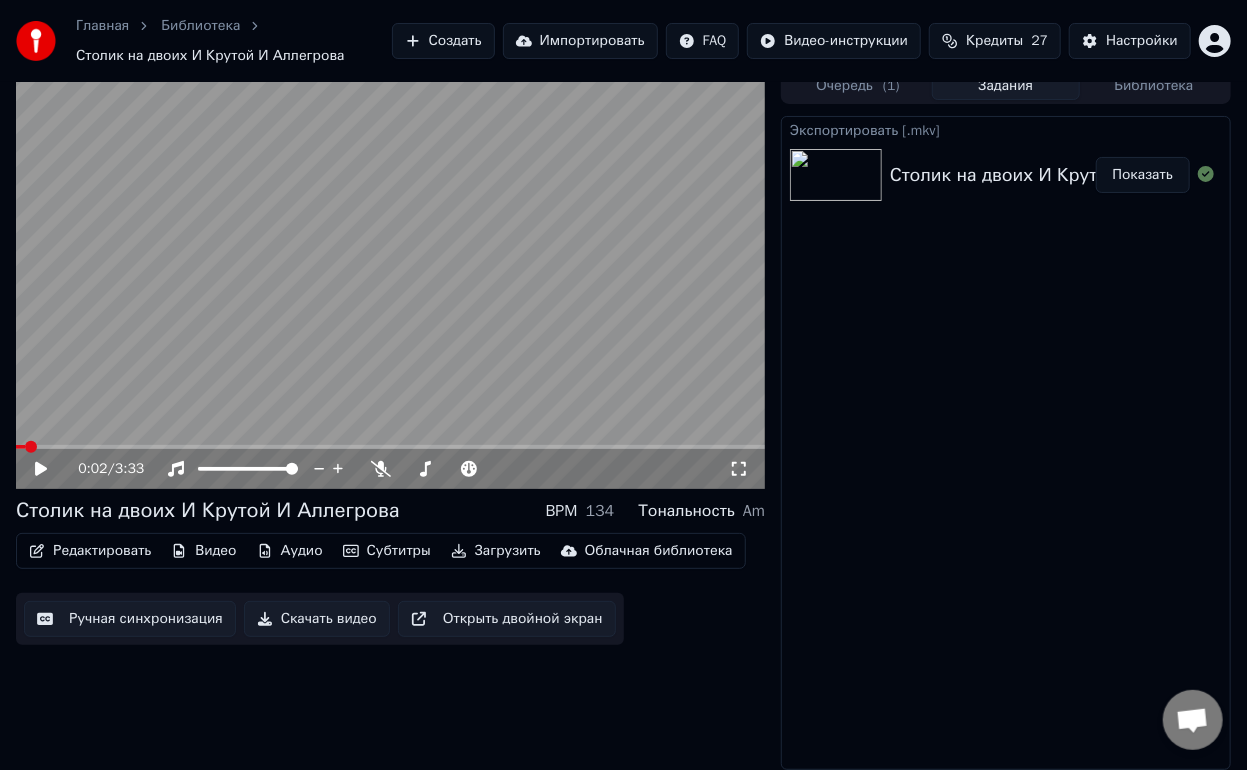 click at bounding box center (390, 278) 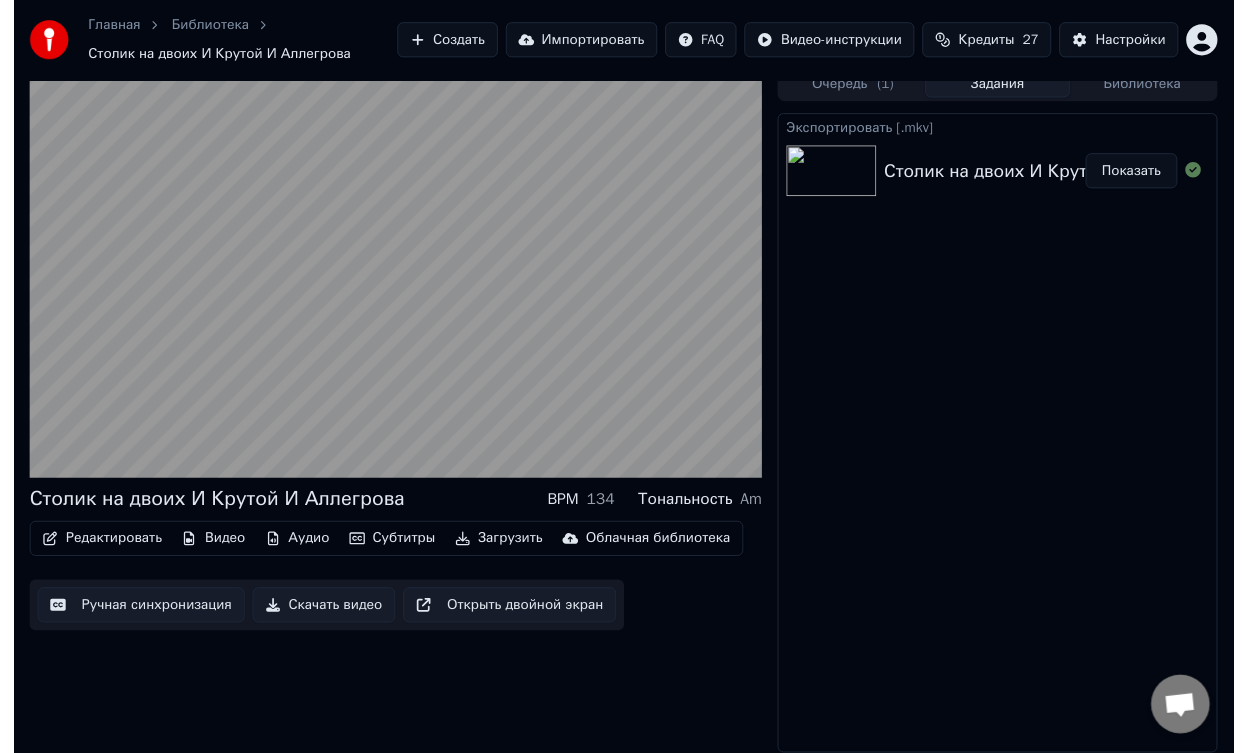 scroll, scrollTop: 0, scrollLeft: 0, axis: both 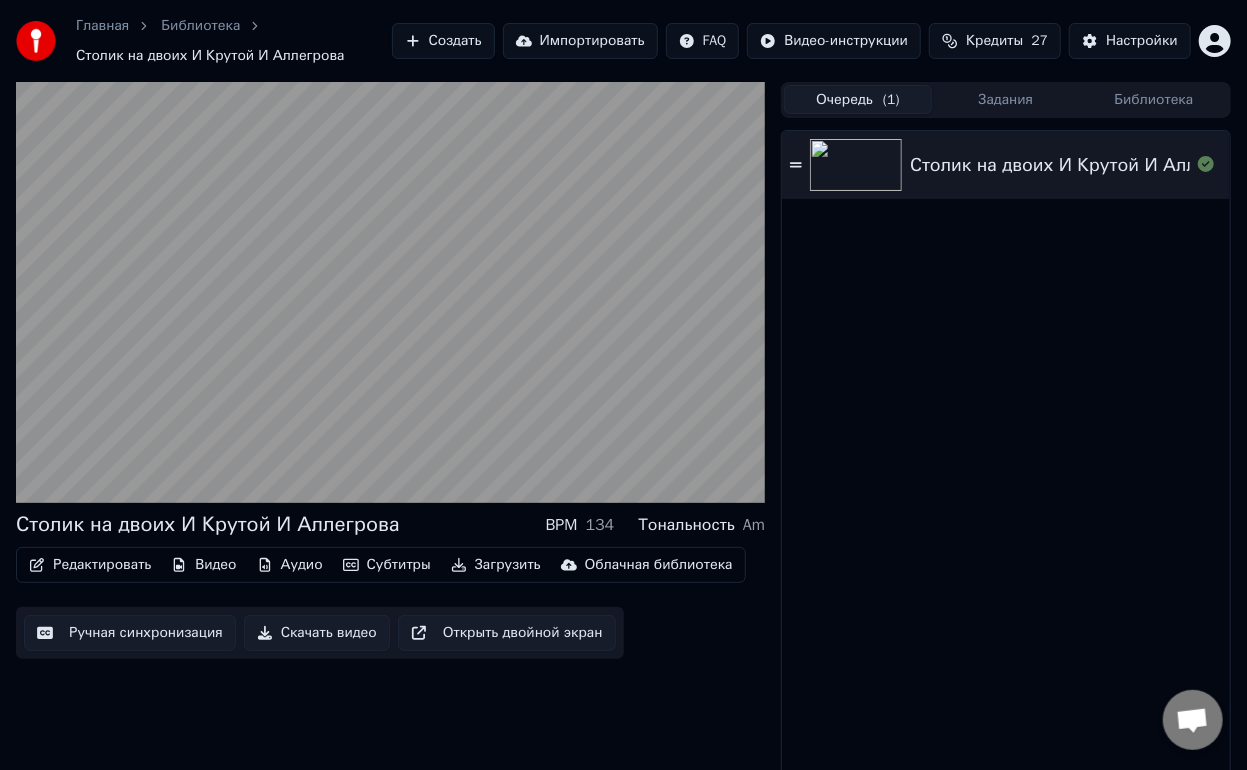 click on "Очередь ( 1 )" at bounding box center [858, 99] 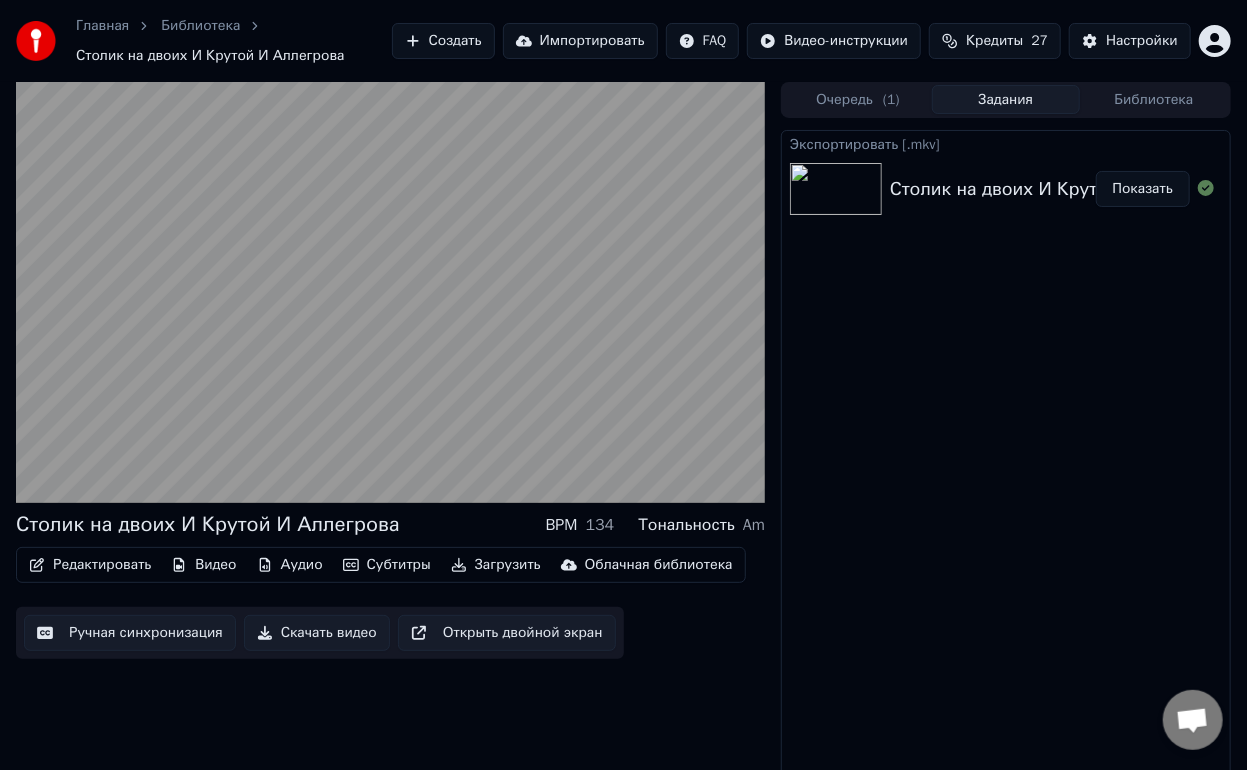click on "Библиотека" at bounding box center (1154, 99) 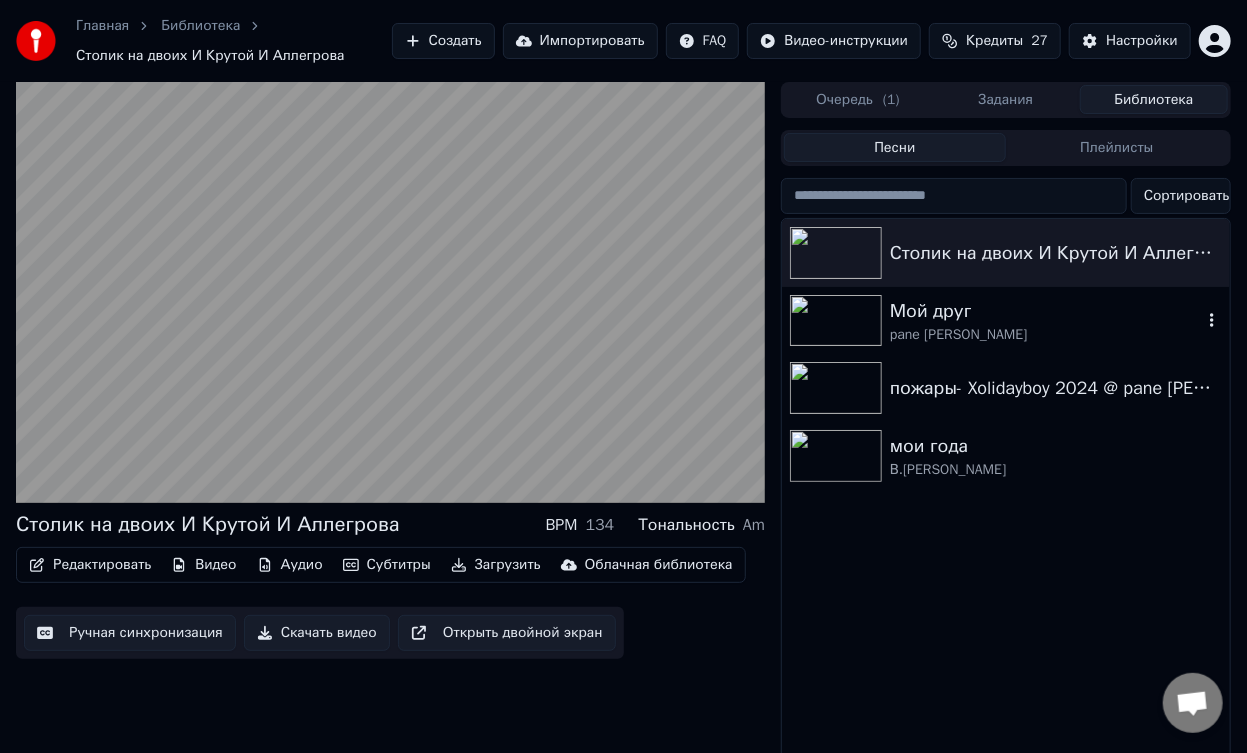 click at bounding box center [836, 321] 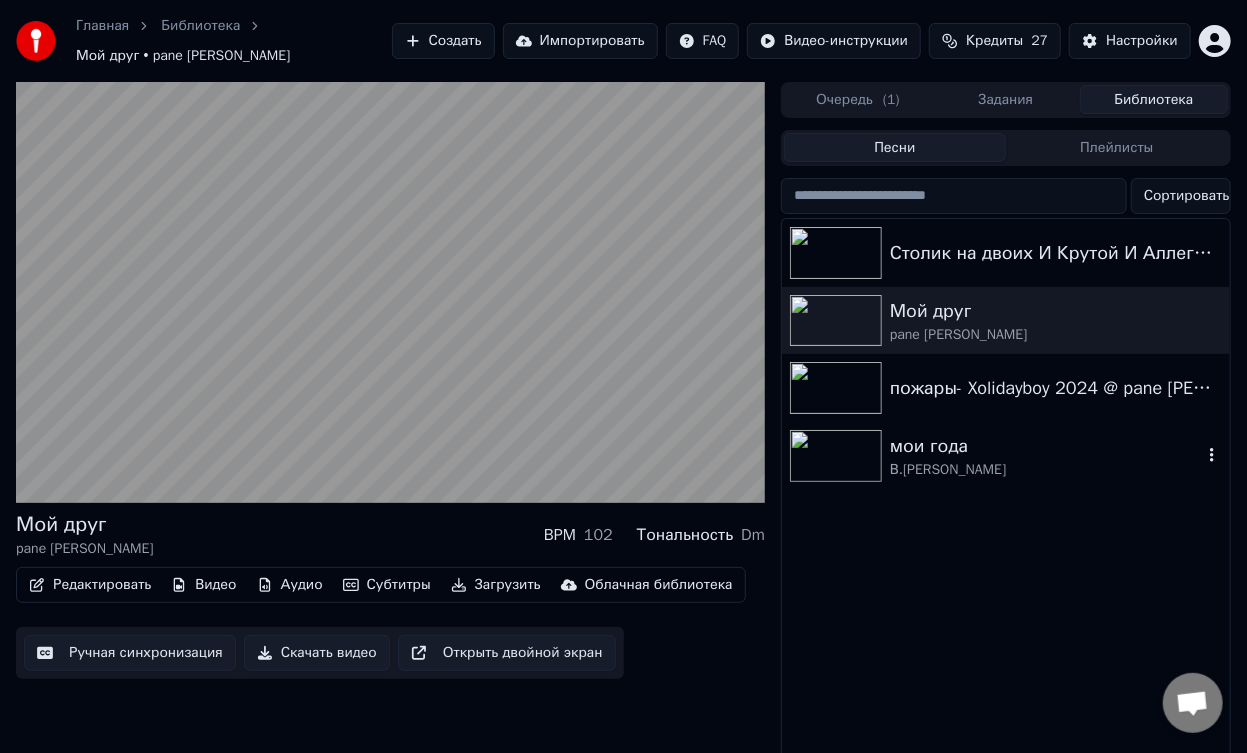click on "мои года [PERSON_NAME].[PERSON_NAME]" at bounding box center [1006, 456] 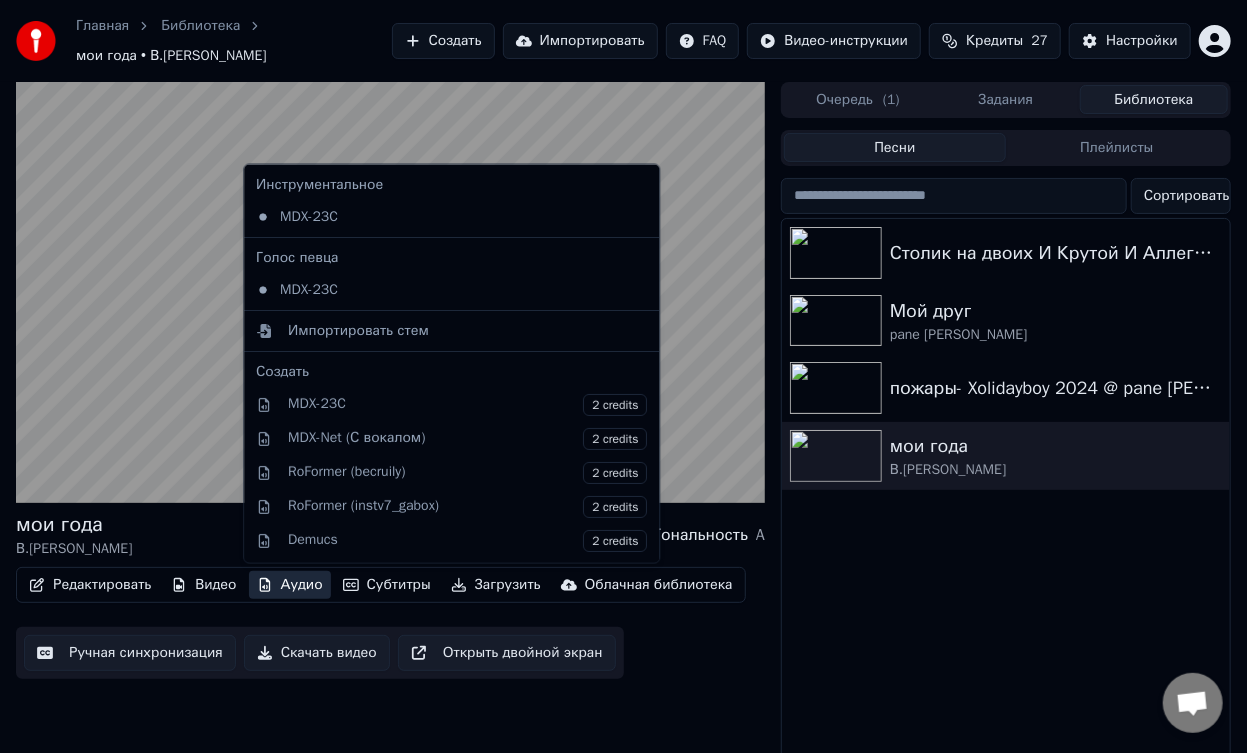 click on "Аудио" at bounding box center [290, 585] 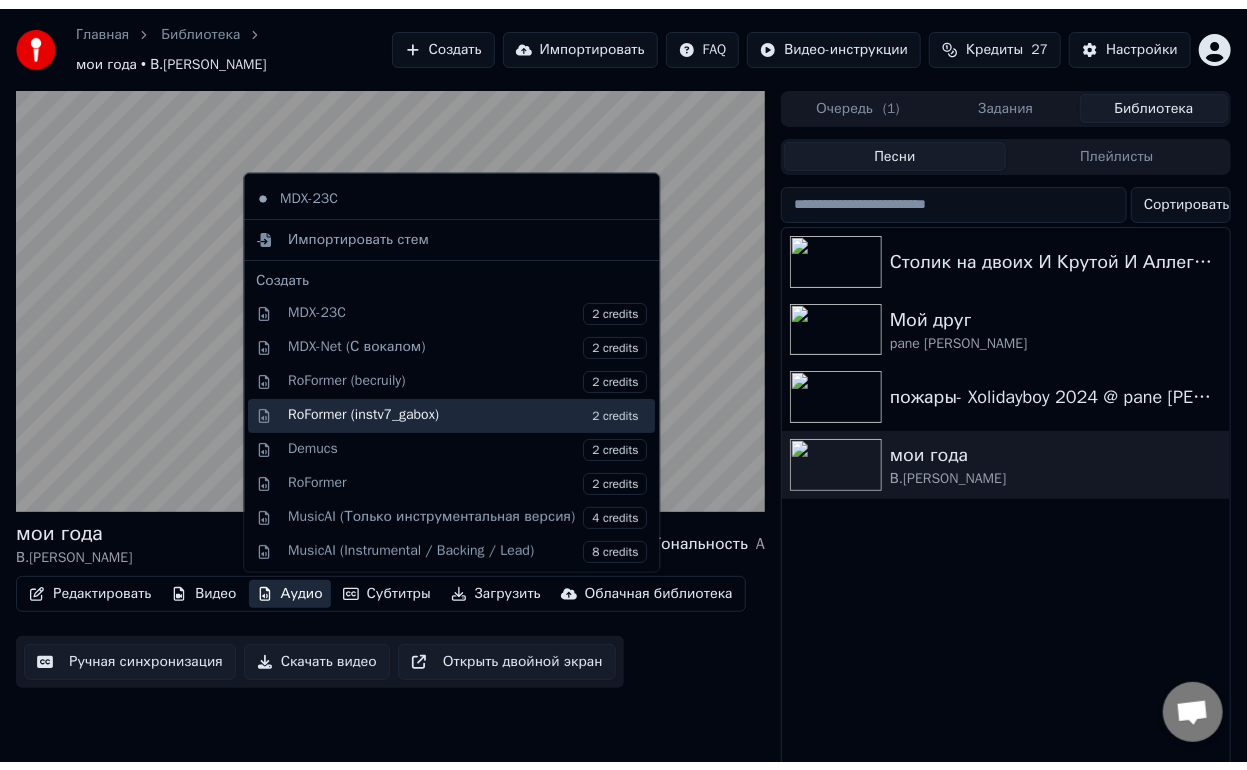 scroll, scrollTop: 199, scrollLeft: 0, axis: vertical 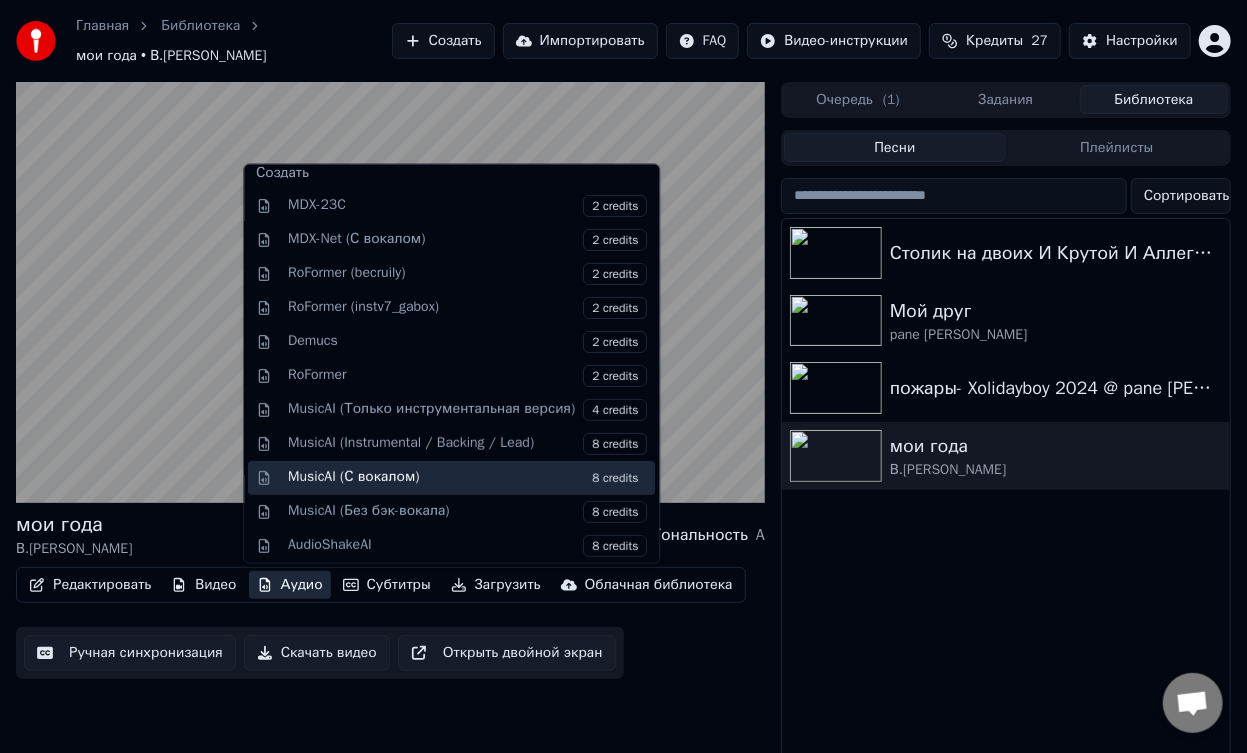 click on "MusicAI (С вокалом) 8 credits" at bounding box center [467, 477] 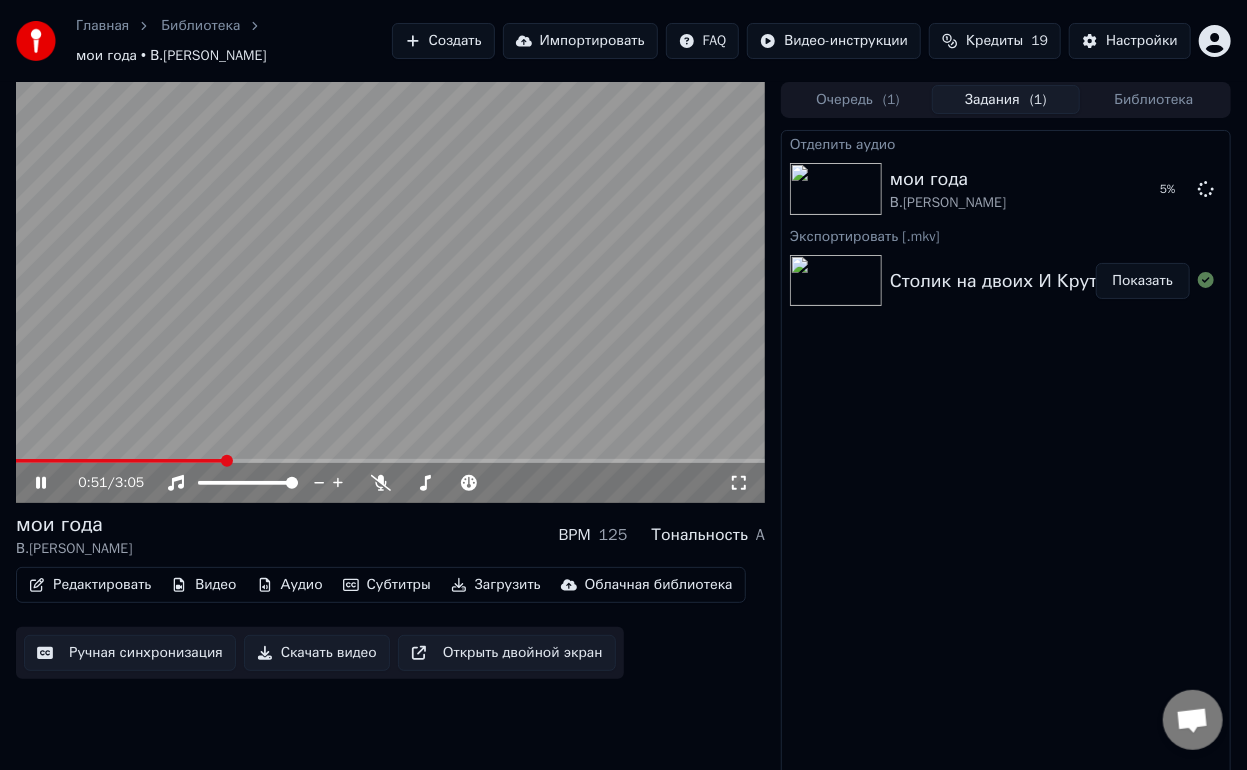 click on "0:51  /  3:05" at bounding box center [390, 483] 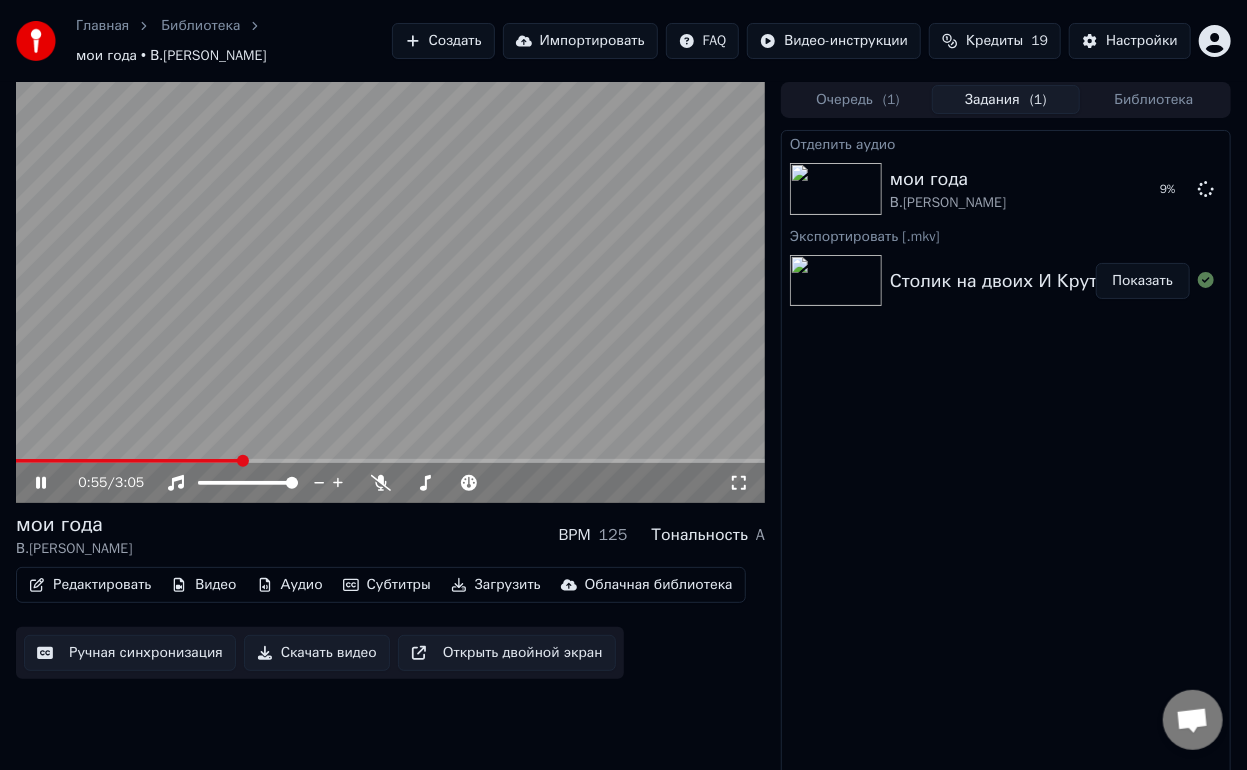 click 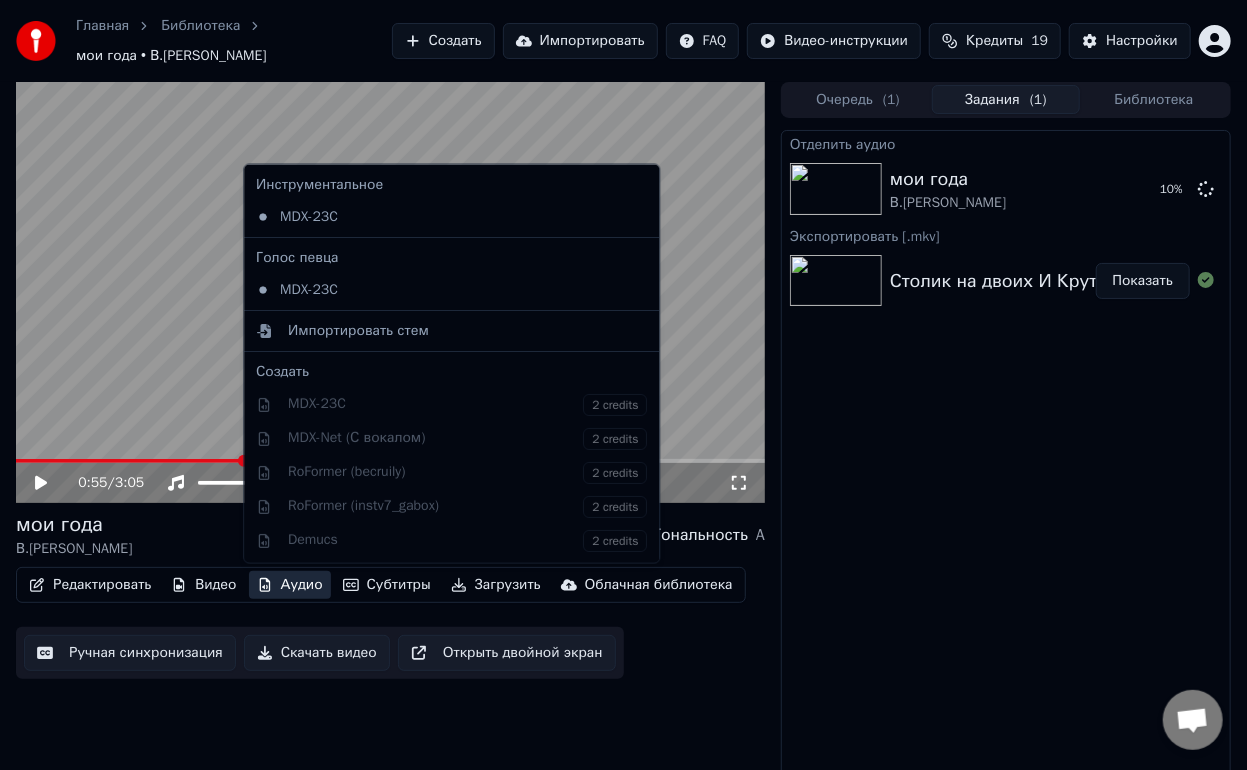 click on "Аудио" at bounding box center (290, 585) 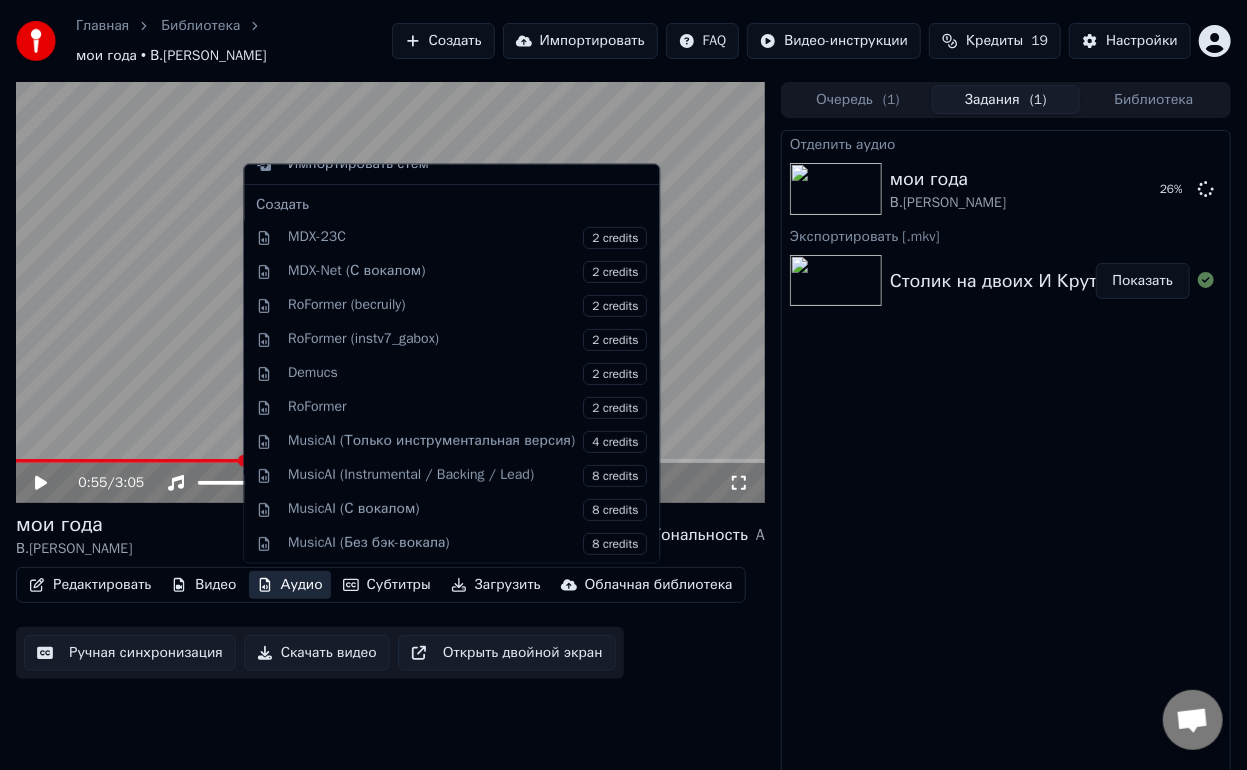 scroll, scrollTop: 263, scrollLeft: 0, axis: vertical 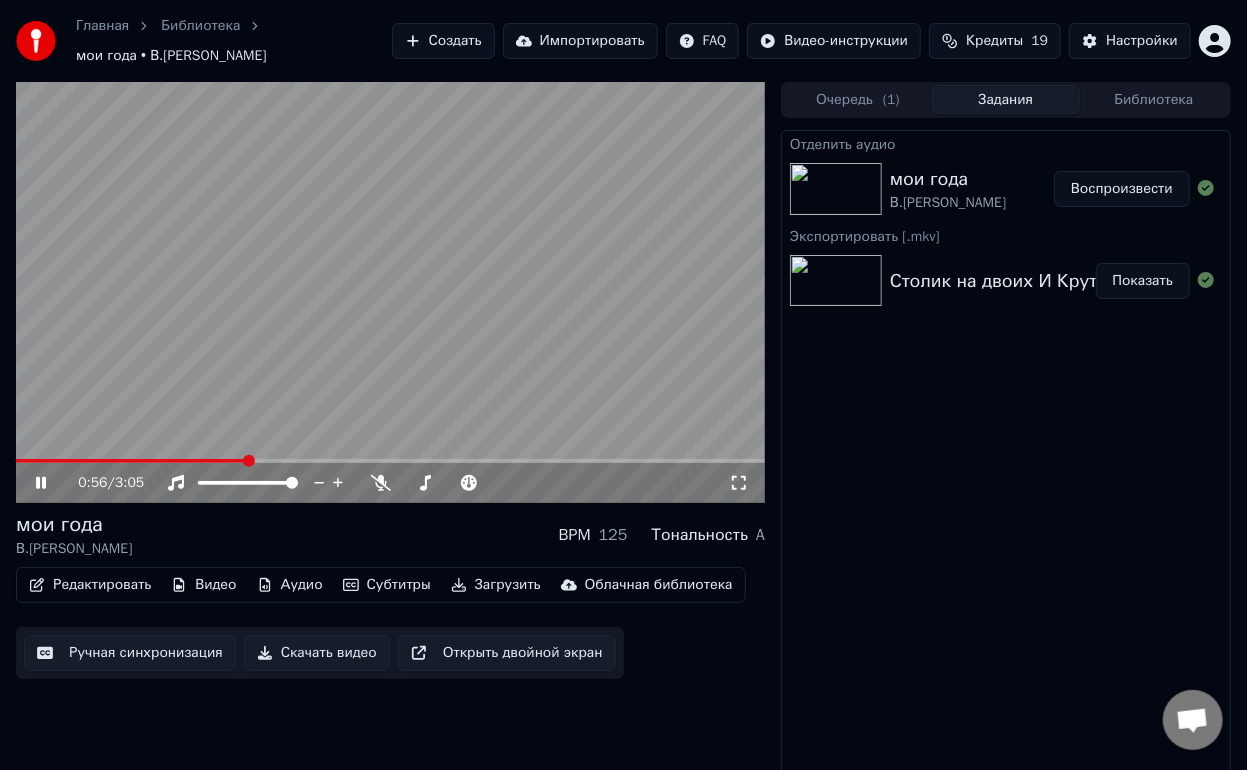click at bounding box center (390, 292) 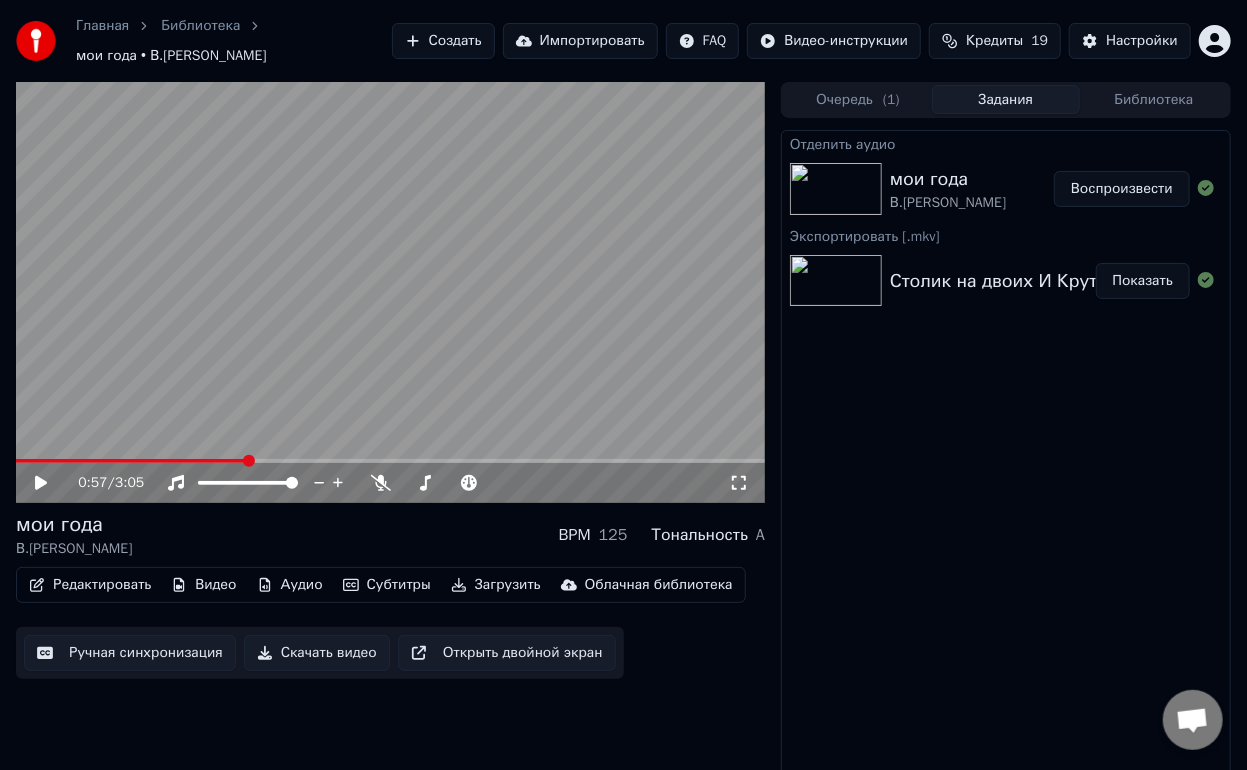 click on "Воспроизвести" at bounding box center [1122, 189] 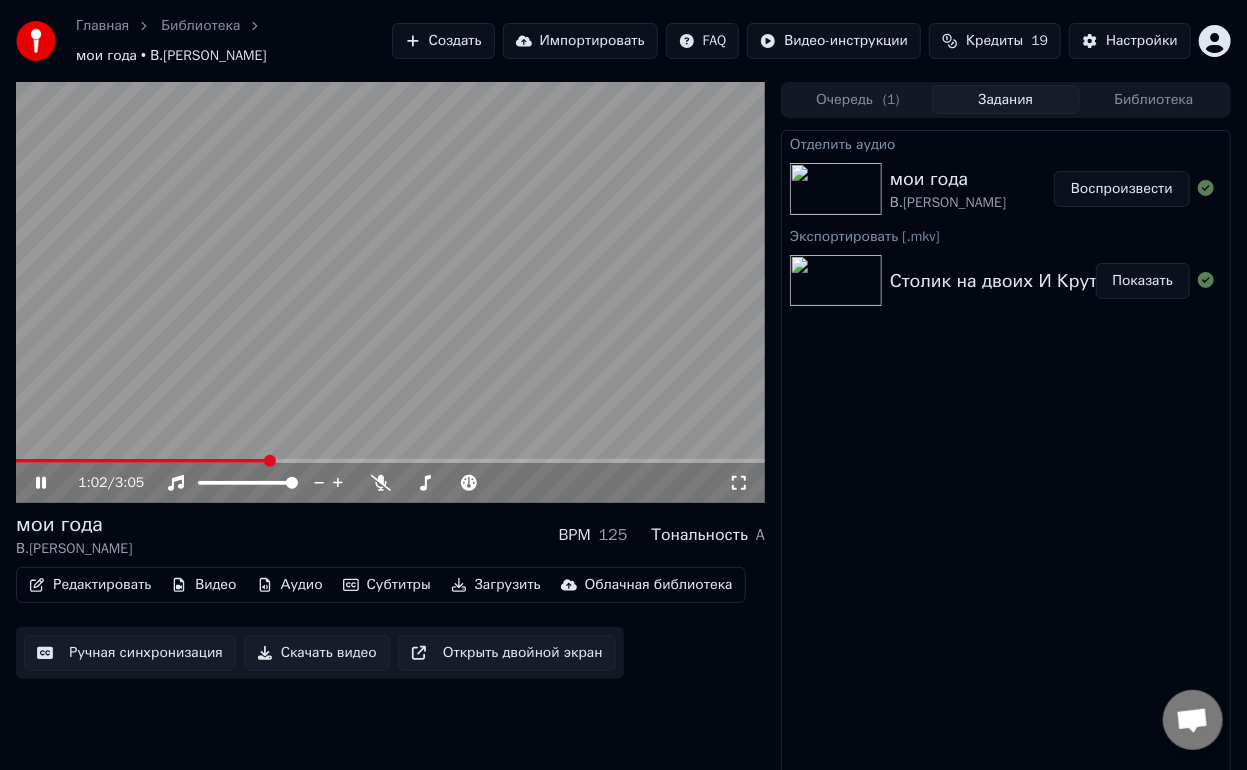 click on "Столик на двоих                           И Крутой   И [PERSON_NAME] Показать" at bounding box center [1006, 281] 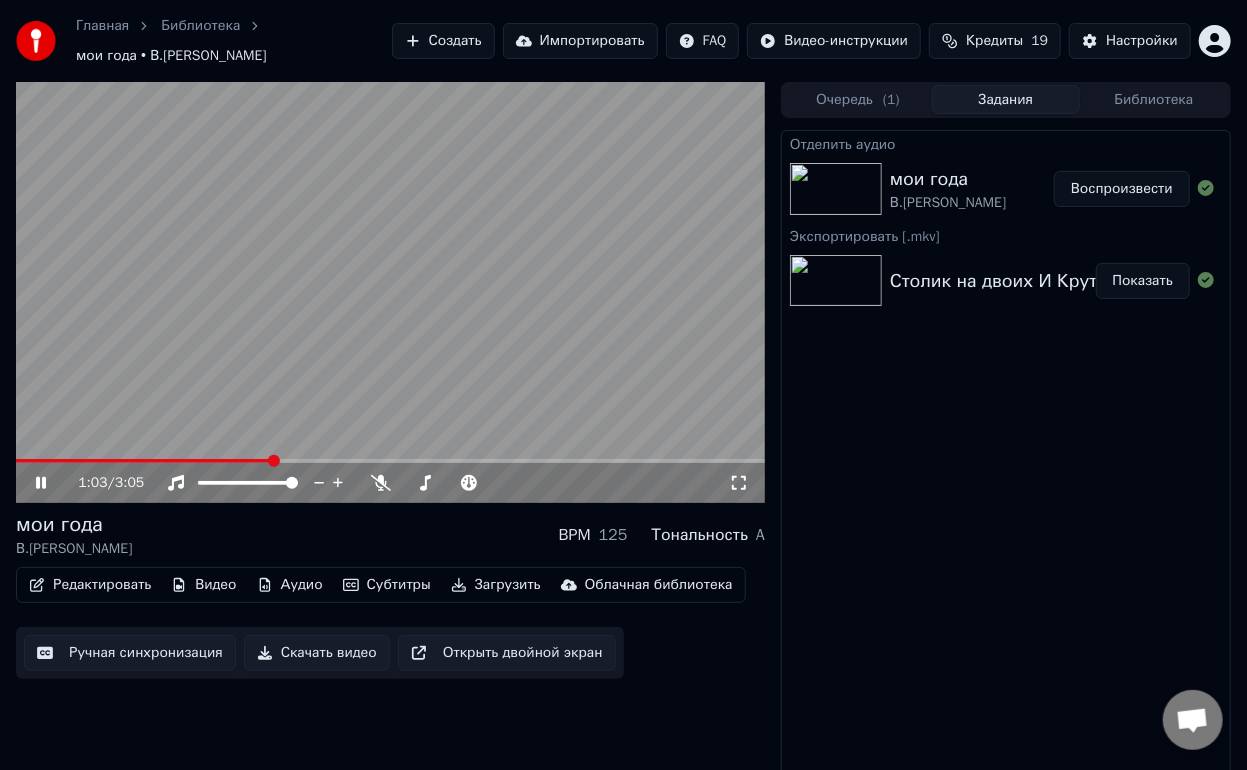 click on "Столик на двоих                           И Крутой   И Аллегрова" at bounding box center [1062, 281] 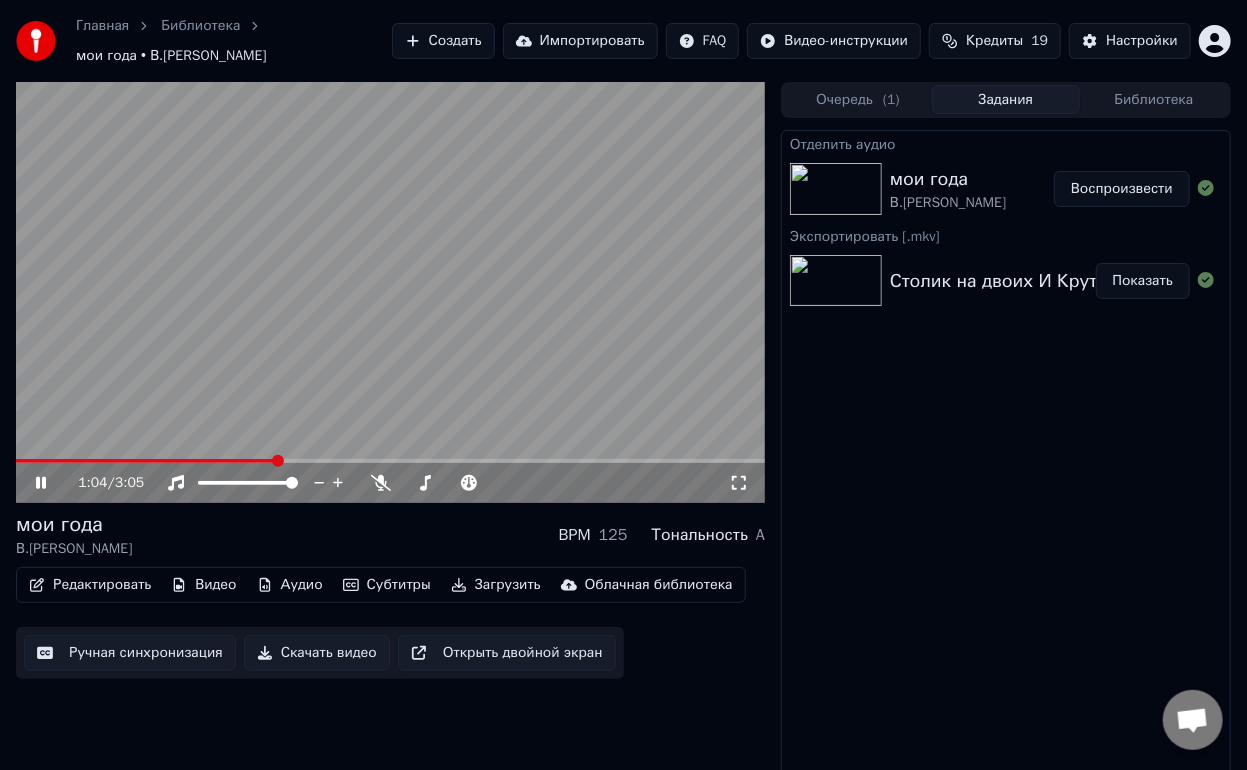 click on "Столик на двоих                           И Крутой   И [PERSON_NAME] Показать" at bounding box center (1006, 281) 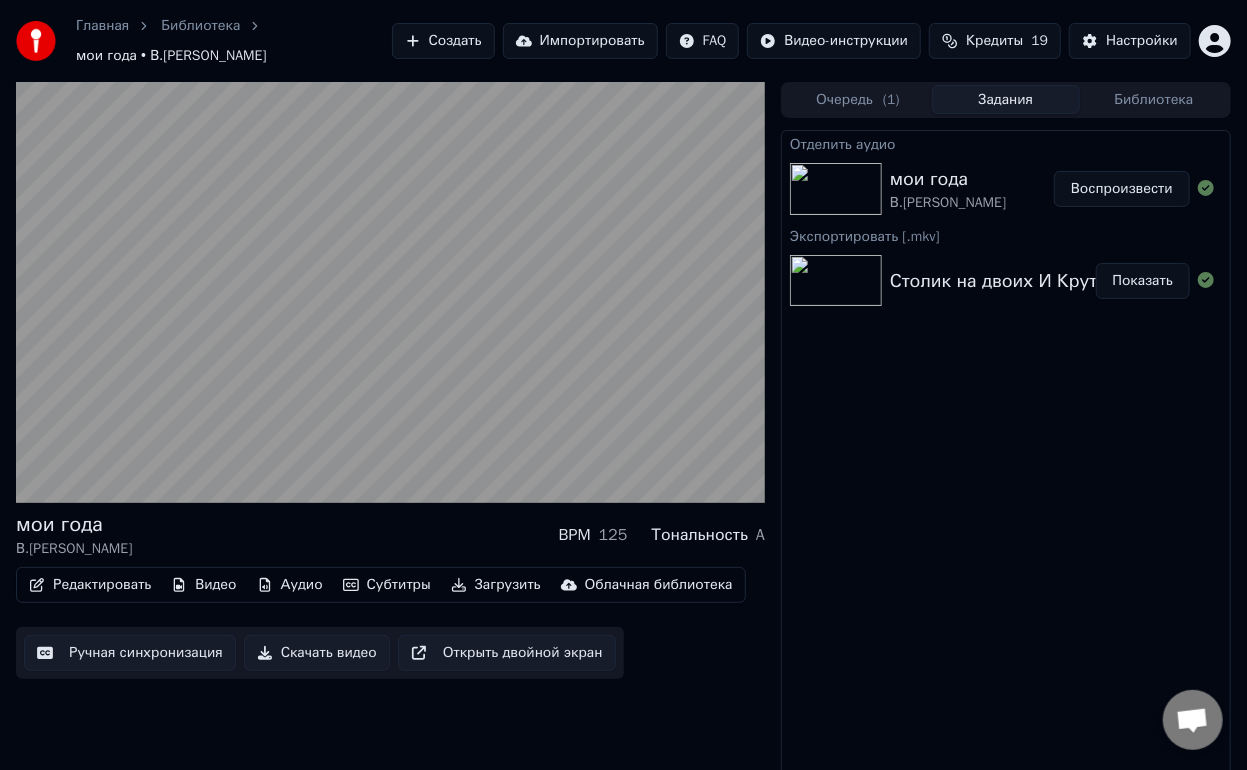 click on "В.[PERSON_NAME]" at bounding box center (948, 203) 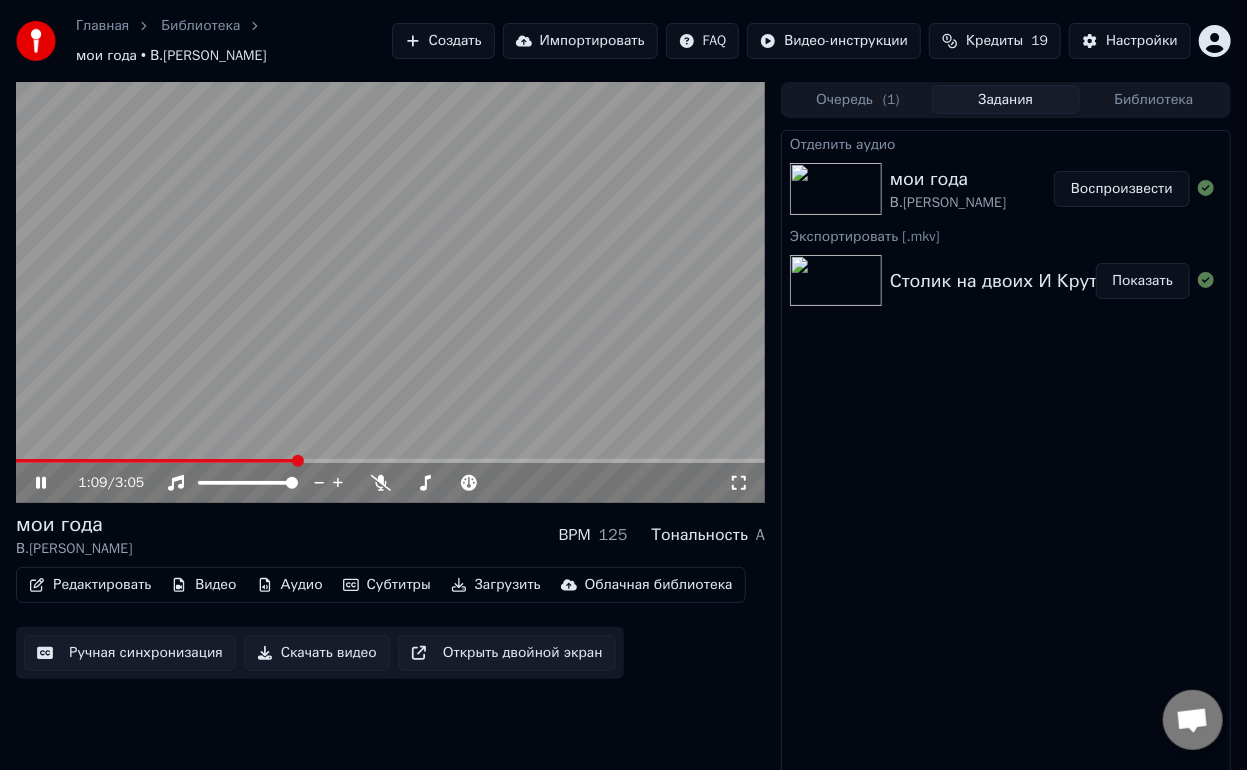 click on "Загрузить" at bounding box center [496, 585] 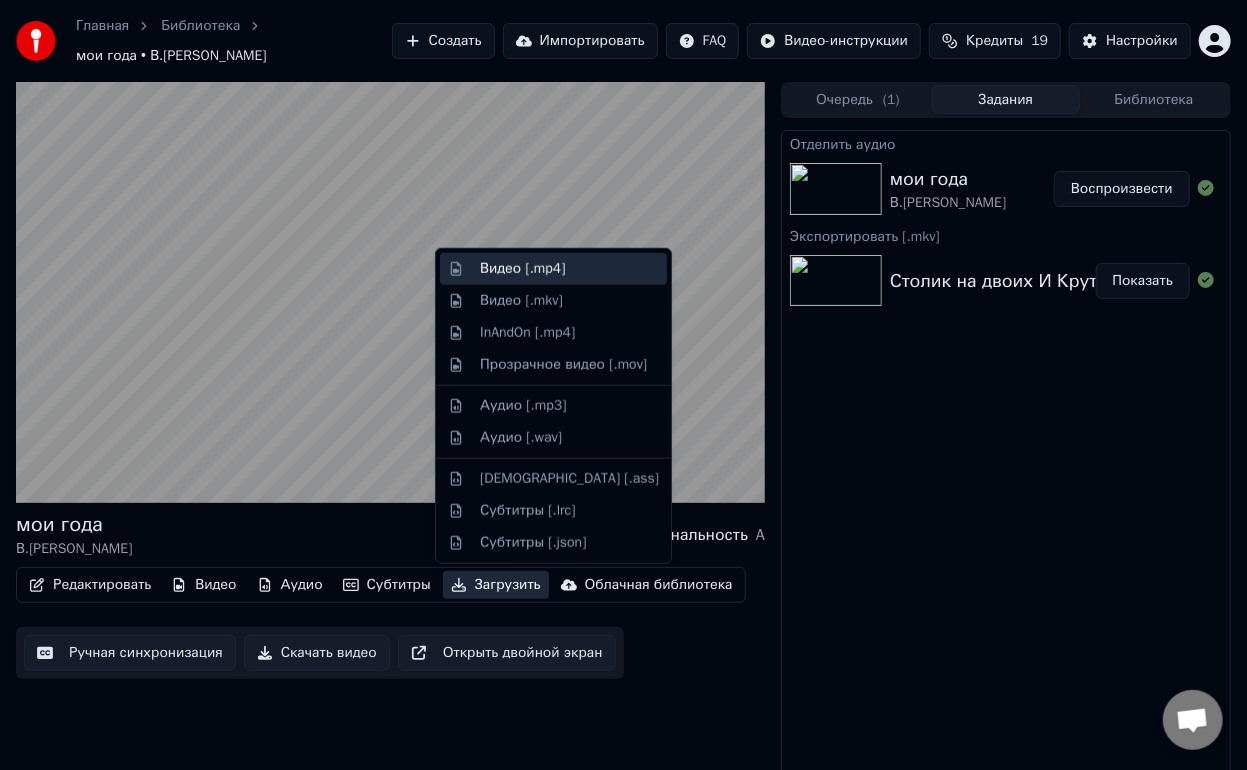 click on "Видео [.mp4]" at bounding box center [569, 269] 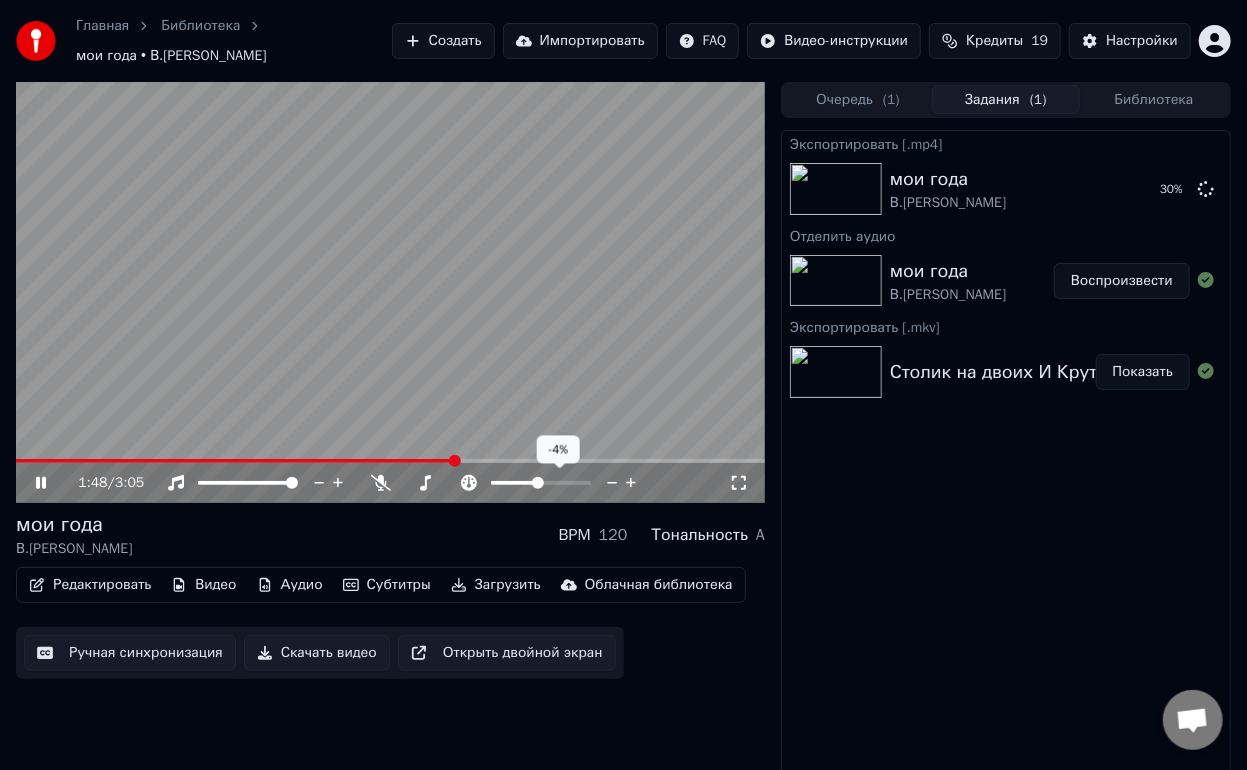 click at bounding box center (541, 483) 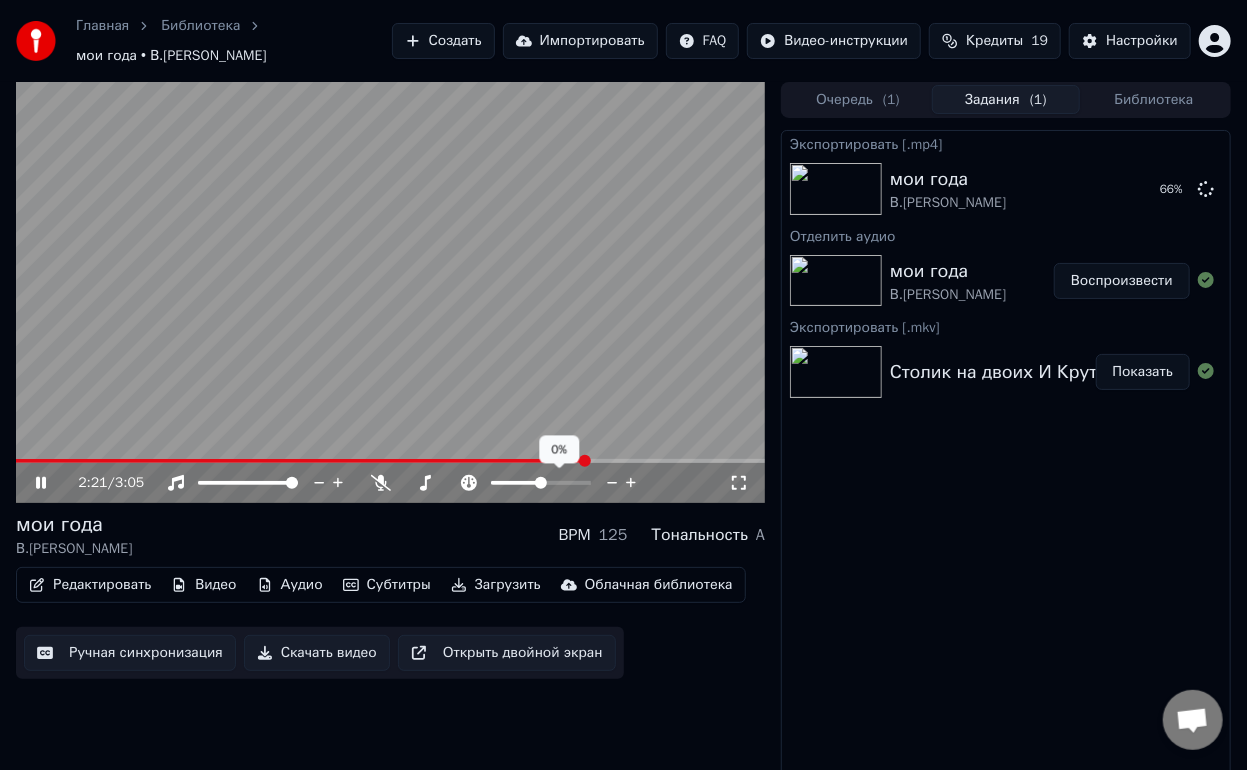 click at bounding box center (541, 483) 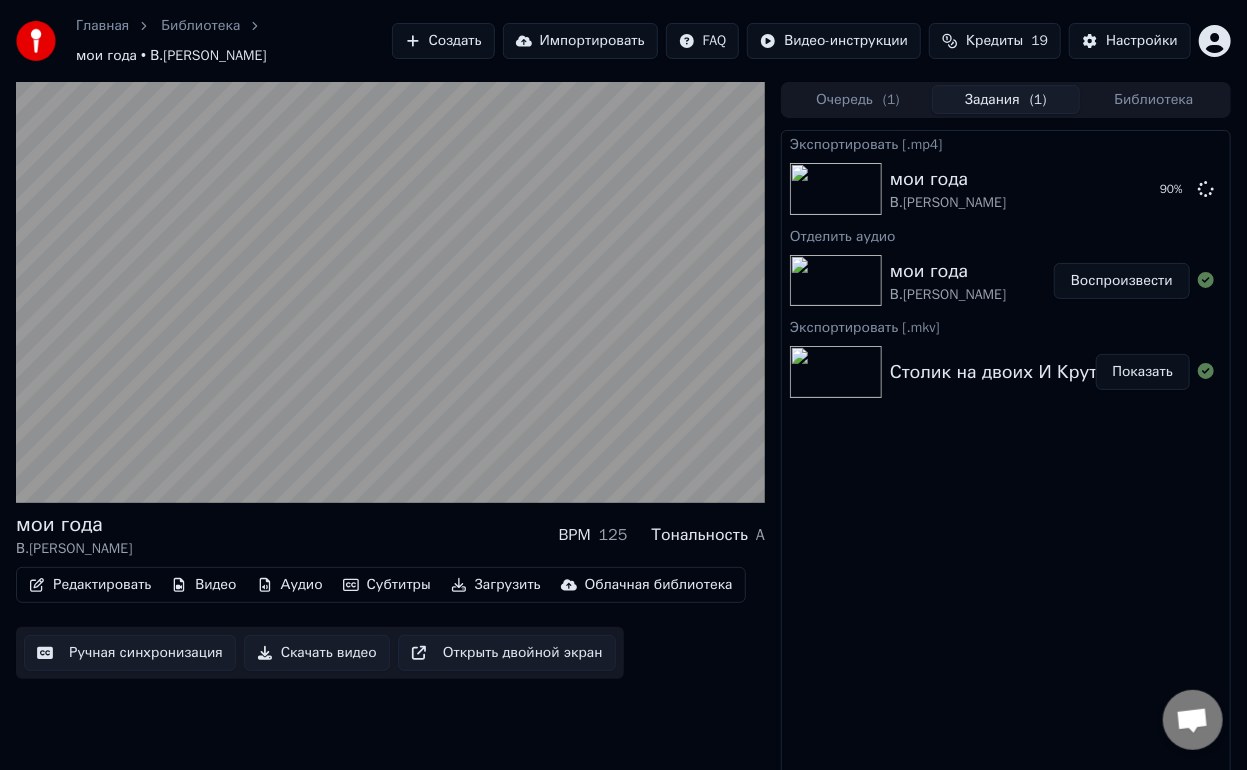 click on "Аудио" at bounding box center [290, 585] 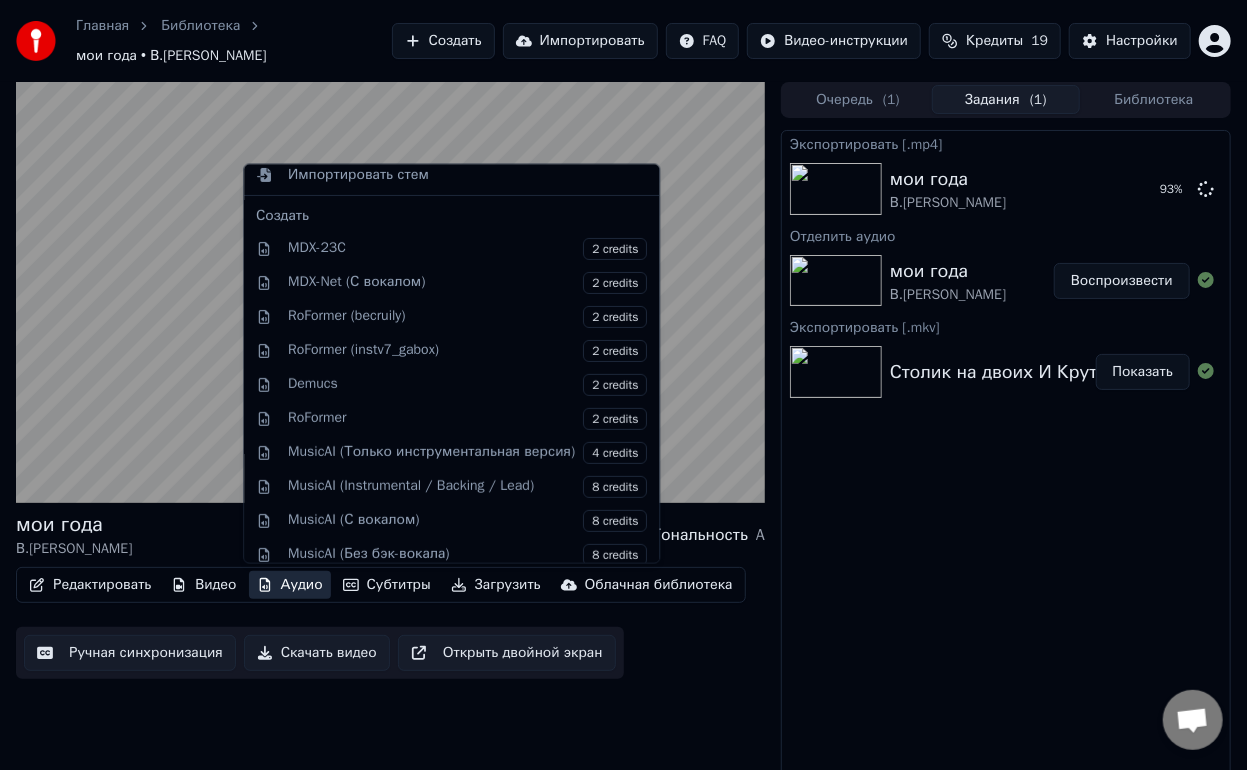 scroll, scrollTop: 263, scrollLeft: 0, axis: vertical 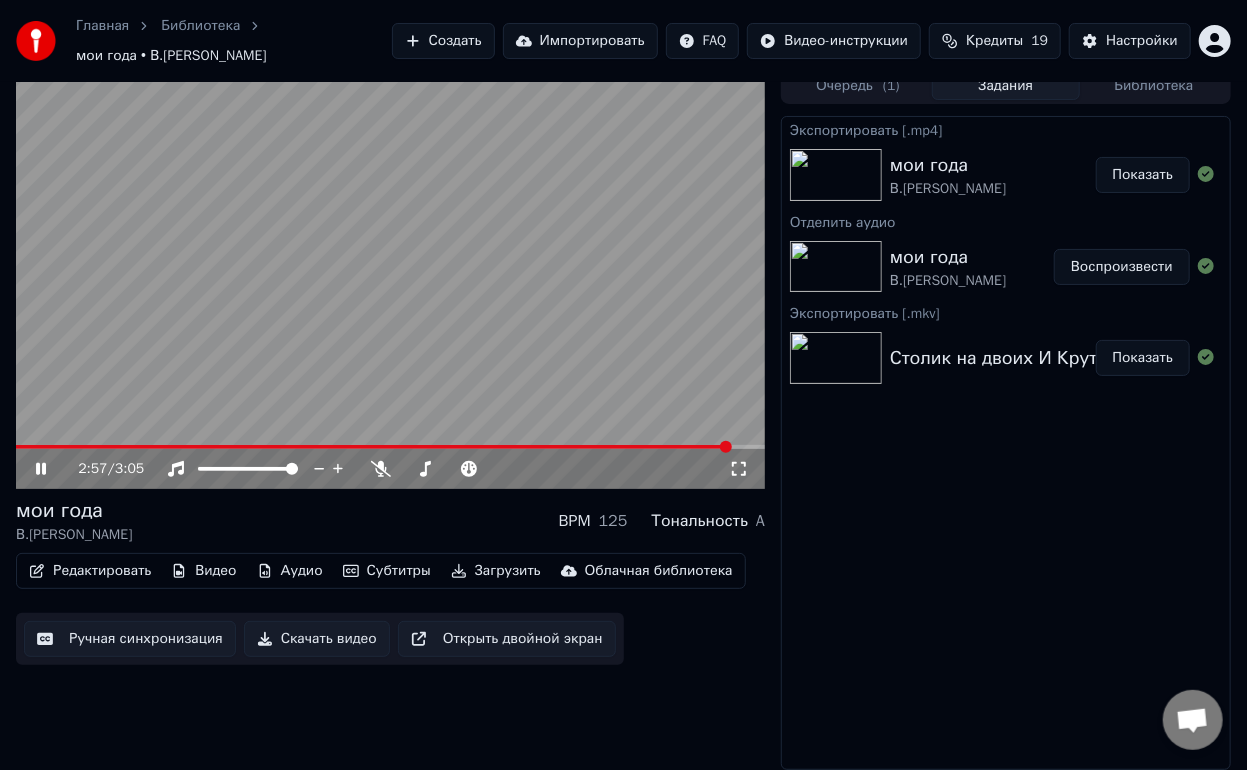 click on "Показать" at bounding box center (1143, 175) 